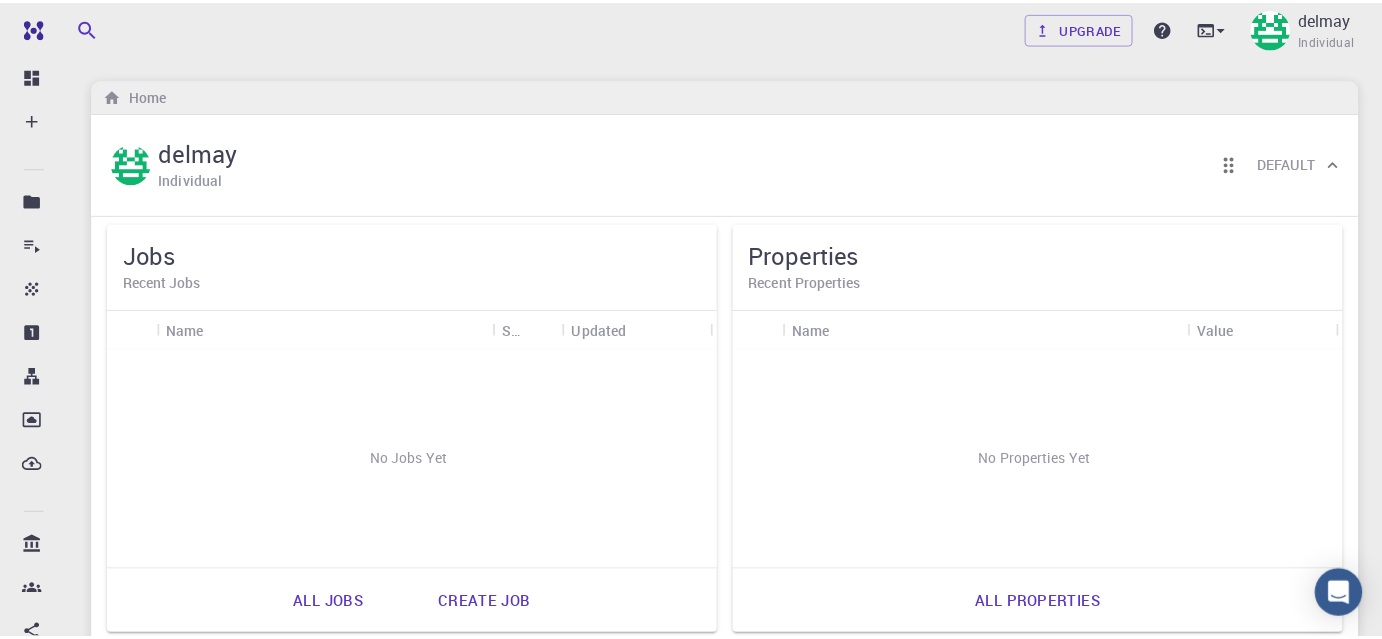 scroll, scrollTop: 0, scrollLeft: 0, axis: both 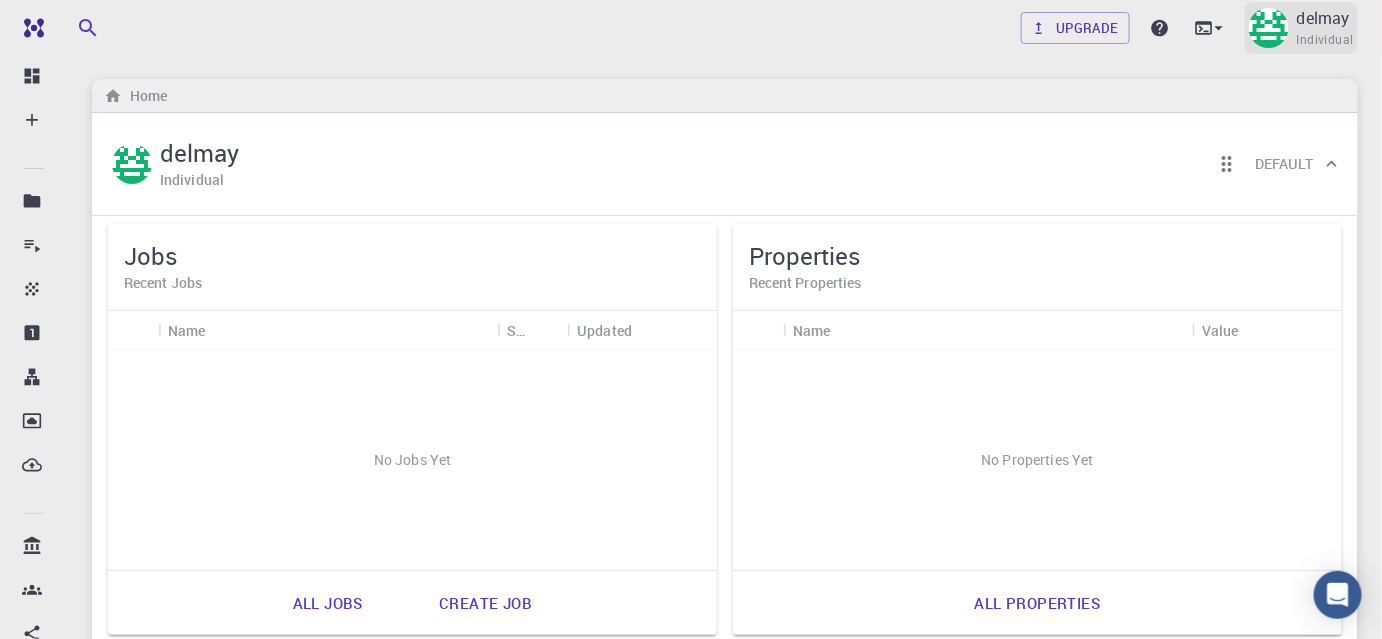 click on "delmay Individual" at bounding box center (1301, 28) 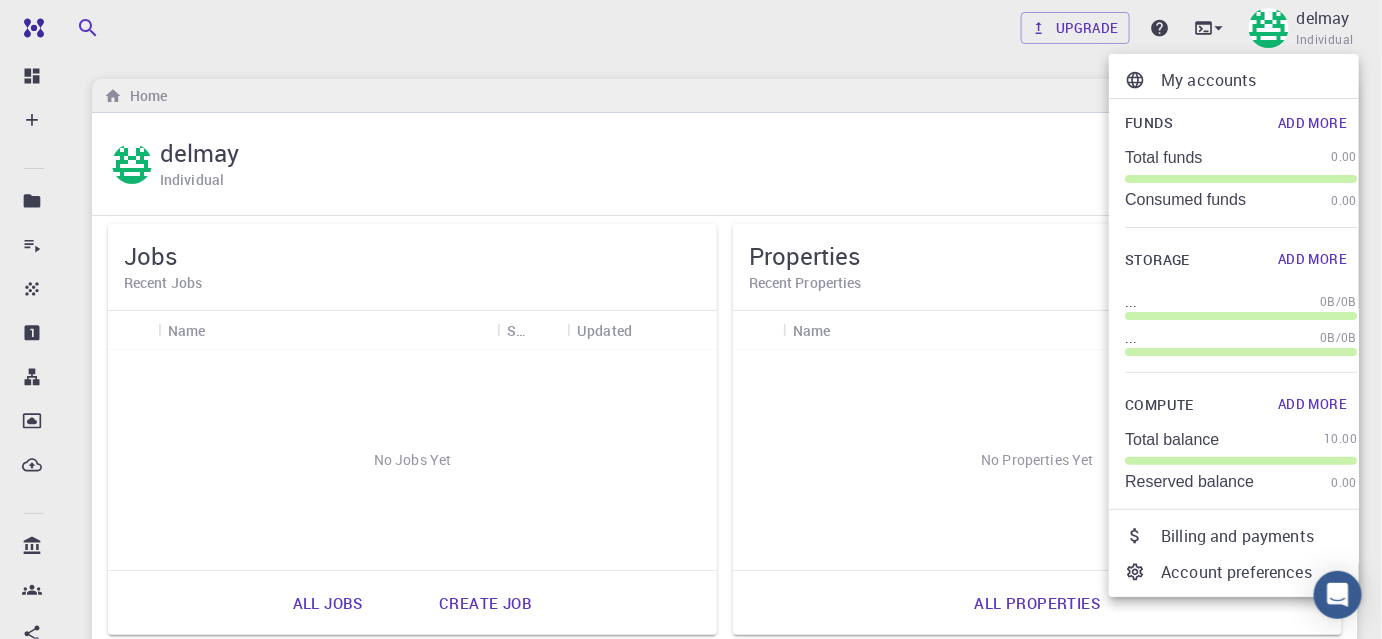 click at bounding box center (691, 319) 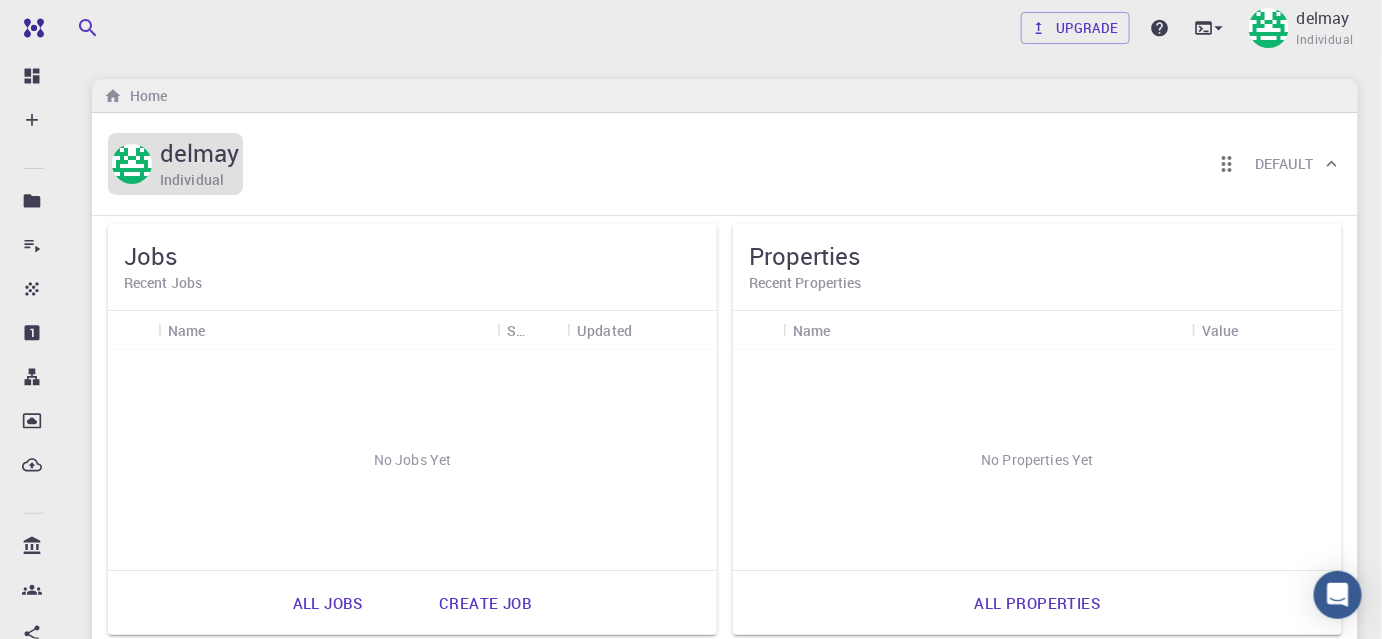 click at bounding box center (132, 164) 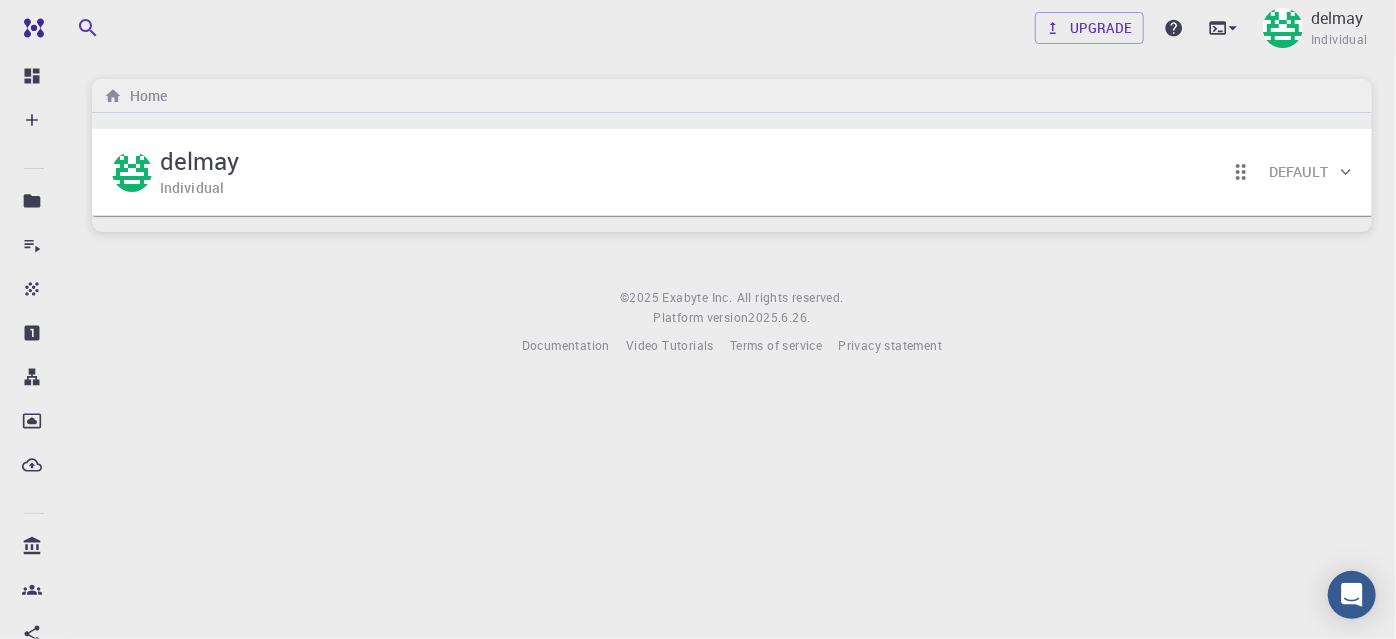 click on "Default" at bounding box center [1298, 172] 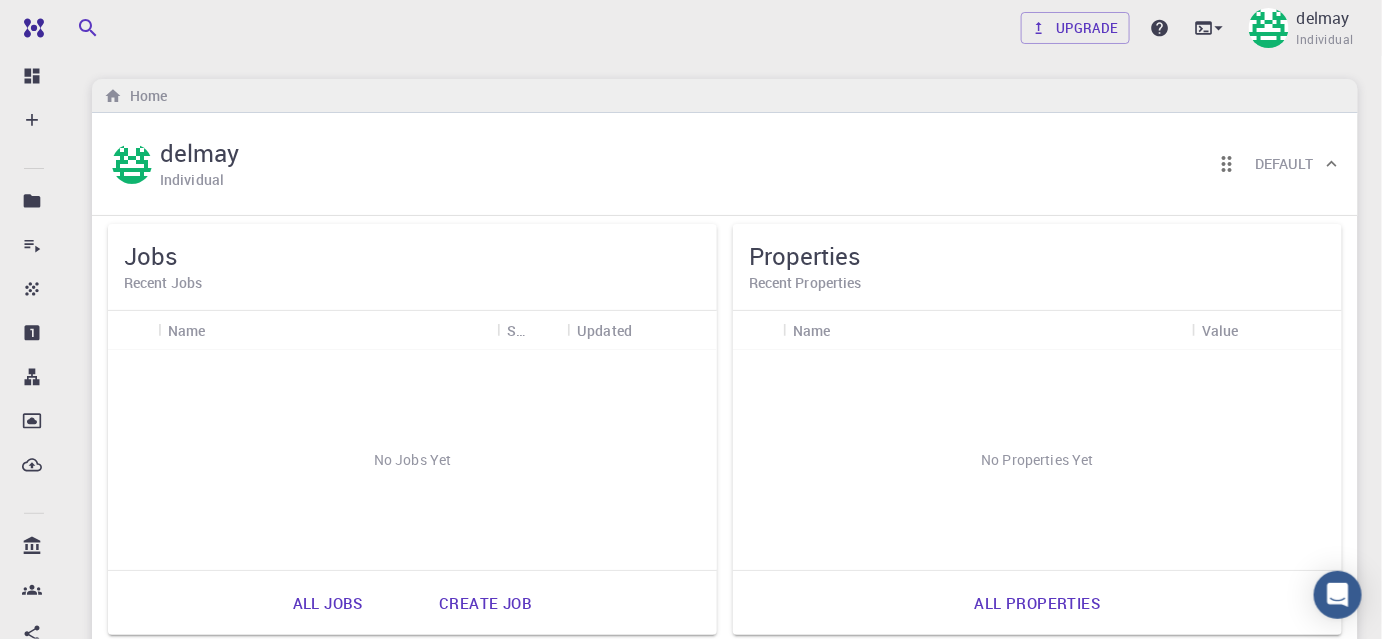 click 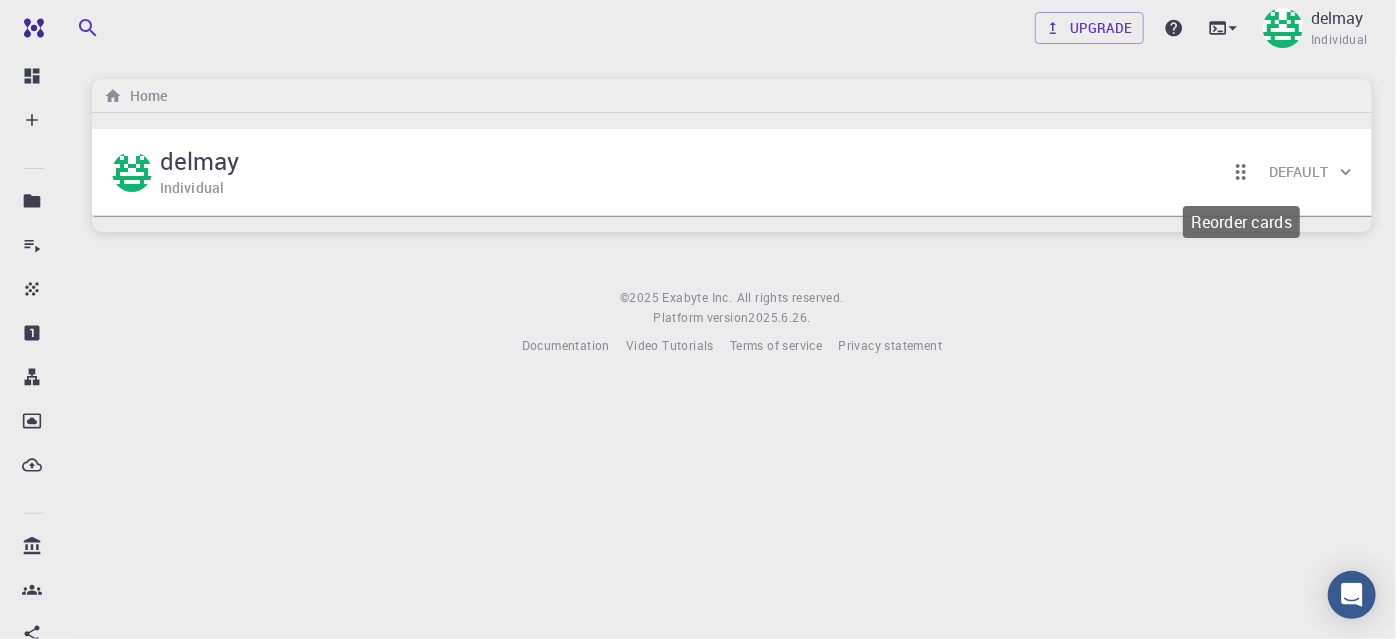 click 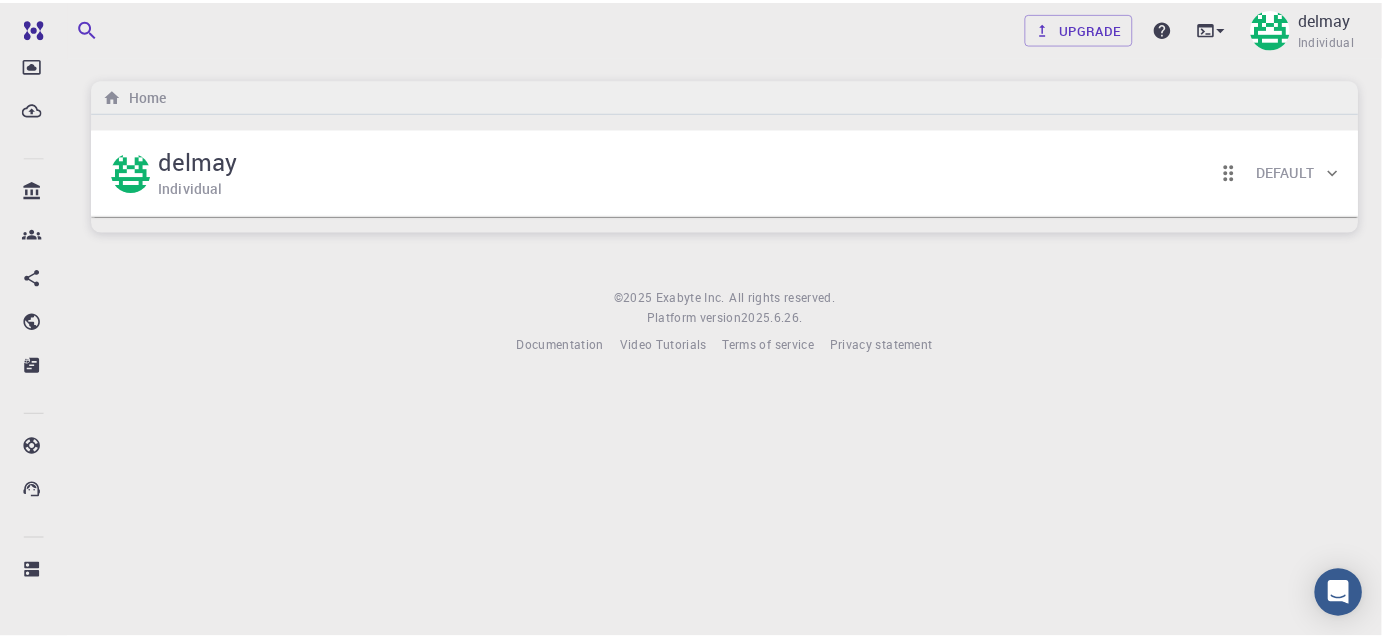 scroll, scrollTop: 355, scrollLeft: 0, axis: vertical 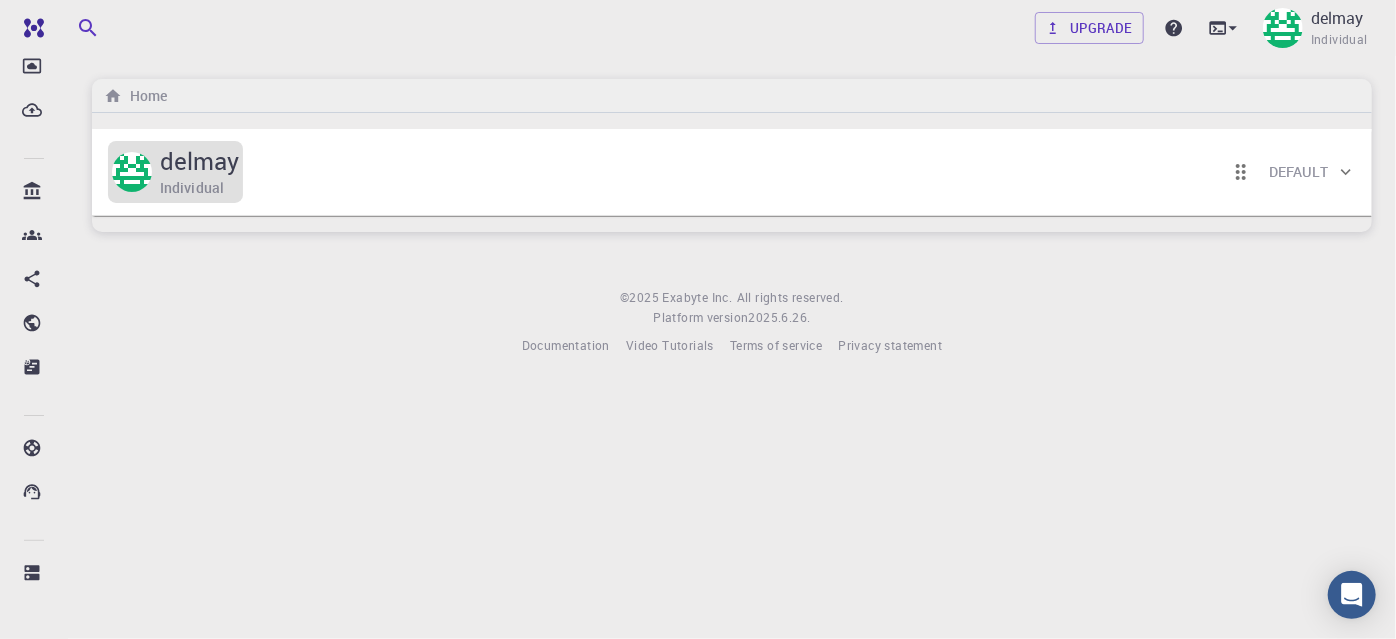 click on "delmay" at bounding box center (199, 161) 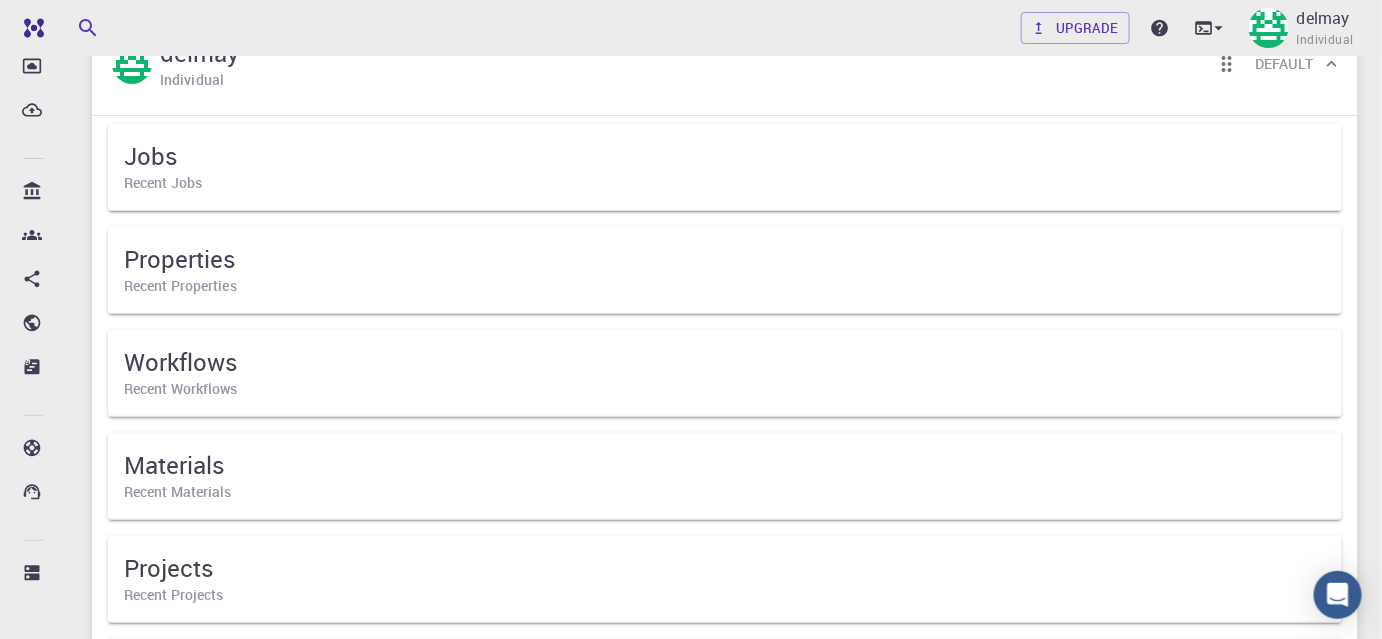scroll, scrollTop: 85, scrollLeft: 0, axis: vertical 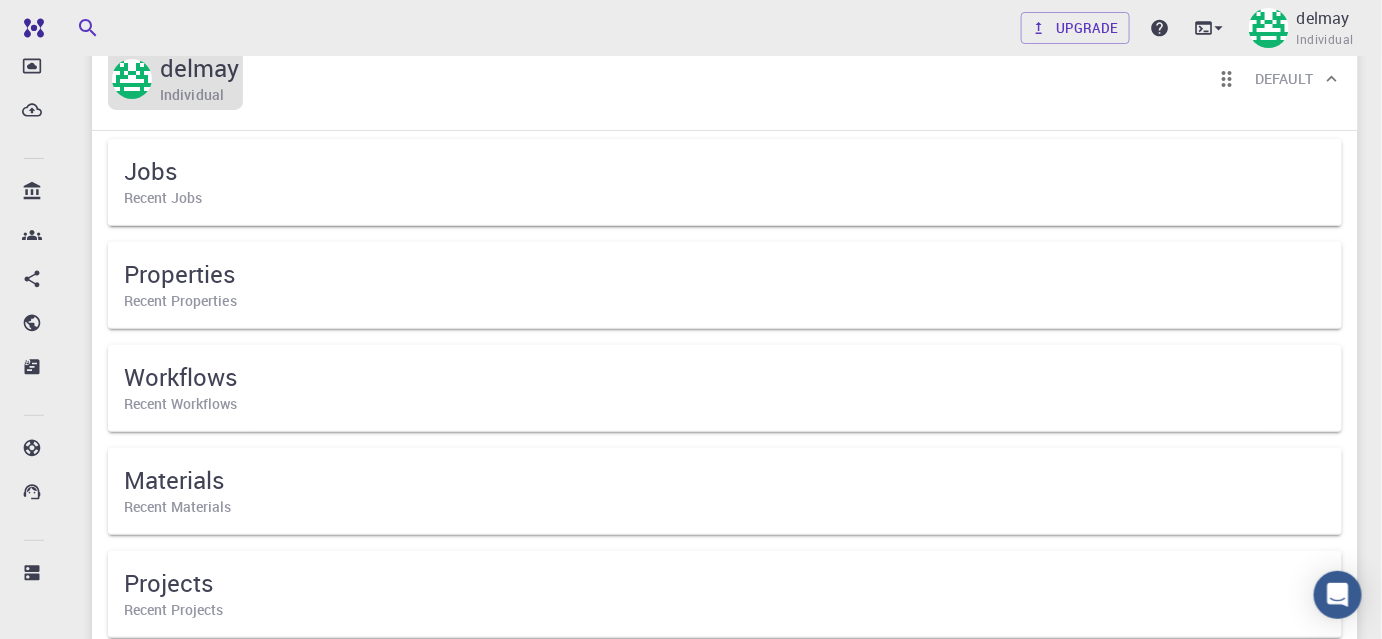 click at bounding box center [132, 79] 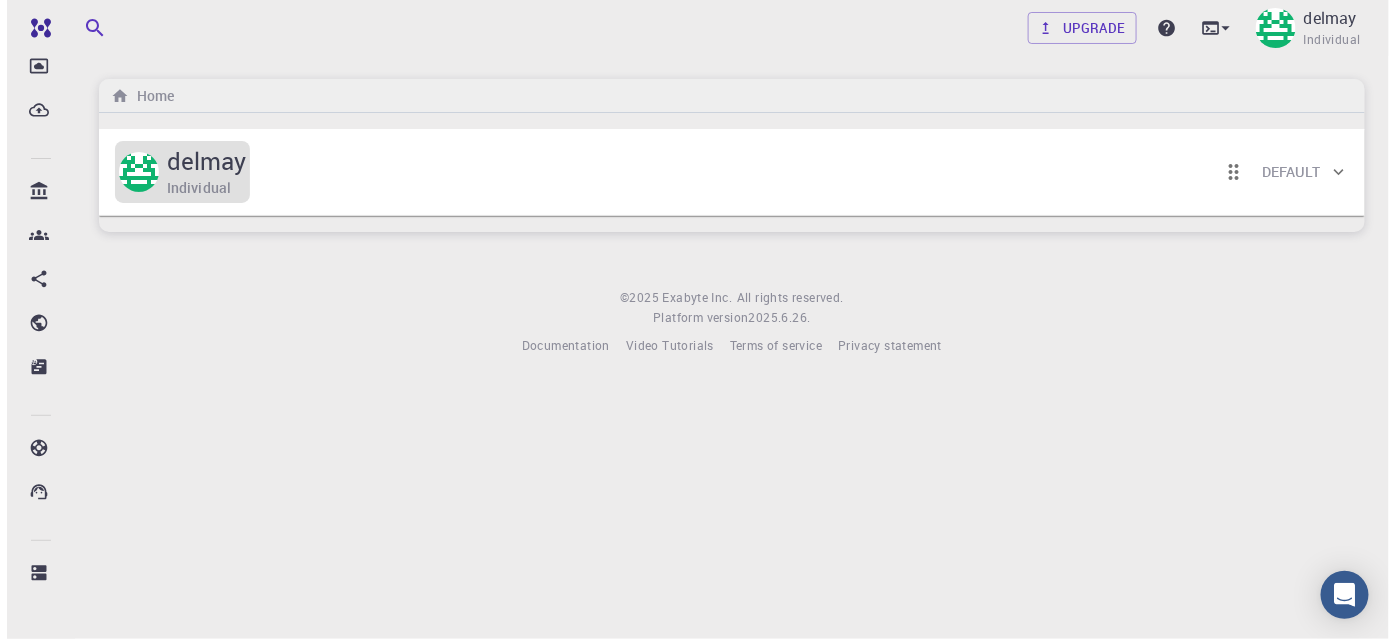 scroll, scrollTop: 0, scrollLeft: 0, axis: both 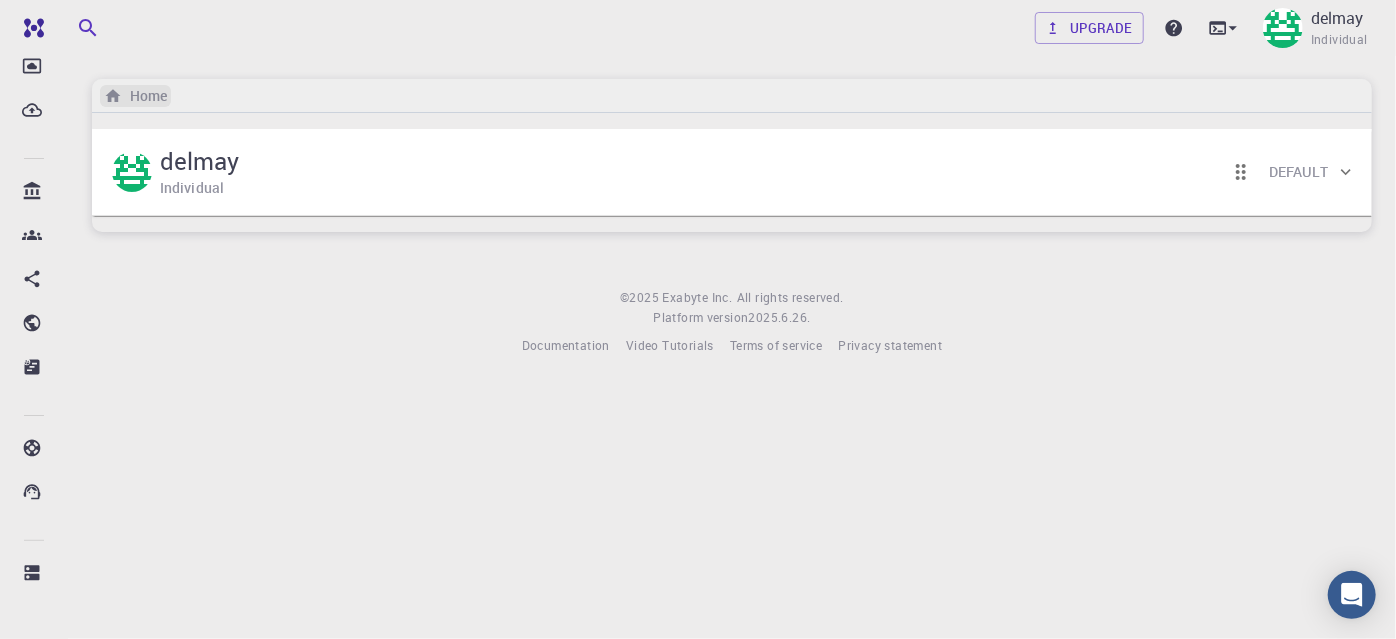 click on "Home" at bounding box center (144, 96) 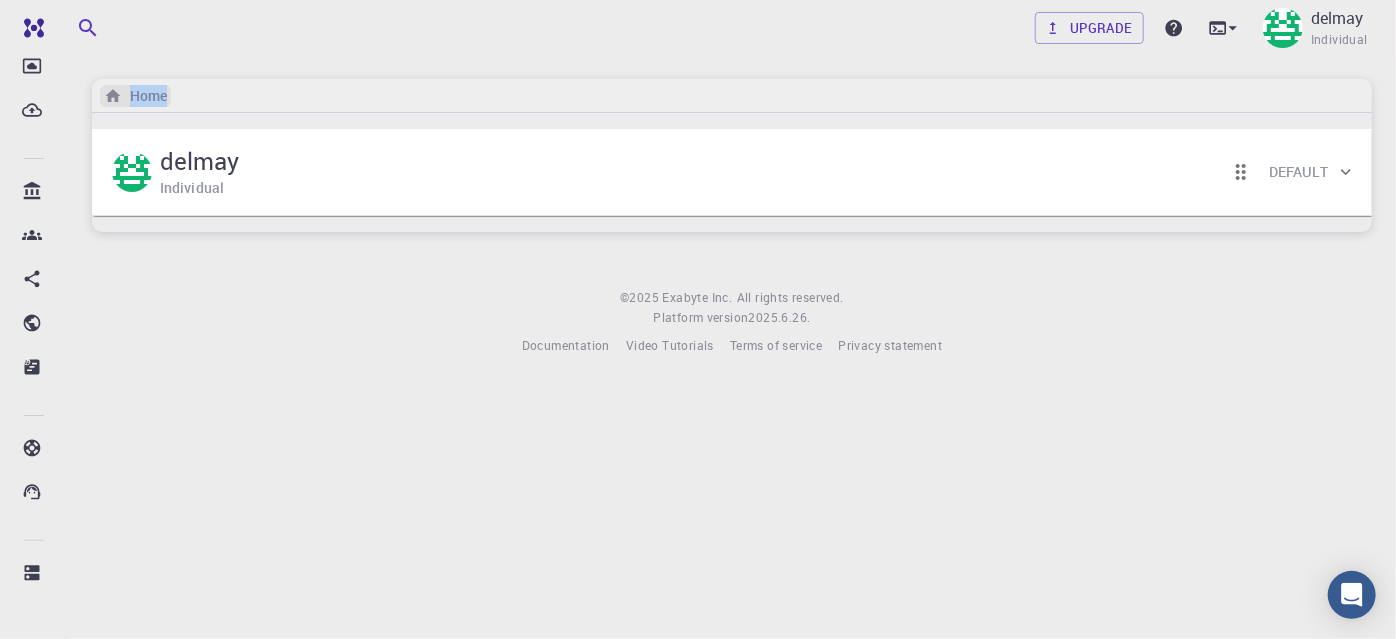 click on "Home" at bounding box center (144, 96) 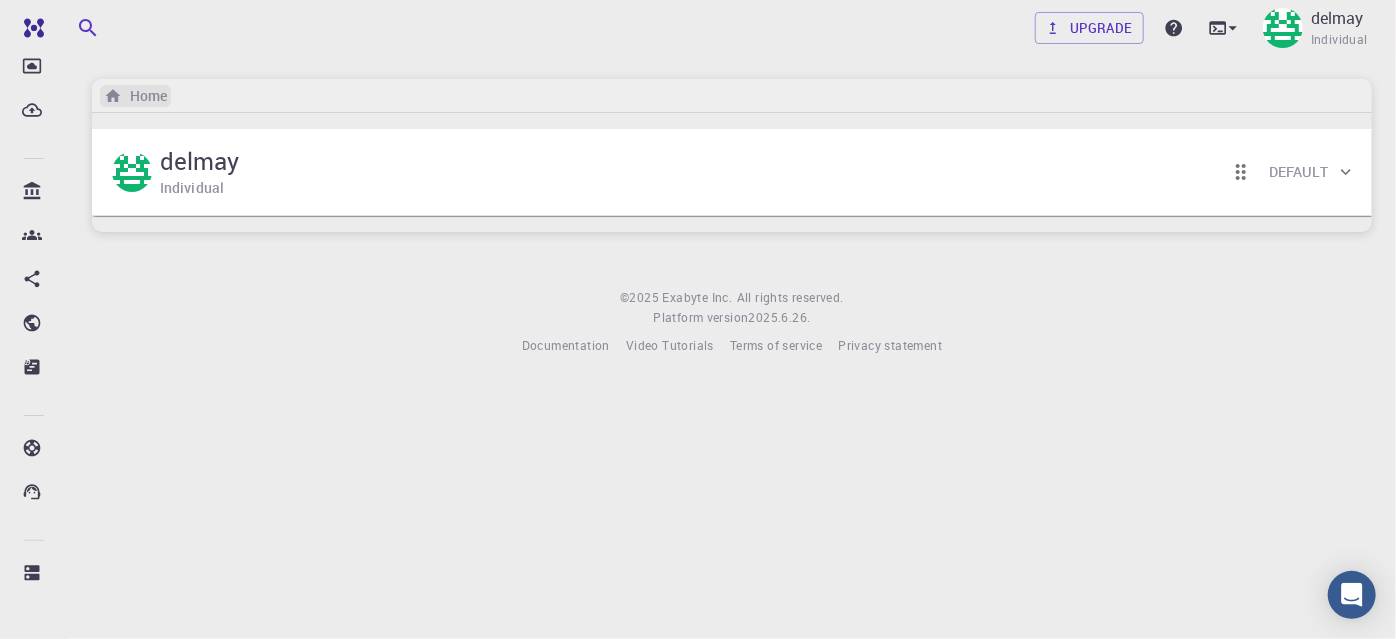 click 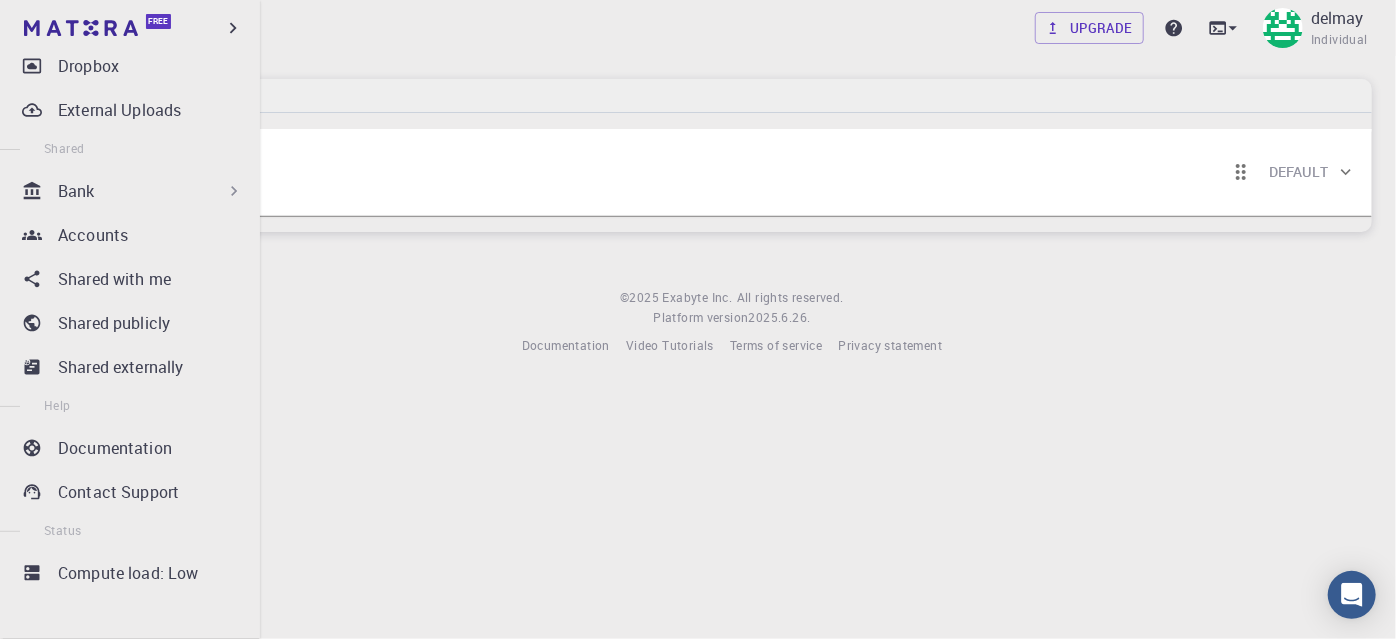scroll, scrollTop: 356, scrollLeft: 0, axis: vertical 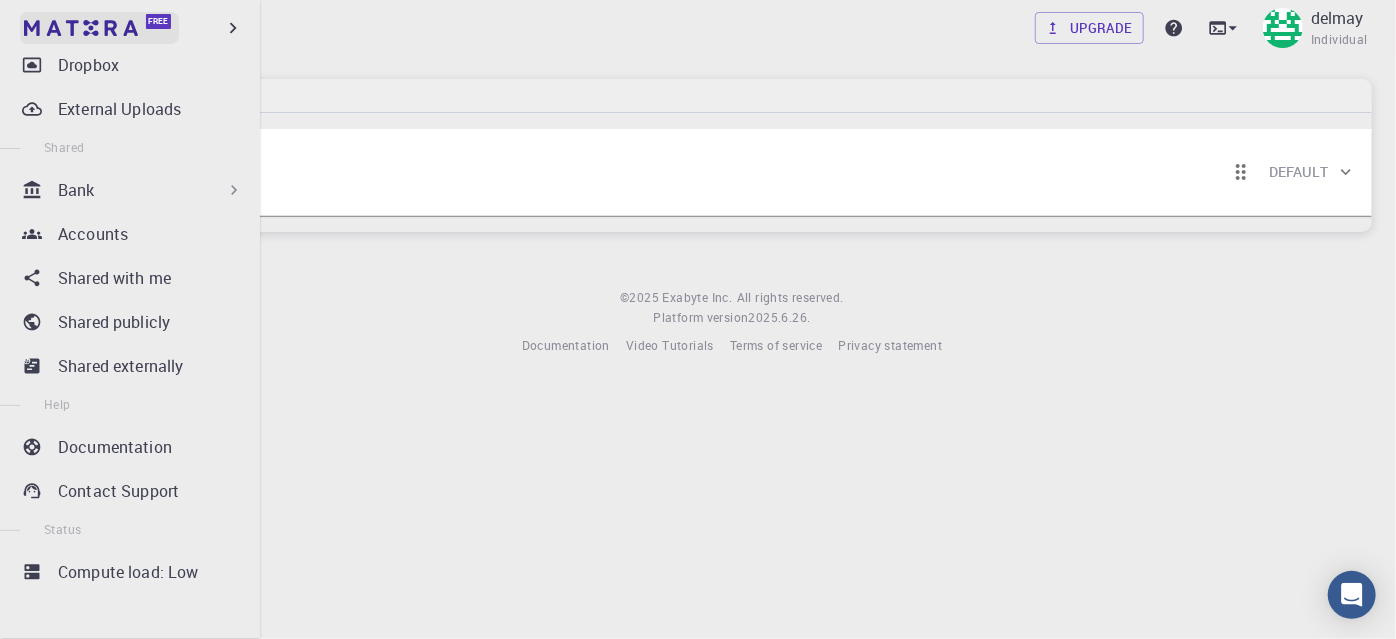 click at bounding box center (81, 28) 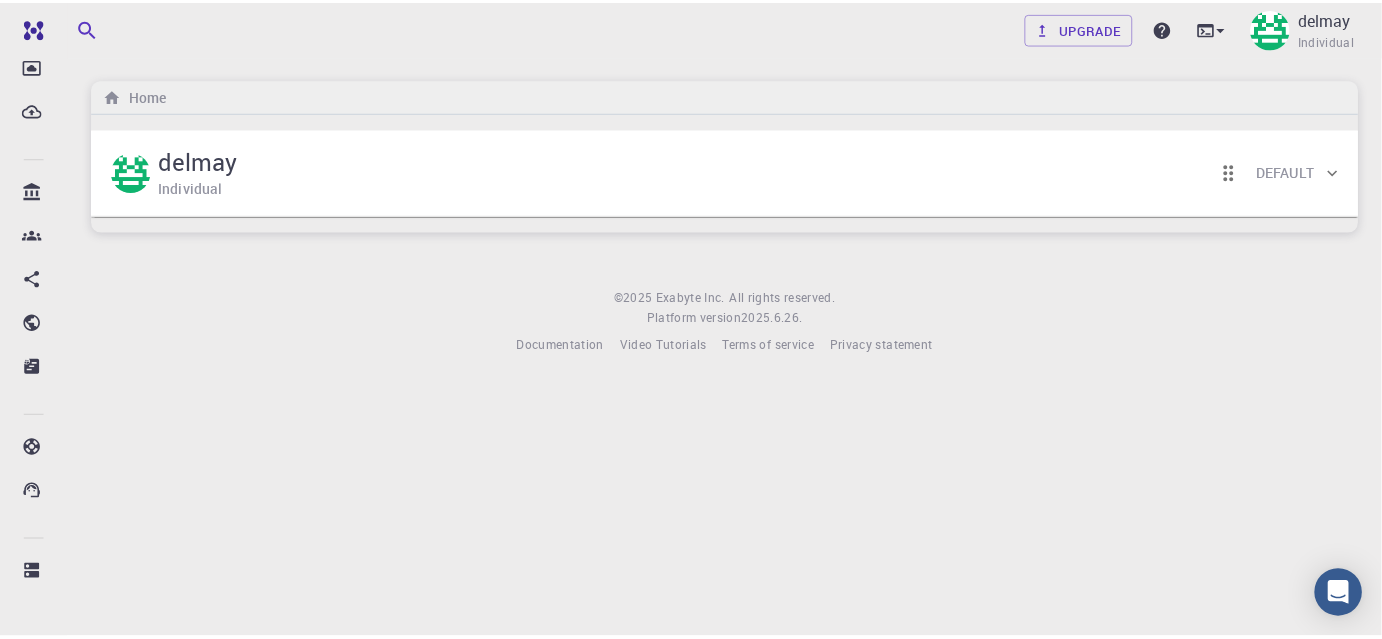 scroll, scrollTop: 355, scrollLeft: 0, axis: vertical 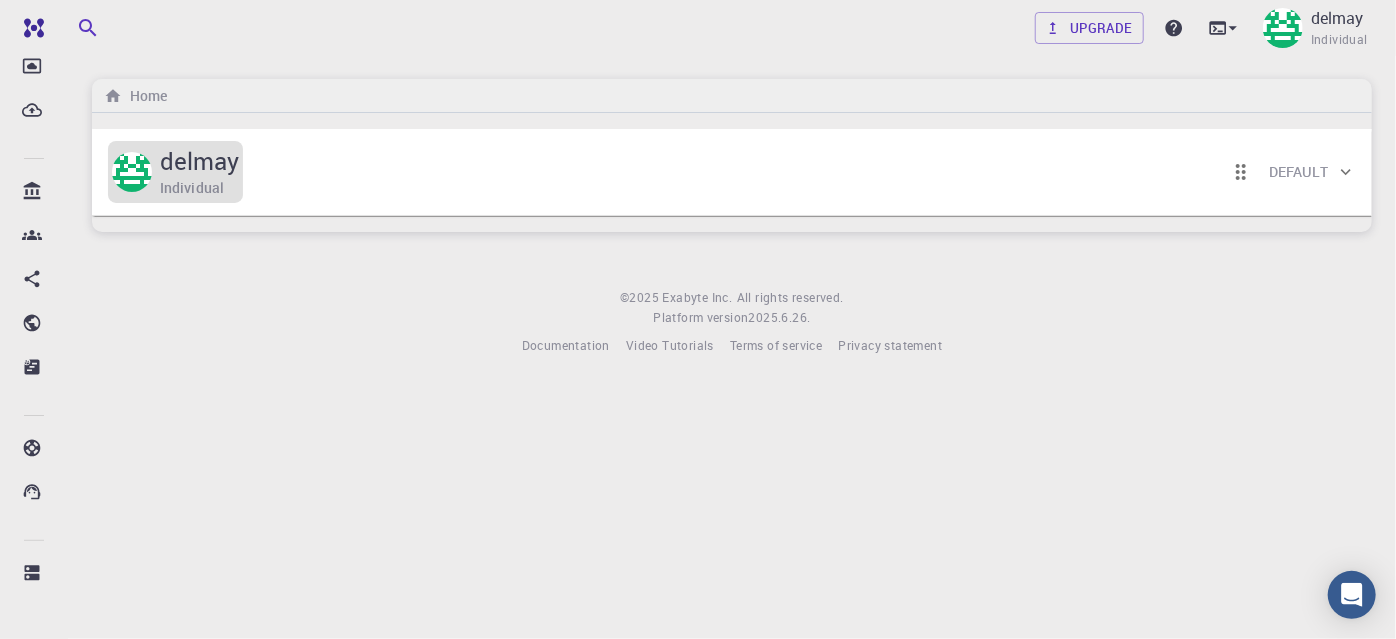 click on "Individual" at bounding box center [192, 188] 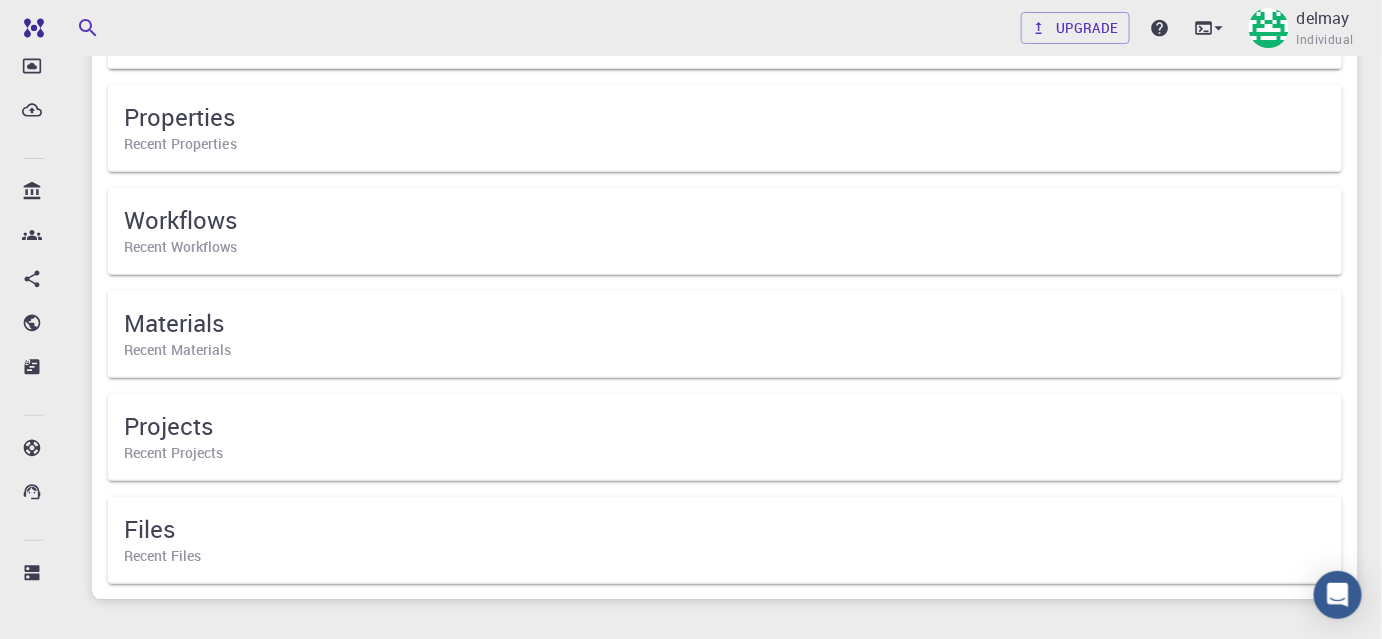 scroll, scrollTop: 358, scrollLeft: 0, axis: vertical 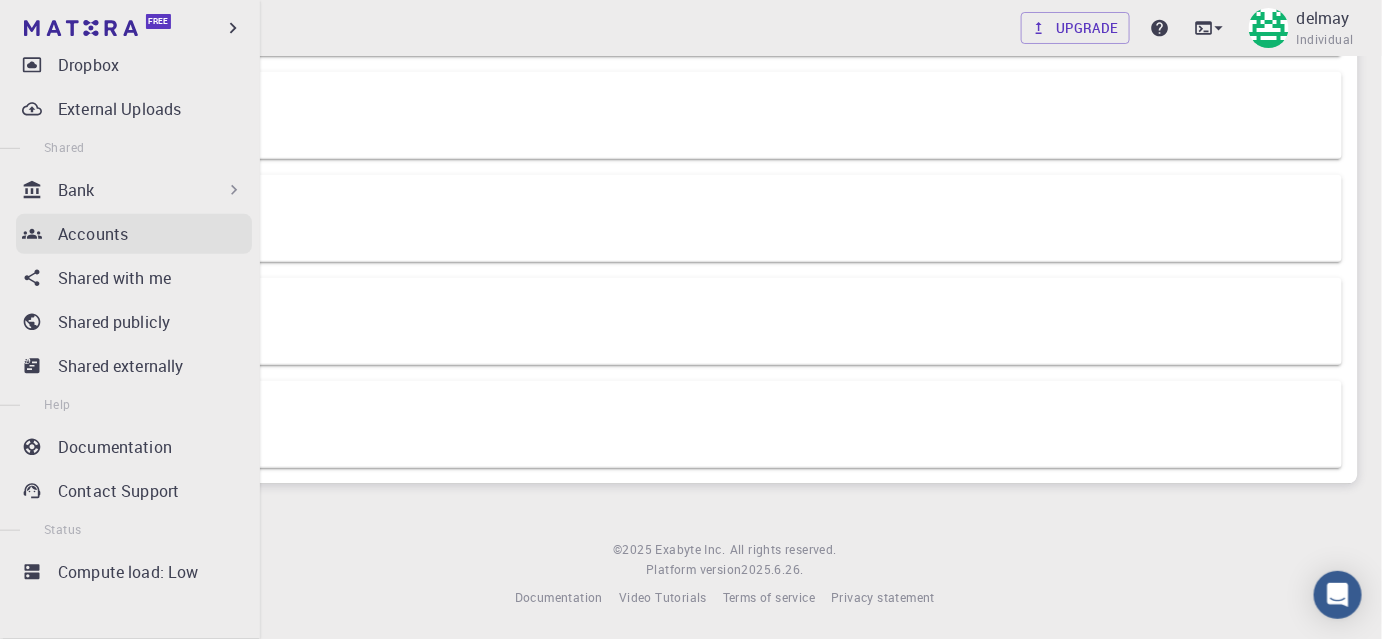 click on "Accounts" at bounding box center [93, 234] 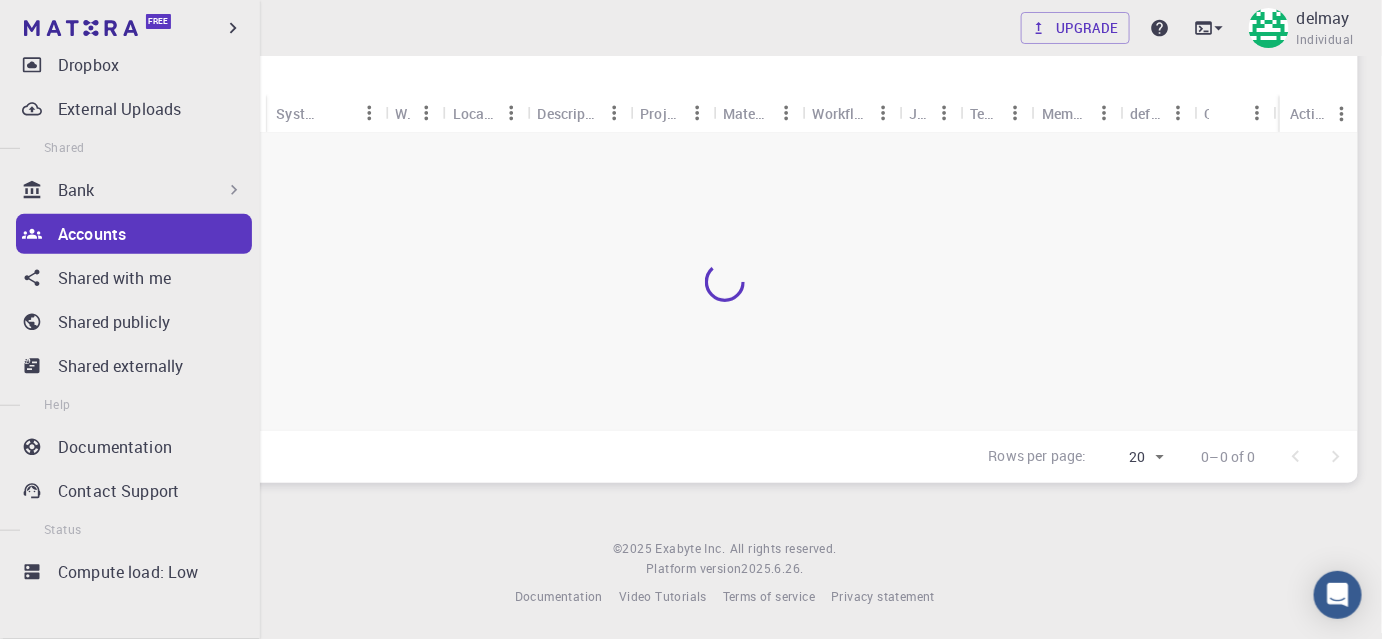 scroll, scrollTop: 131, scrollLeft: 0, axis: vertical 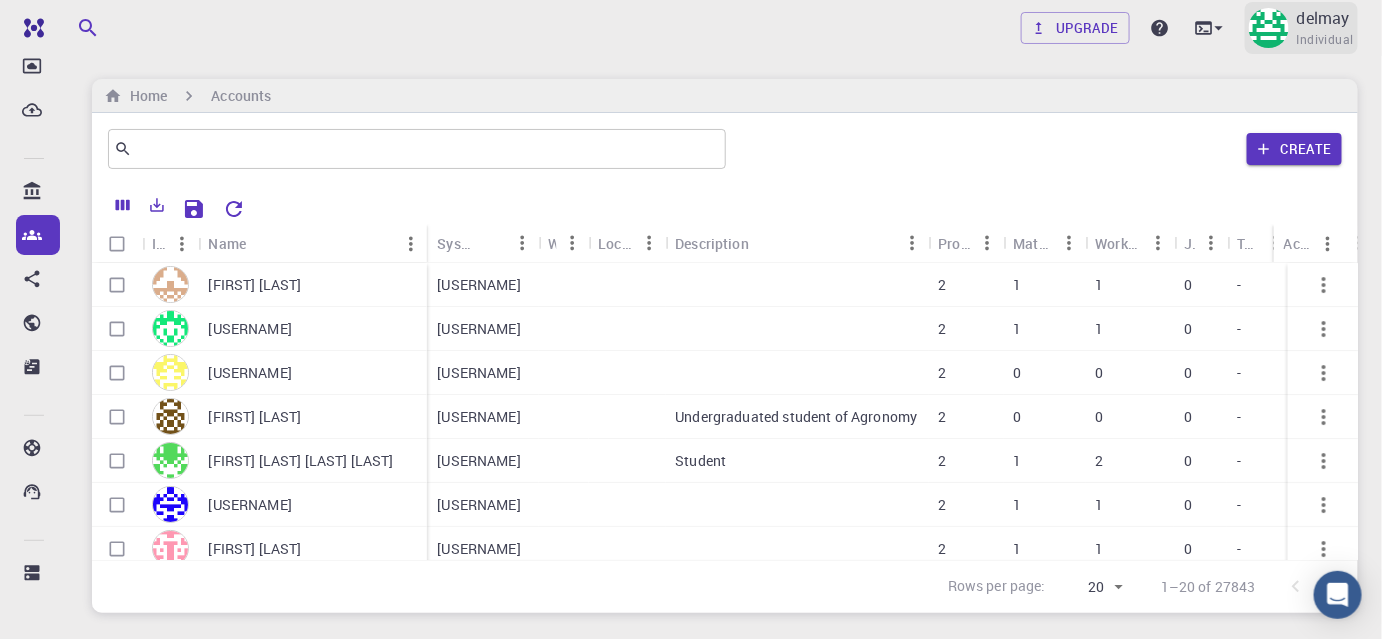 click on "Individual" at bounding box center [1325, 40] 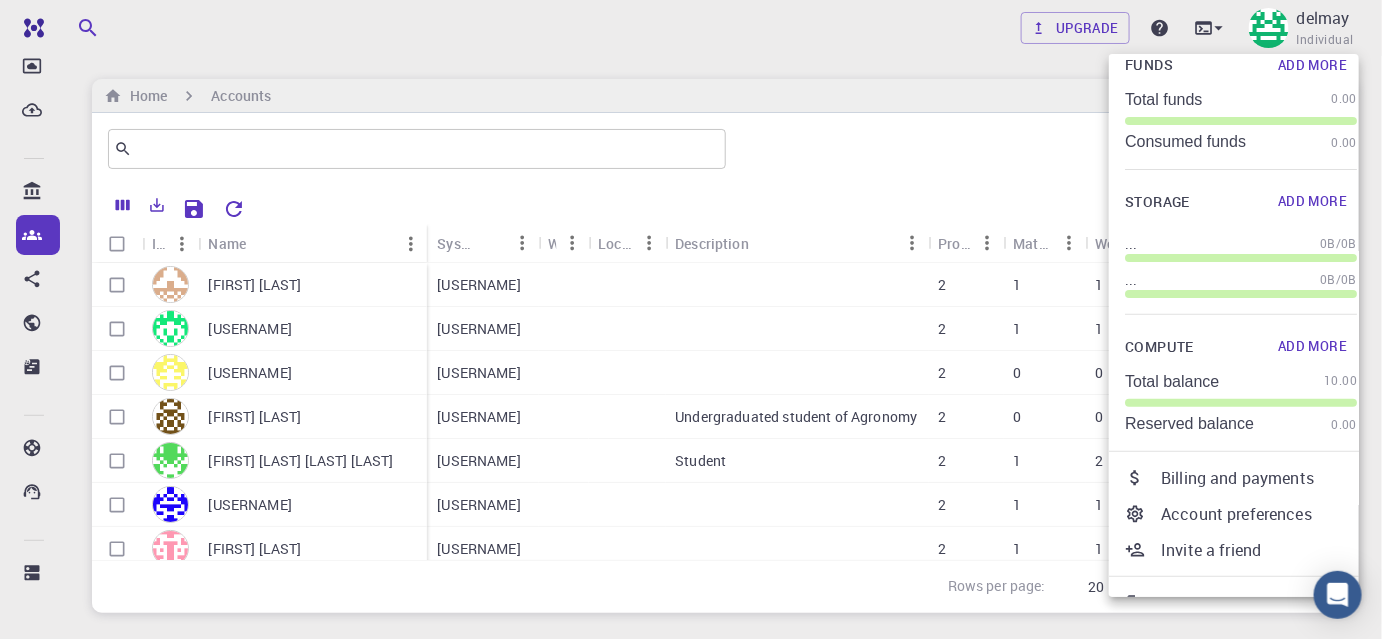 scroll, scrollTop: 88, scrollLeft: 0, axis: vertical 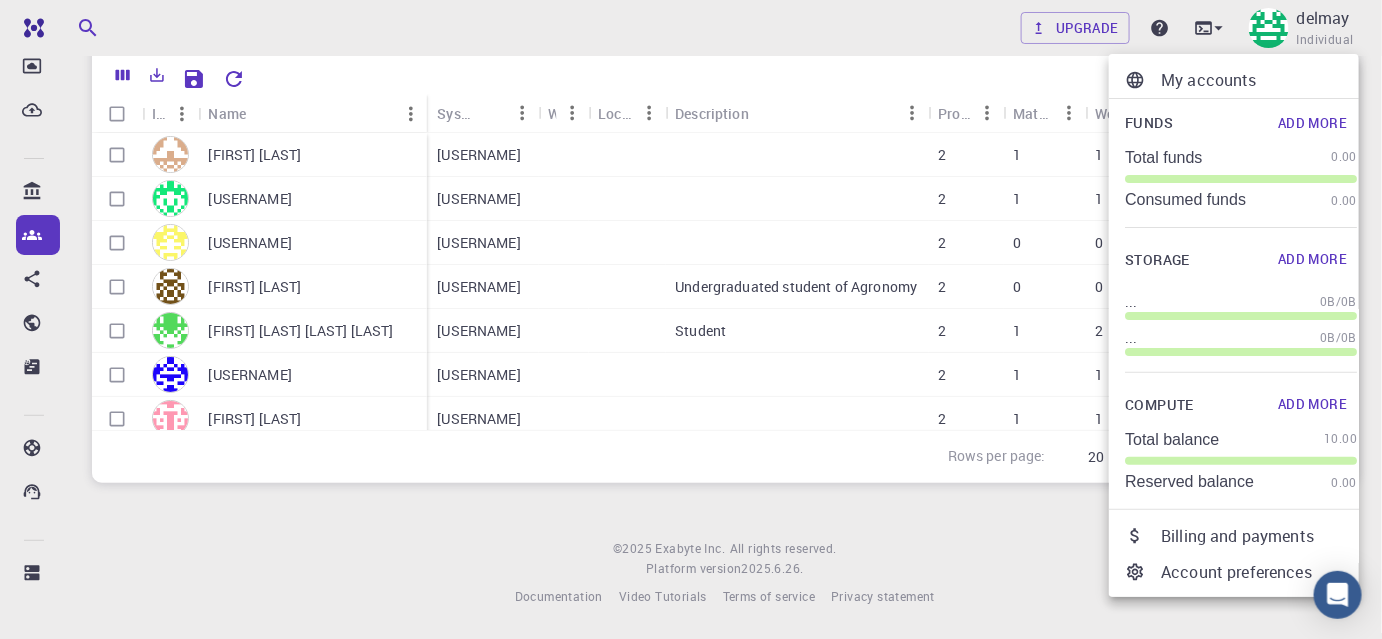 drag, startPoint x: 871, startPoint y: 16, endPoint x: 992, endPoint y: 33, distance: 122.18838 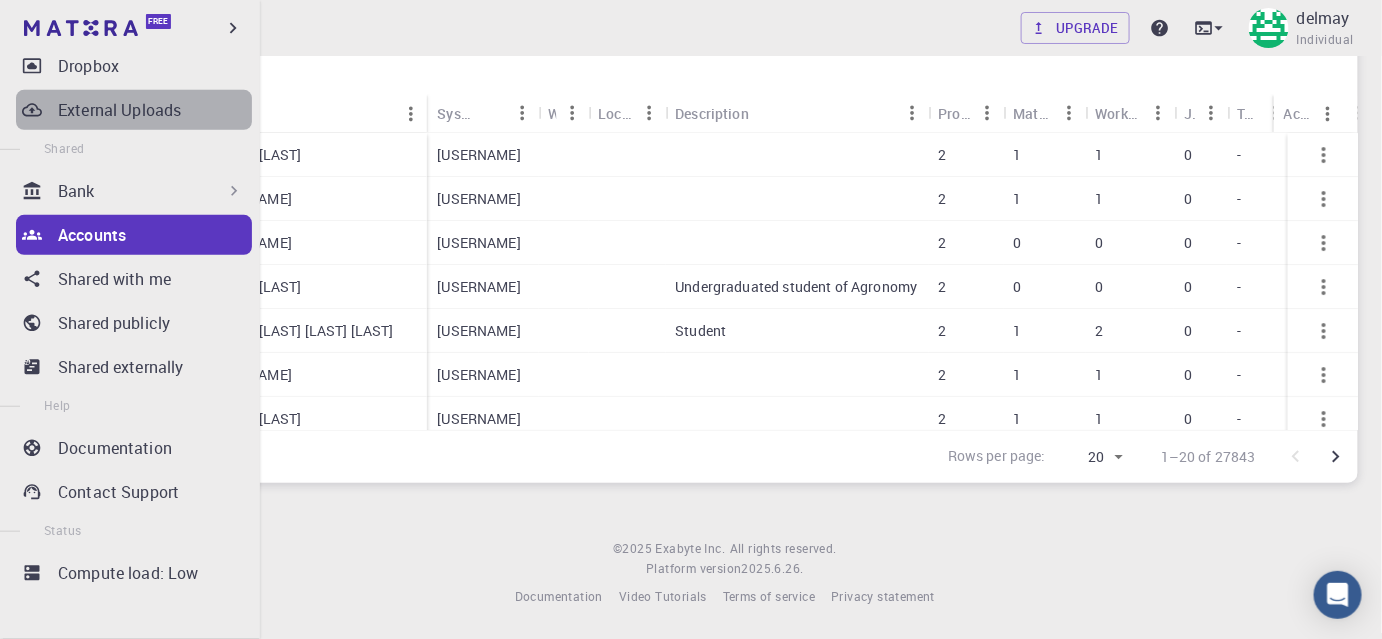 click on "External Uploads" at bounding box center [119, 110] 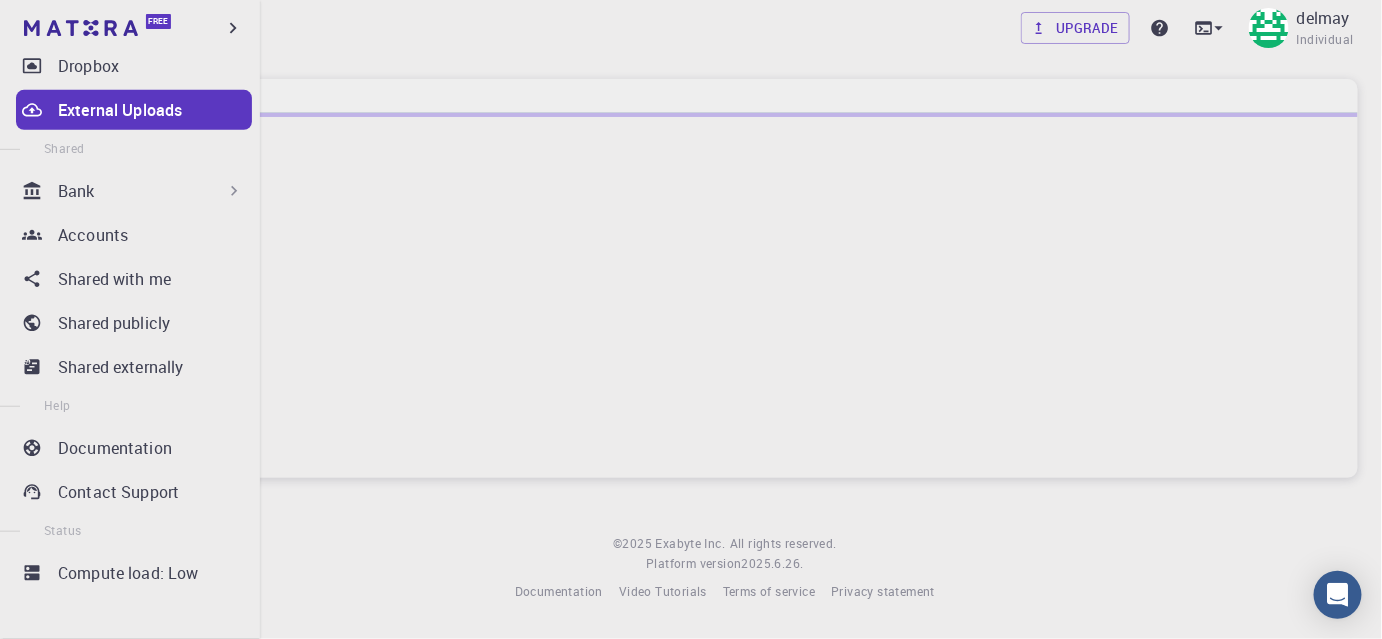 scroll, scrollTop: 0, scrollLeft: 0, axis: both 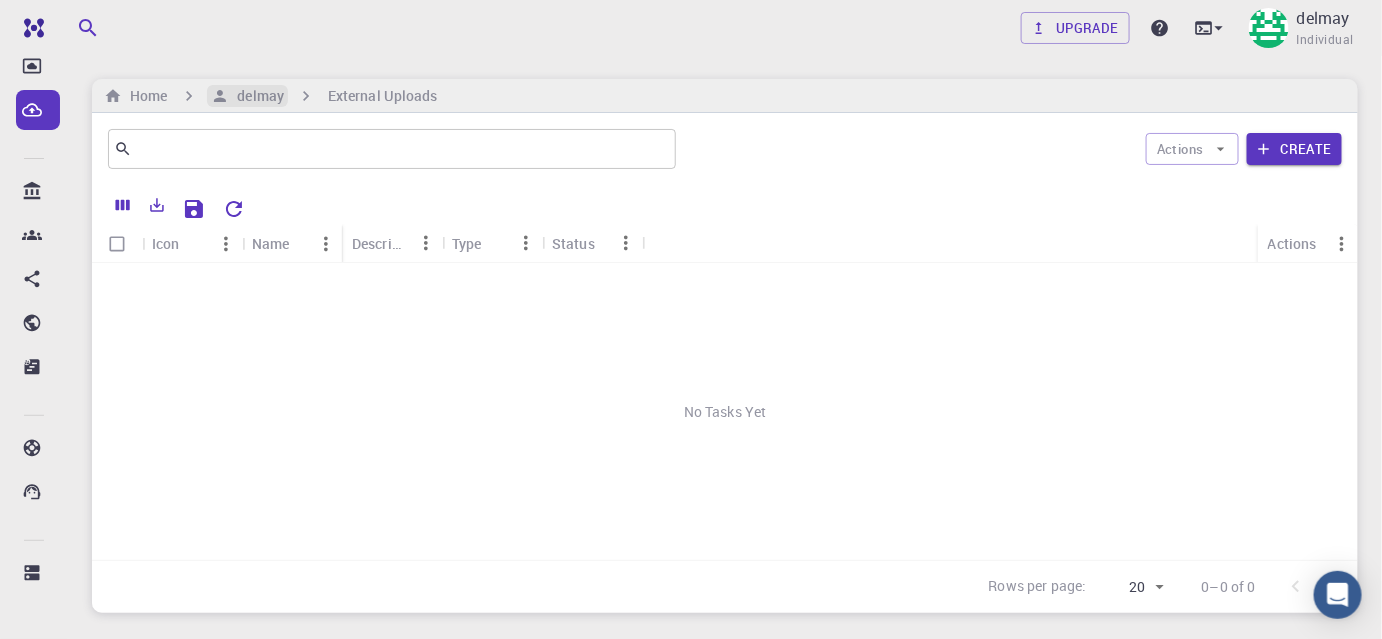 click on "delmay" at bounding box center (256, 96) 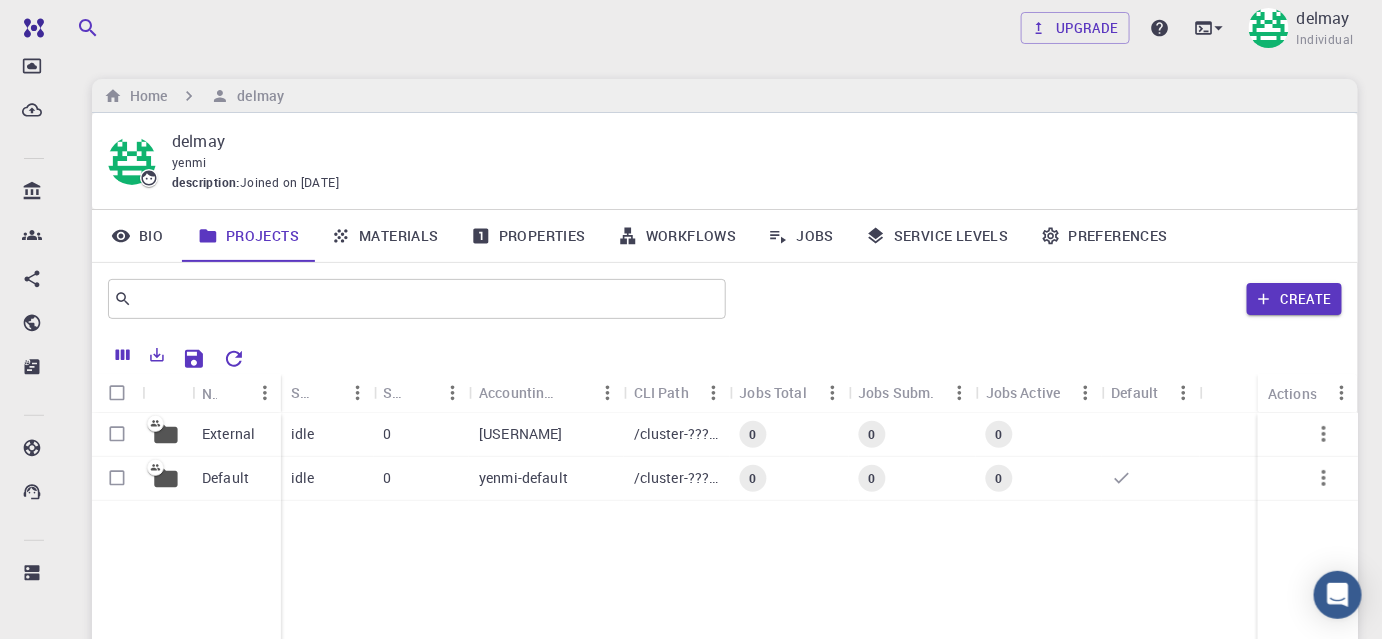 click on "Service Levels" at bounding box center (937, 236) 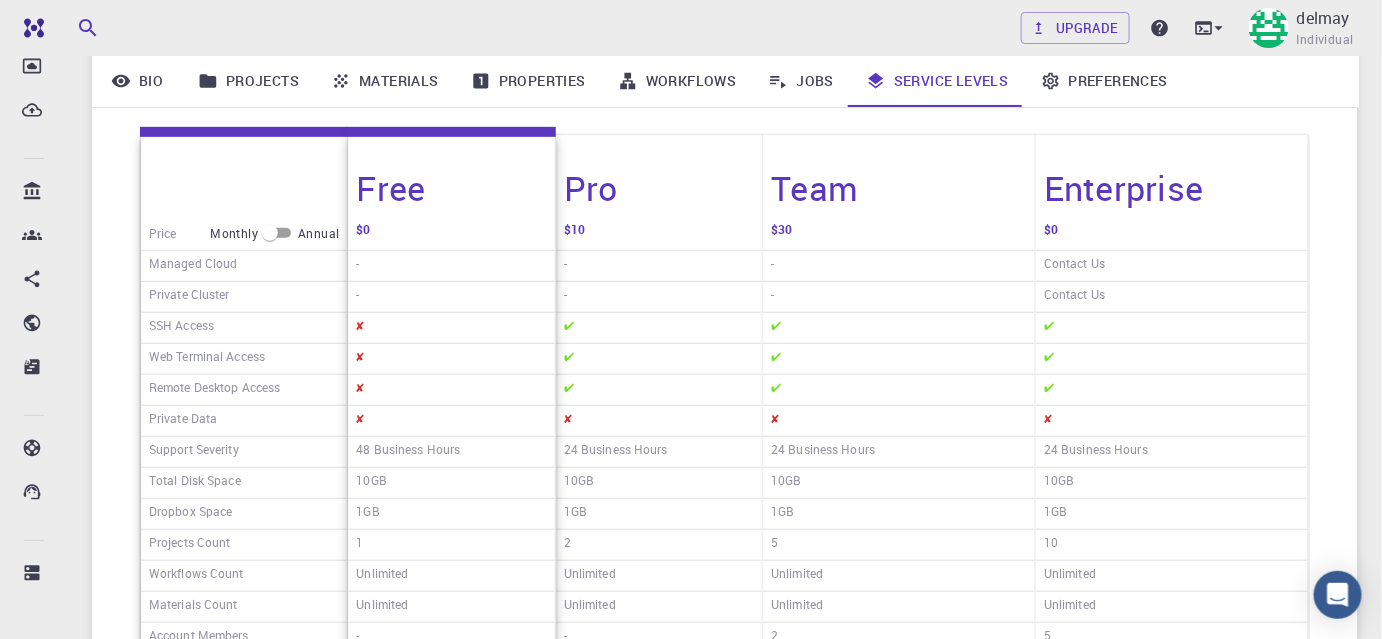 scroll, scrollTop: 454, scrollLeft: 0, axis: vertical 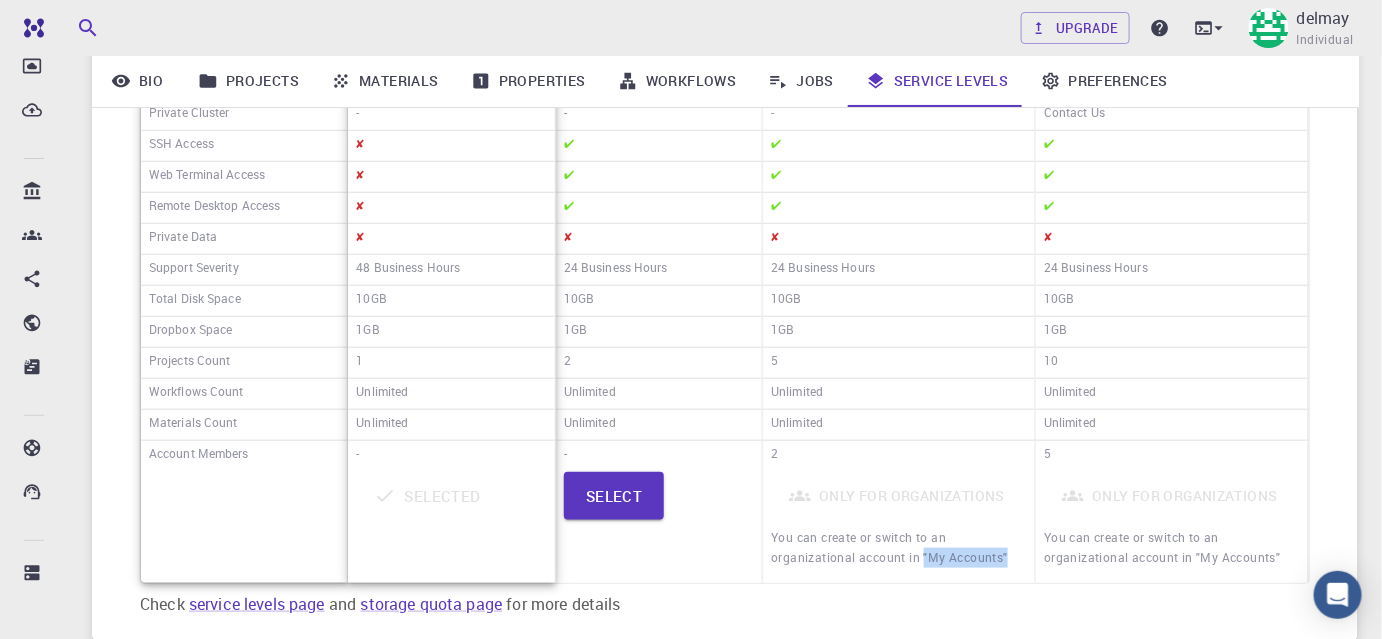 drag, startPoint x: 1006, startPoint y: 556, endPoint x: 923, endPoint y: 561, distance: 83.15047 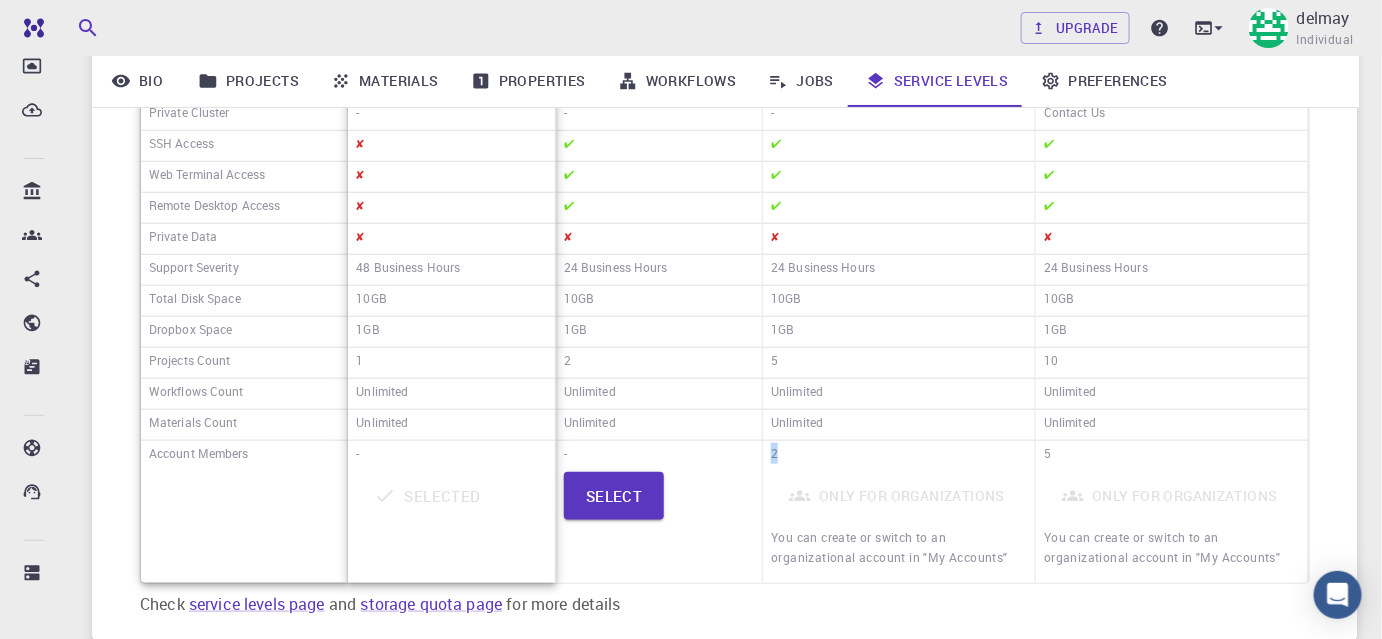 click on "2" at bounding box center [774, 455] 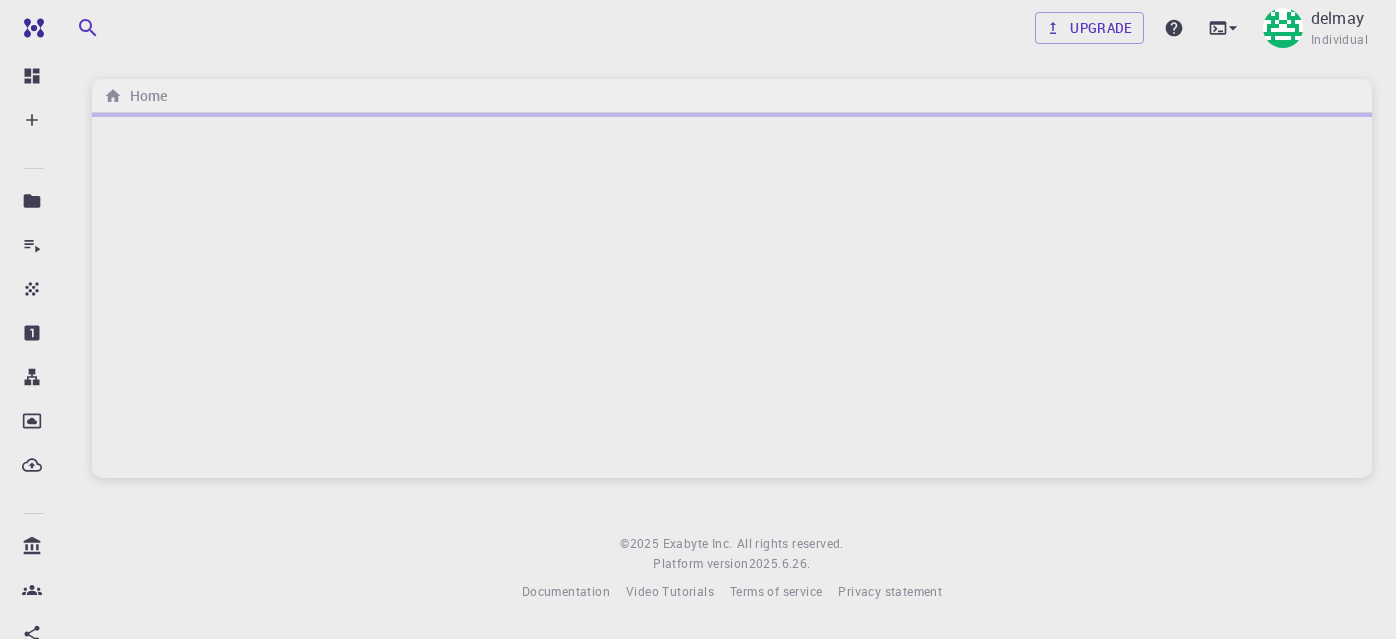 scroll, scrollTop: 0, scrollLeft: 0, axis: both 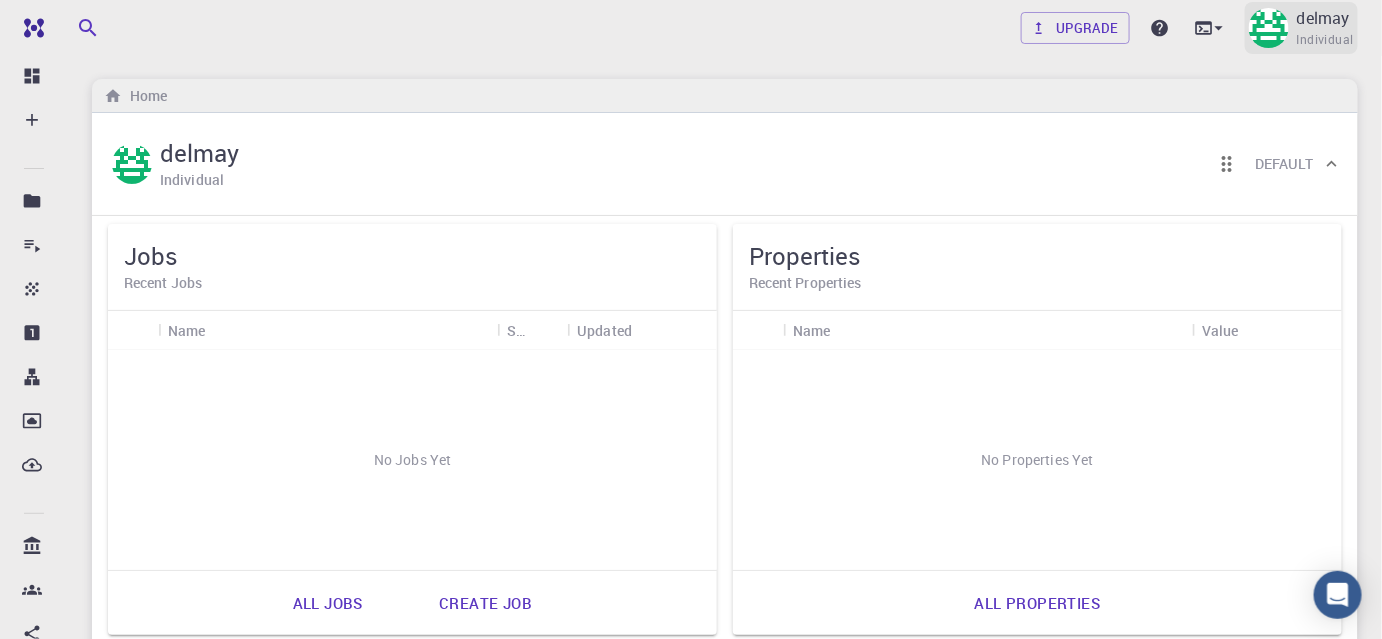 click at bounding box center (1269, 28) 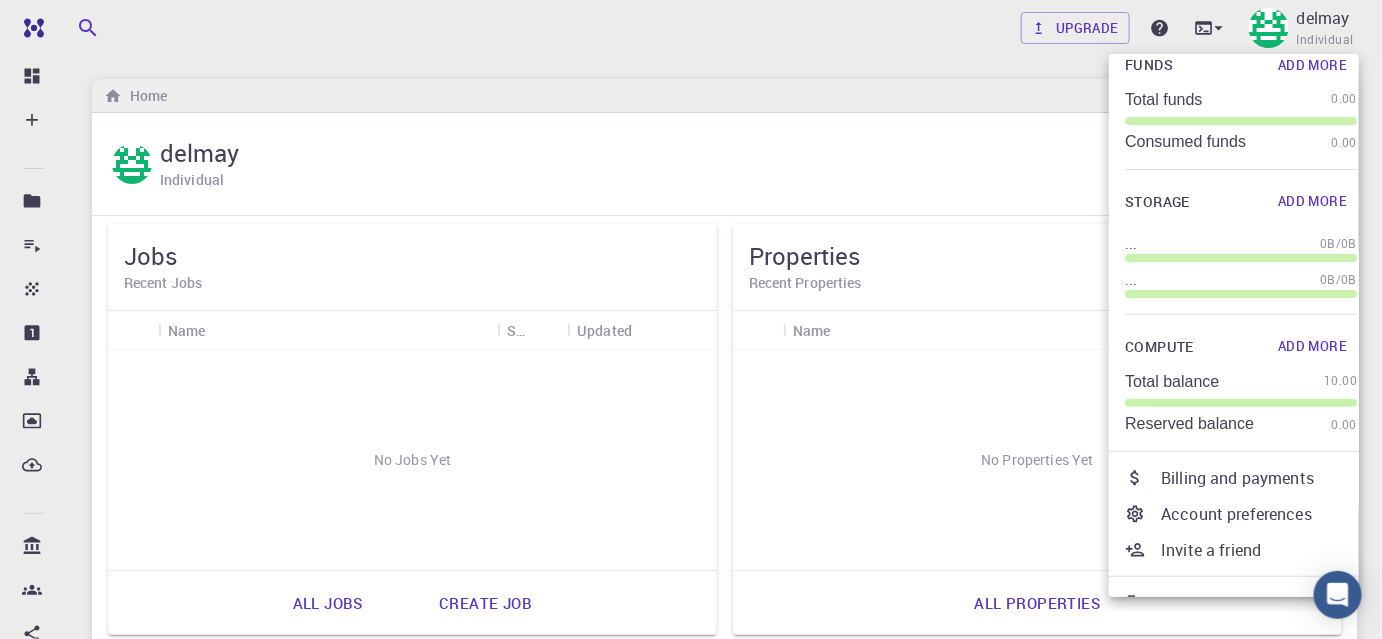 scroll, scrollTop: 88, scrollLeft: 0, axis: vertical 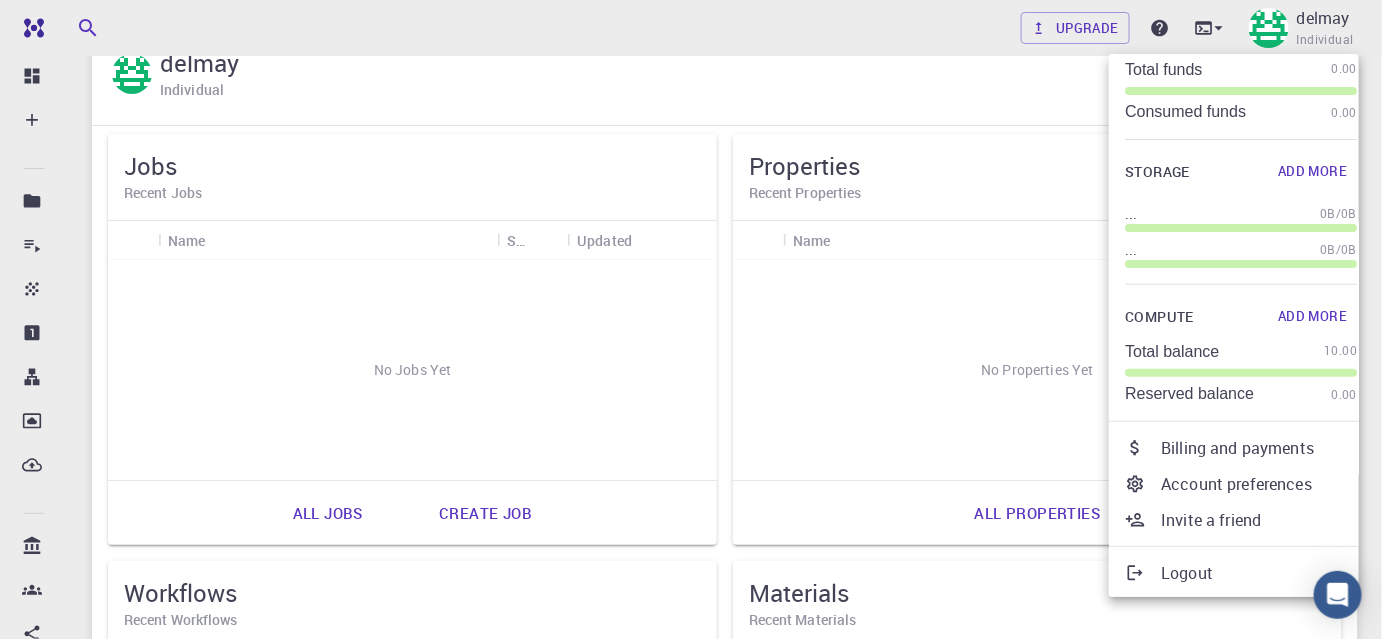 click on "Logout" at bounding box center (1259, 573) 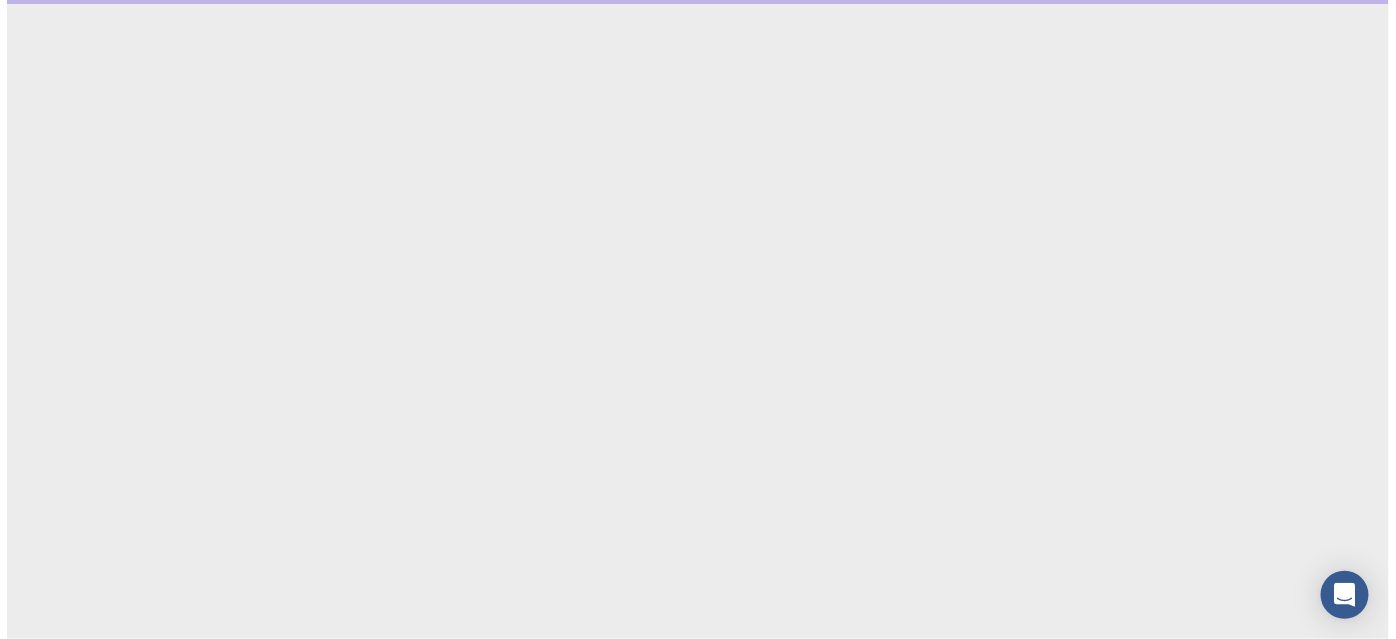 scroll, scrollTop: 0, scrollLeft: 0, axis: both 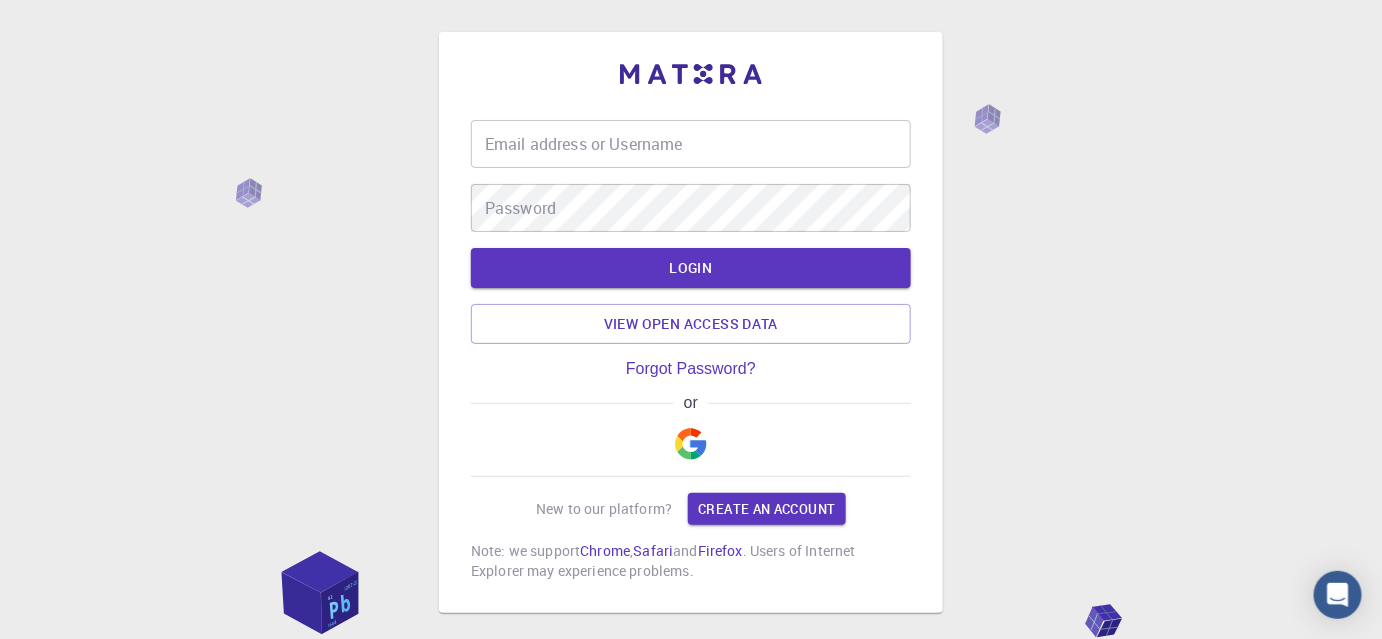 click on "Email address or Username Email address or Username Password Password LOGIN View open access data Forgot Password? or New to our platform? Create an account Note: we support  Chrome ,  Safari  and  Firefox . Users of Internet Explorer may experience problems. ©  2025   Exabyte Inc.   All rights reserved. Platform version  2025.6.26 . Documentation Video Tutorials Terms of service Privacy statement" at bounding box center (691, 372) 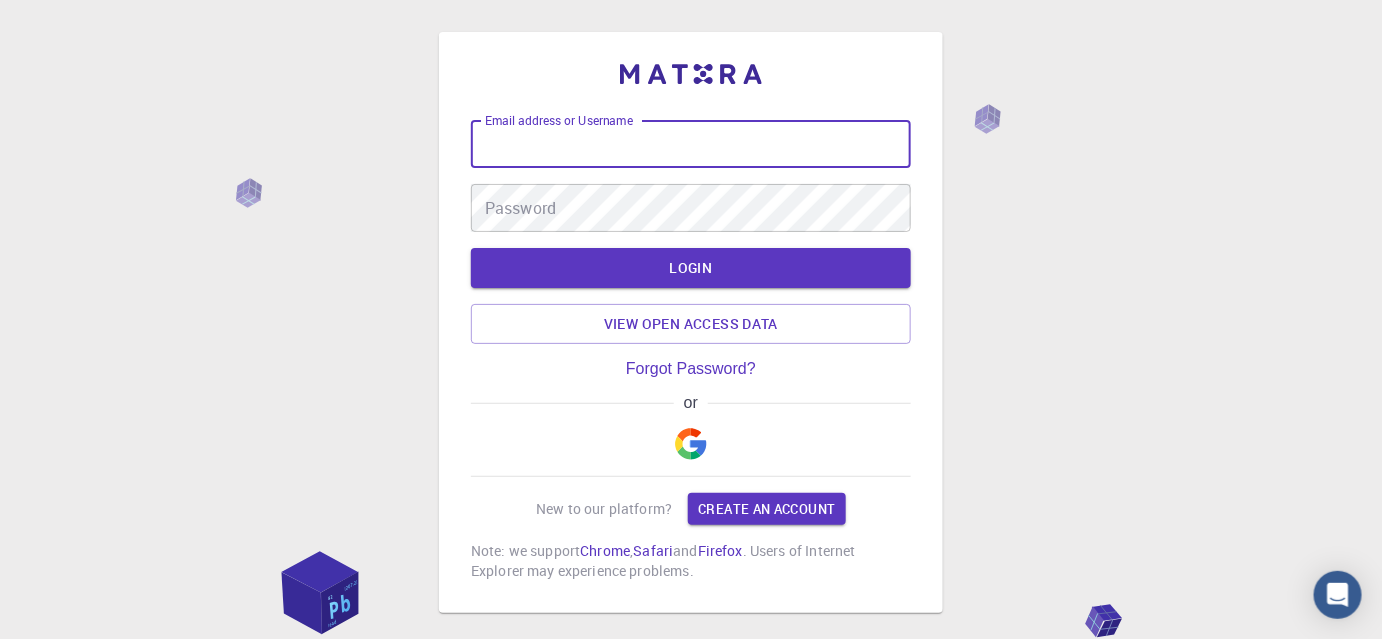 click on "Email address or Username" at bounding box center (691, 144) 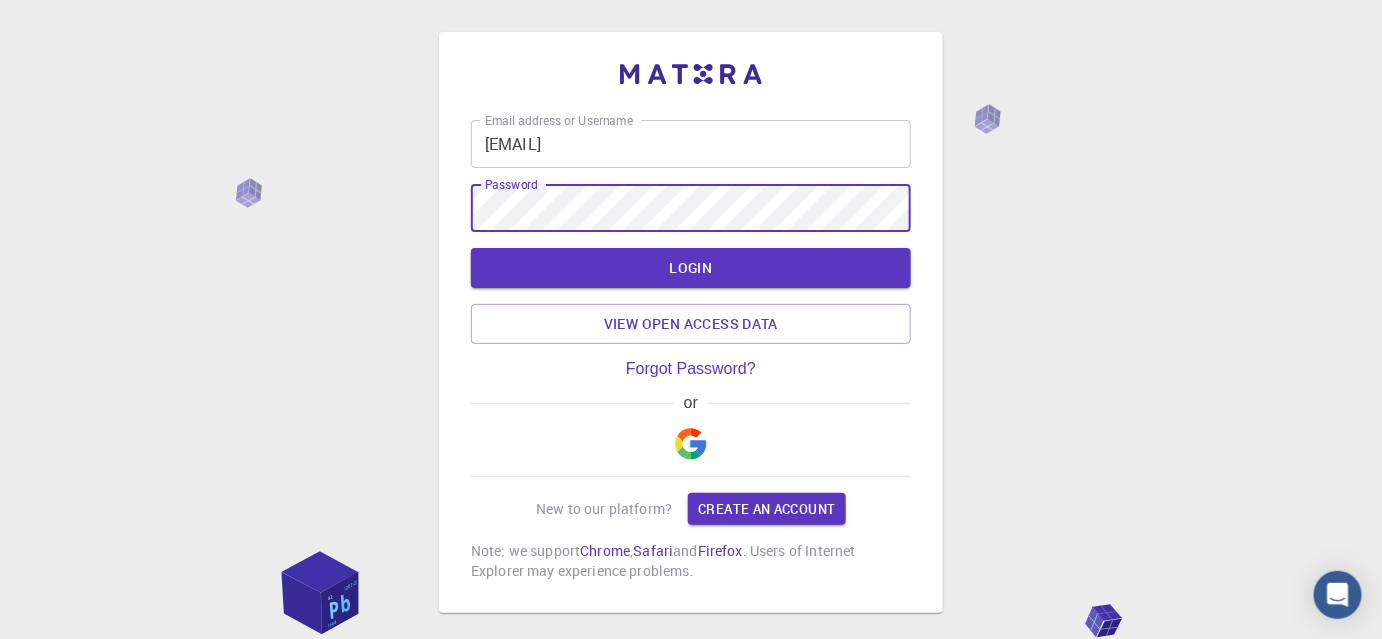 click on "LOGIN" at bounding box center [691, 268] 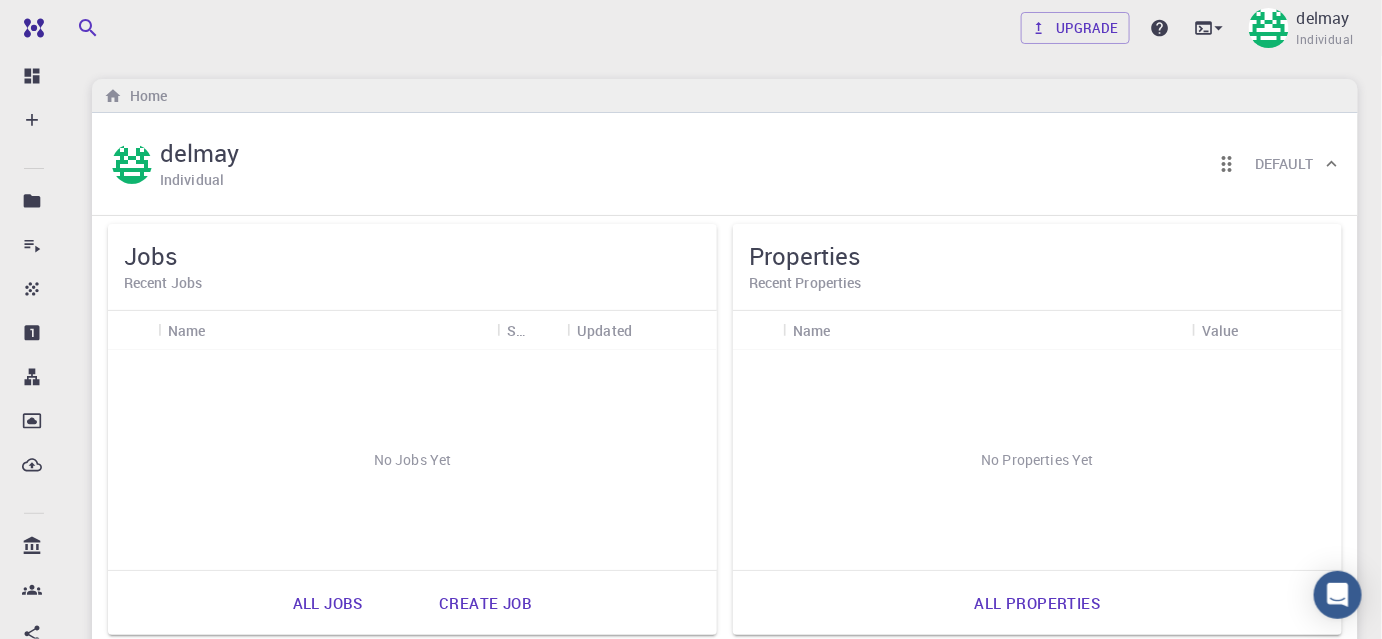 click on "Upgrade delmay Individual" at bounding box center [725, 28] 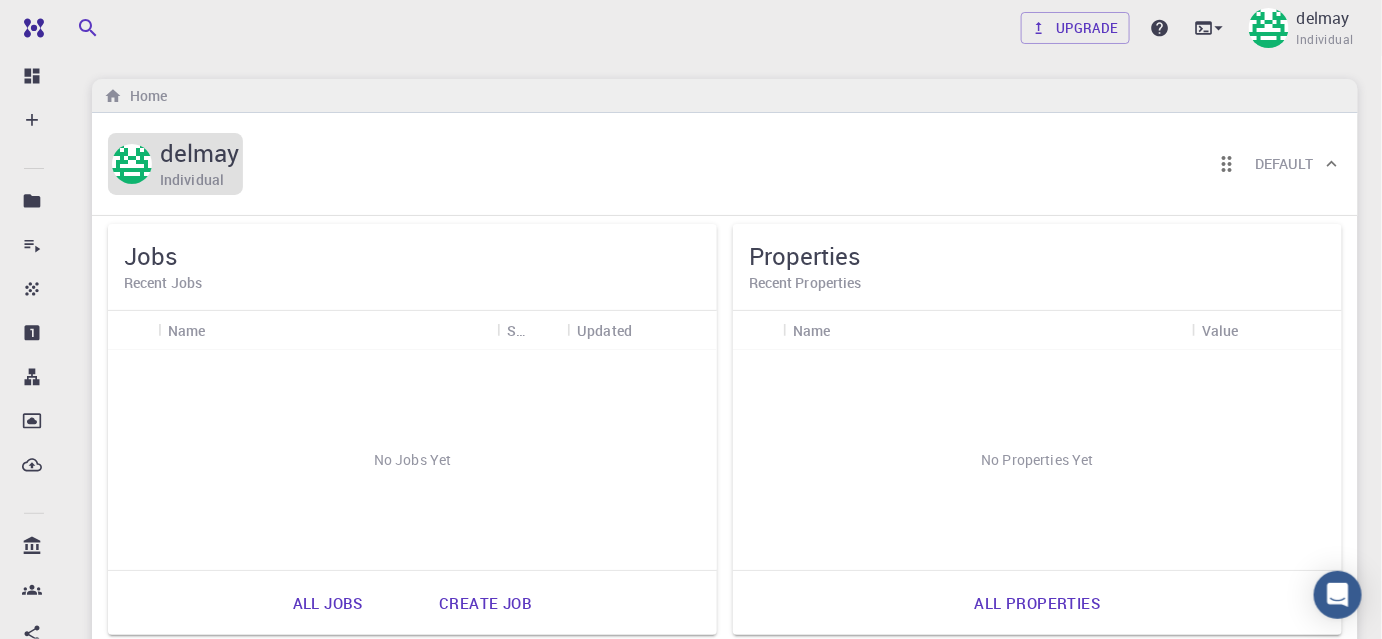 click on "Individual" at bounding box center [192, 180] 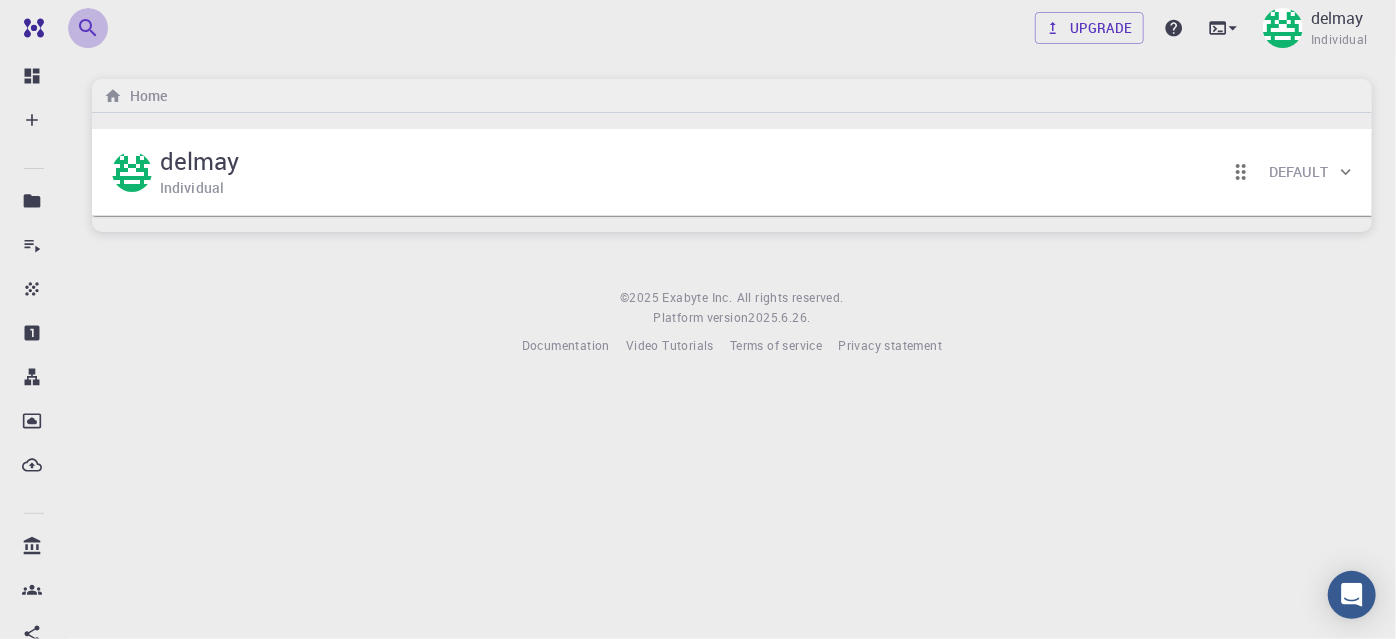 click 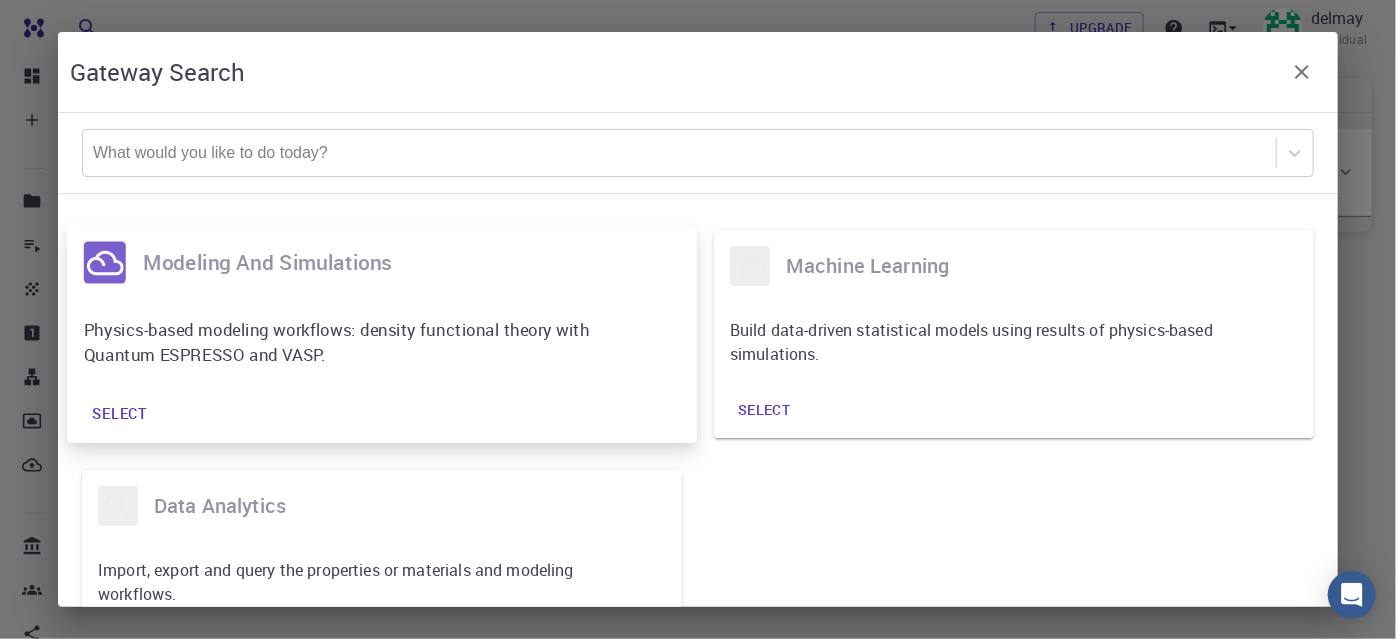 scroll, scrollTop: 98, scrollLeft: 0, axis: vertical 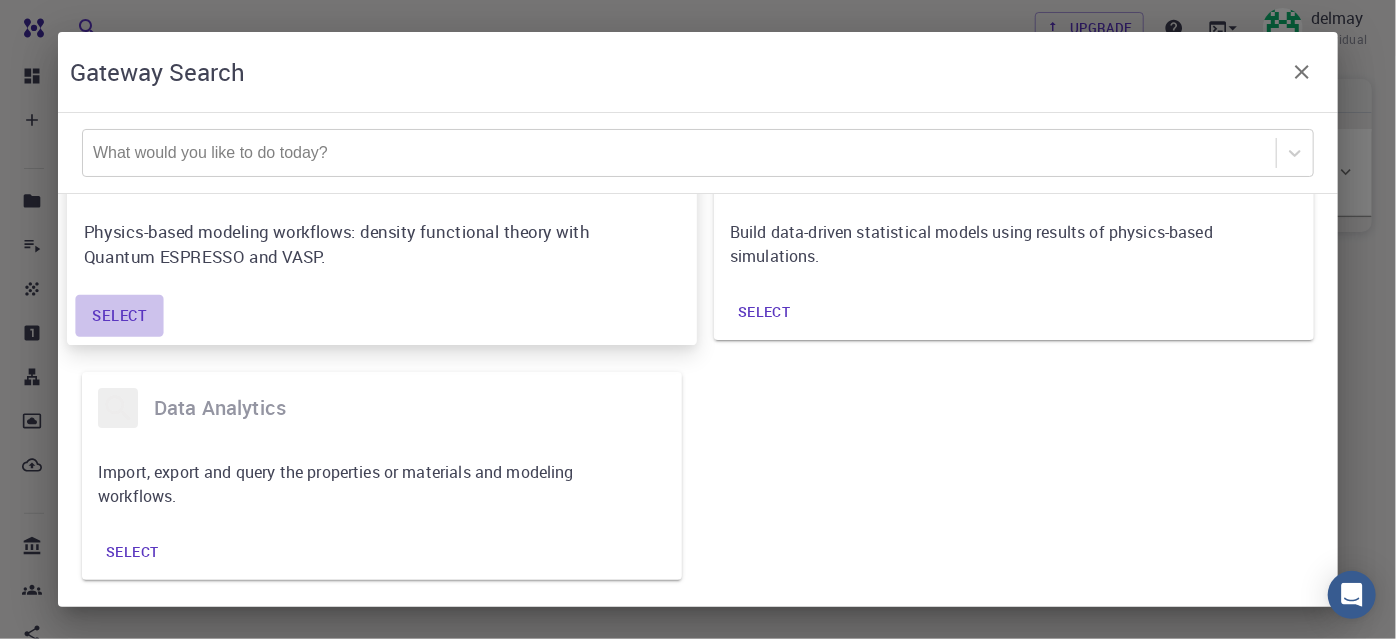 click on "Select" at bounding box center (119, 316) 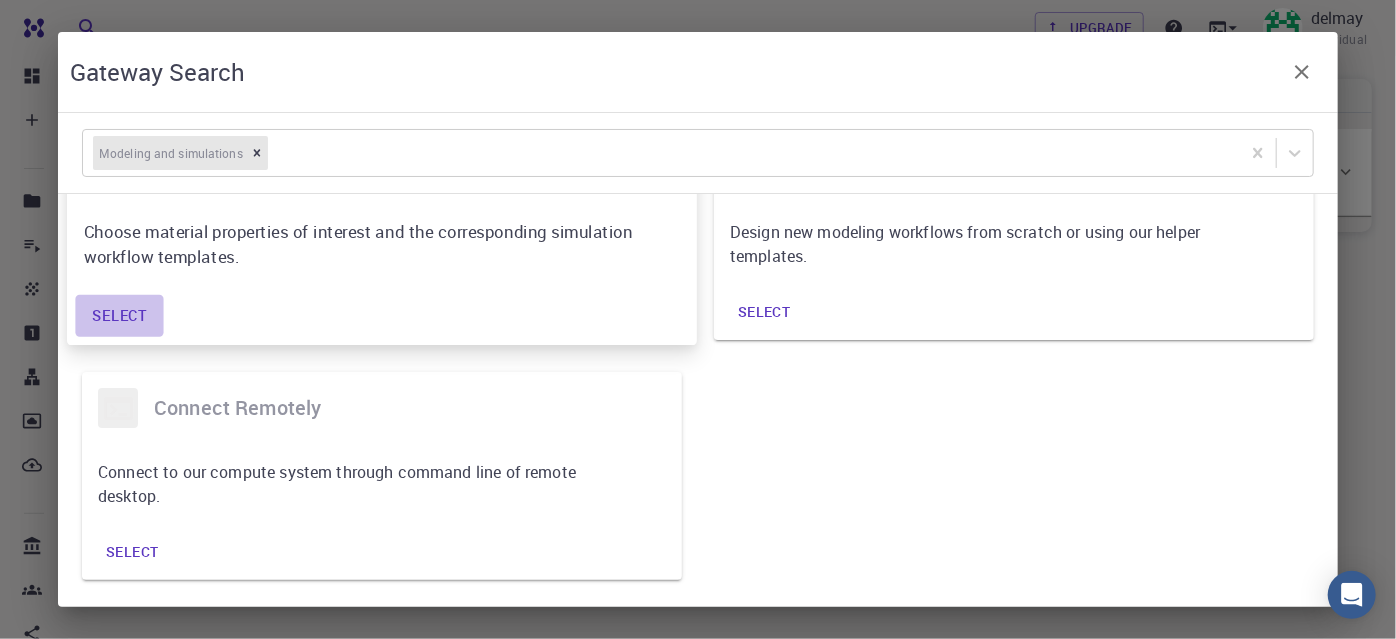 click on "Select" at bounding box center [119, 316] 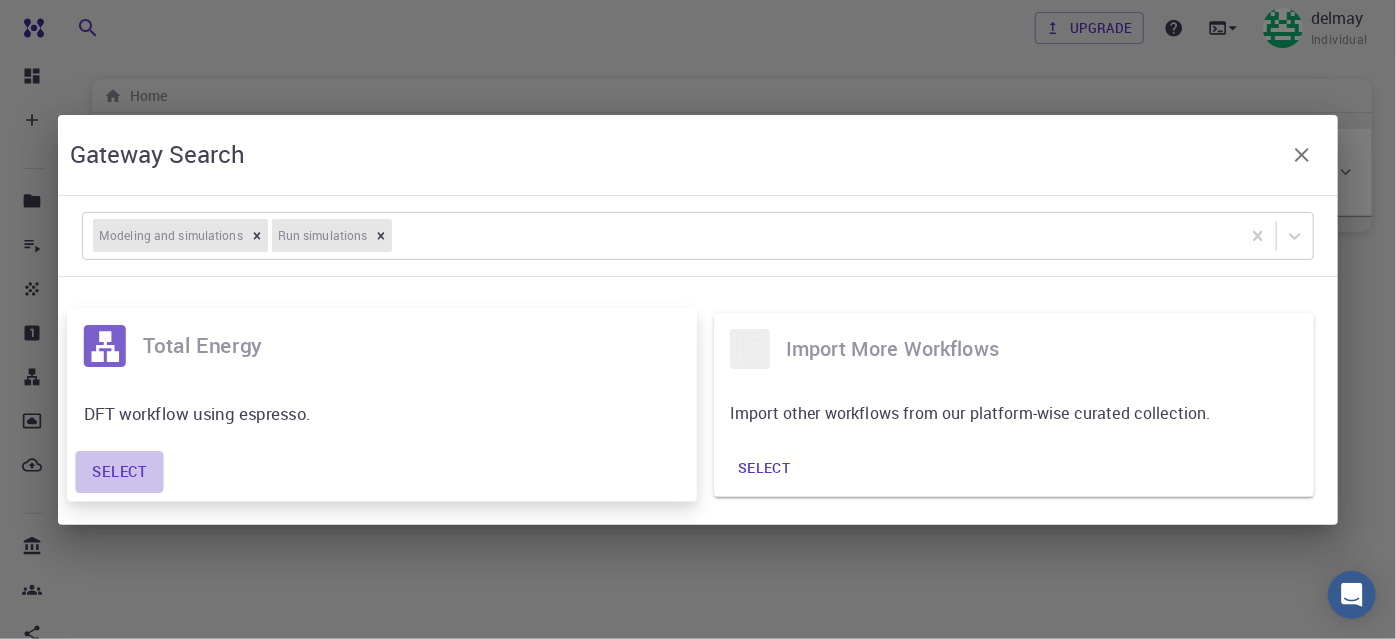 click on "Select" at bounding box center [119, 472] 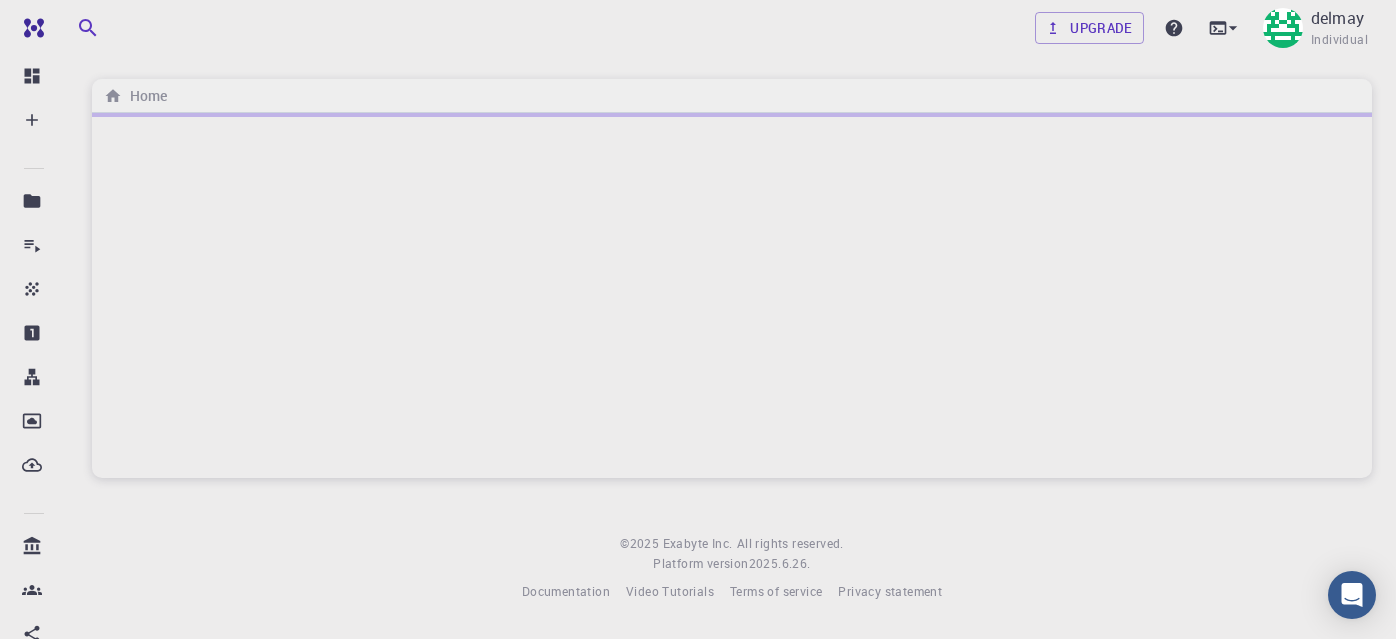 scroll, scrollTop: 0, scrollLeft: 0, axis: both 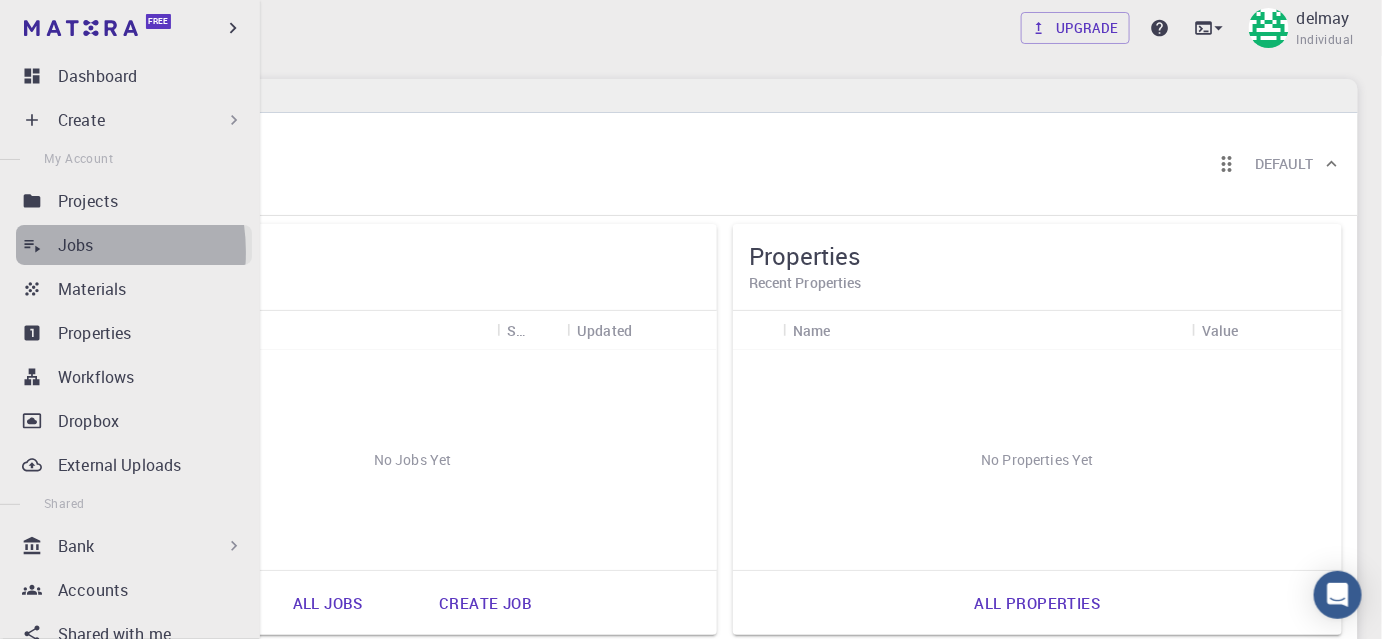 click on "Jobs" at bounding box center (134, 245) 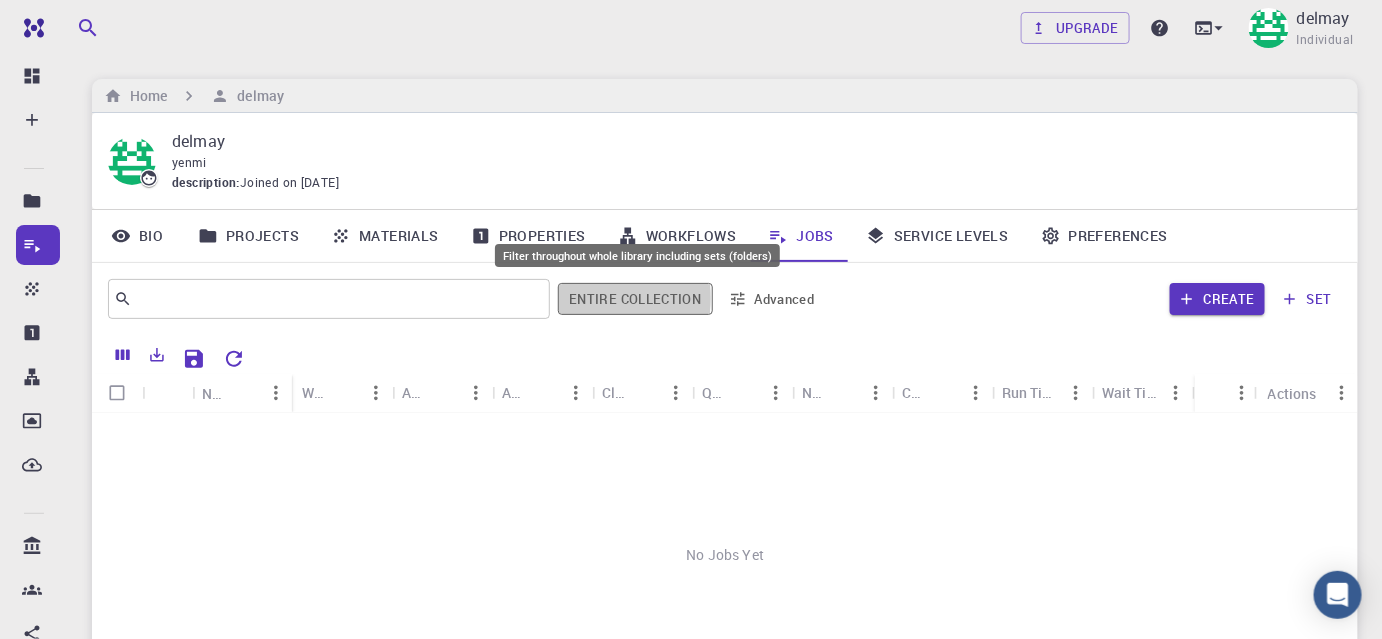 drag, startPoint x: 571, startPoint y: 298, endPoint x: 653, endPoint y: 298, distance: 82 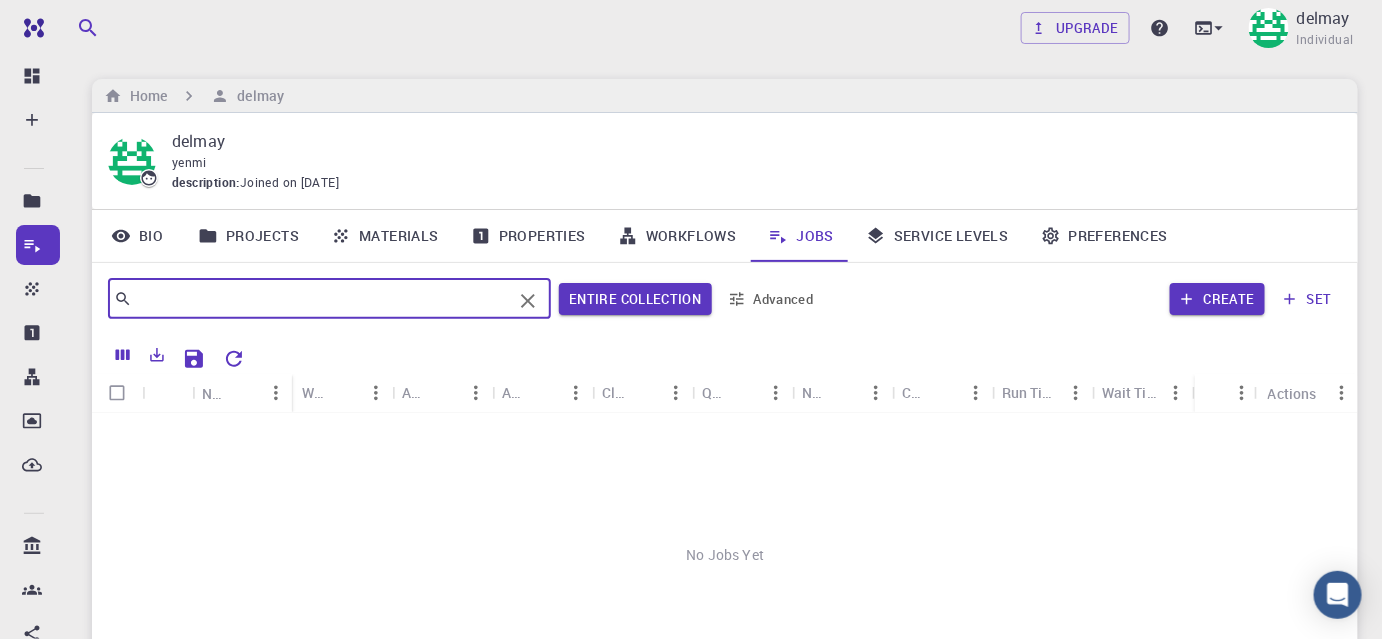 click at bounding box center [322, 299] 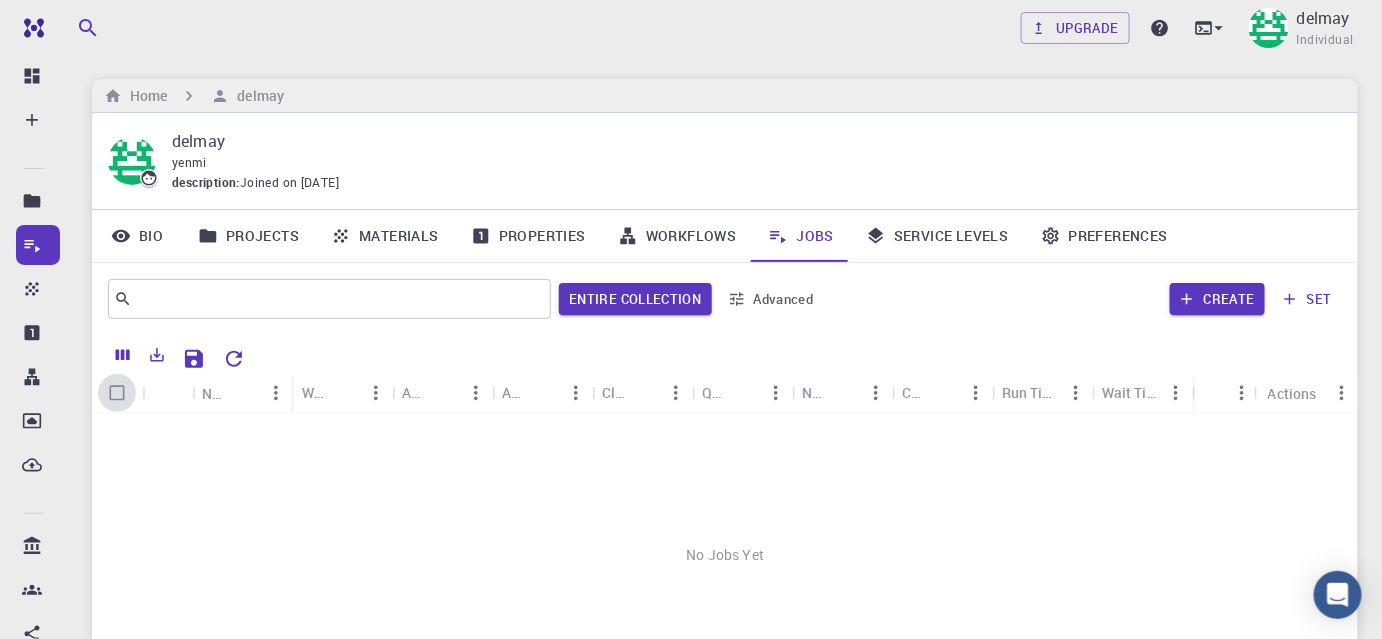 click at bounding box center (117, 393) 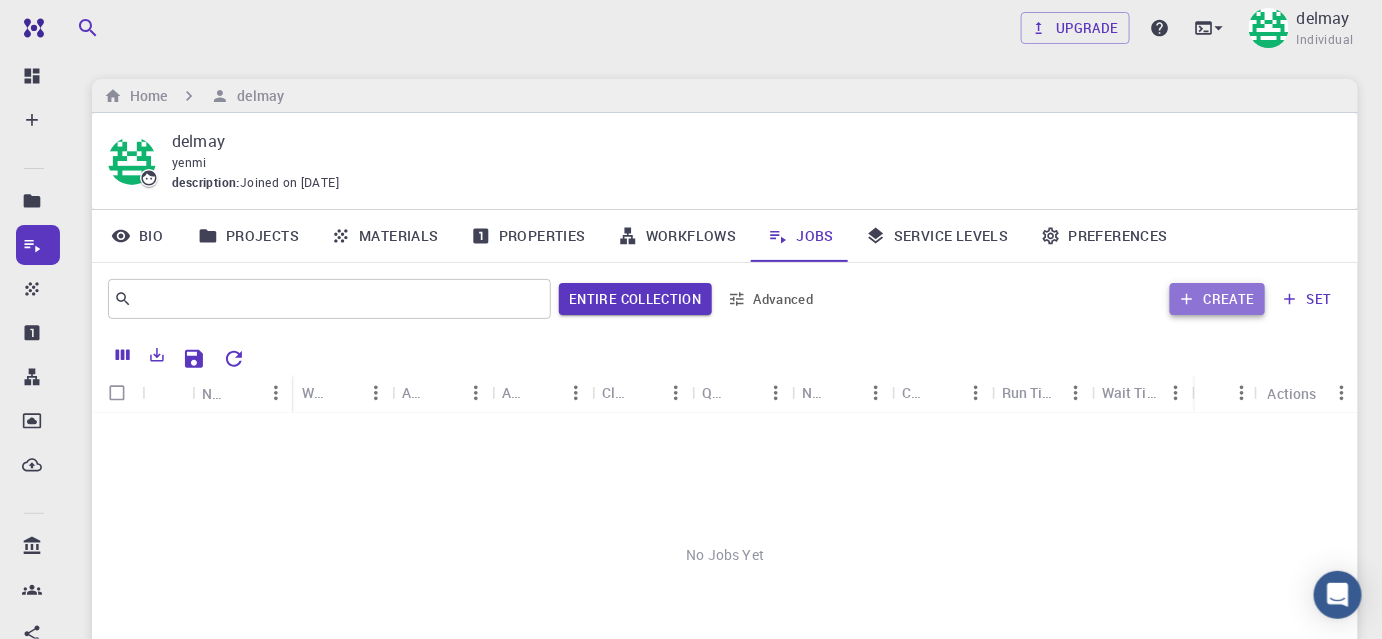 click on "Create" at bounding box center (1217, 299) 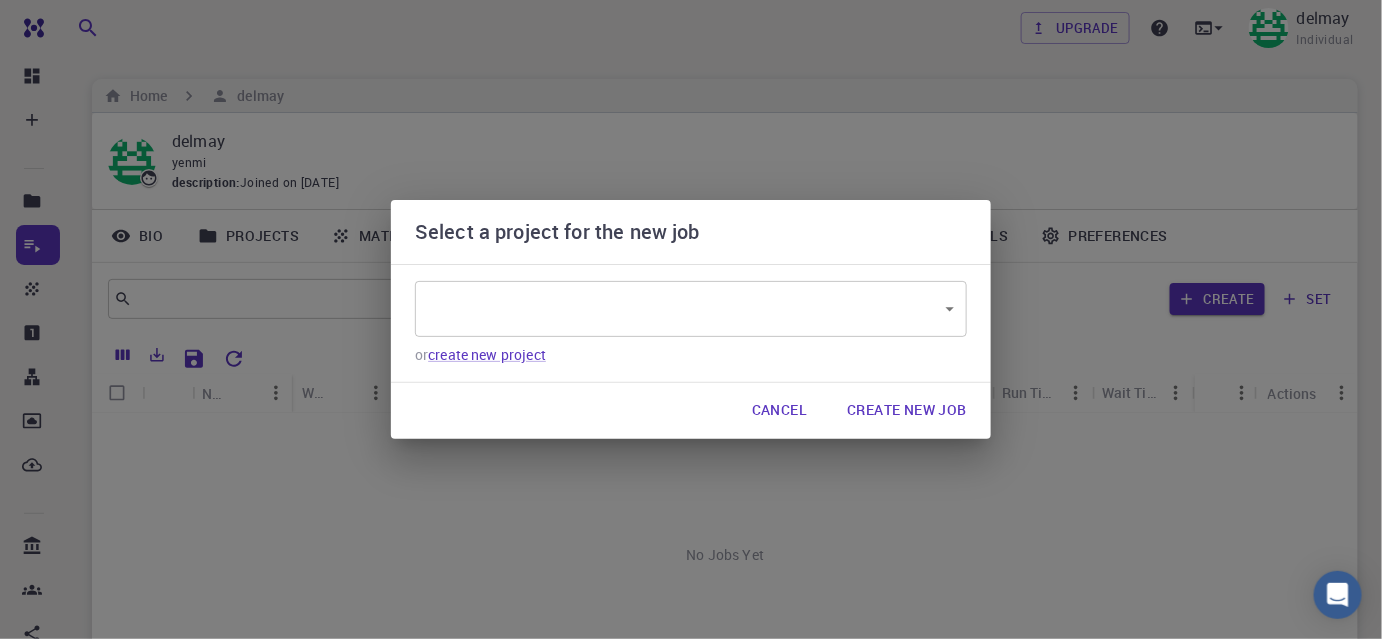type on "3JPuNKGwd7b6wf3W6" 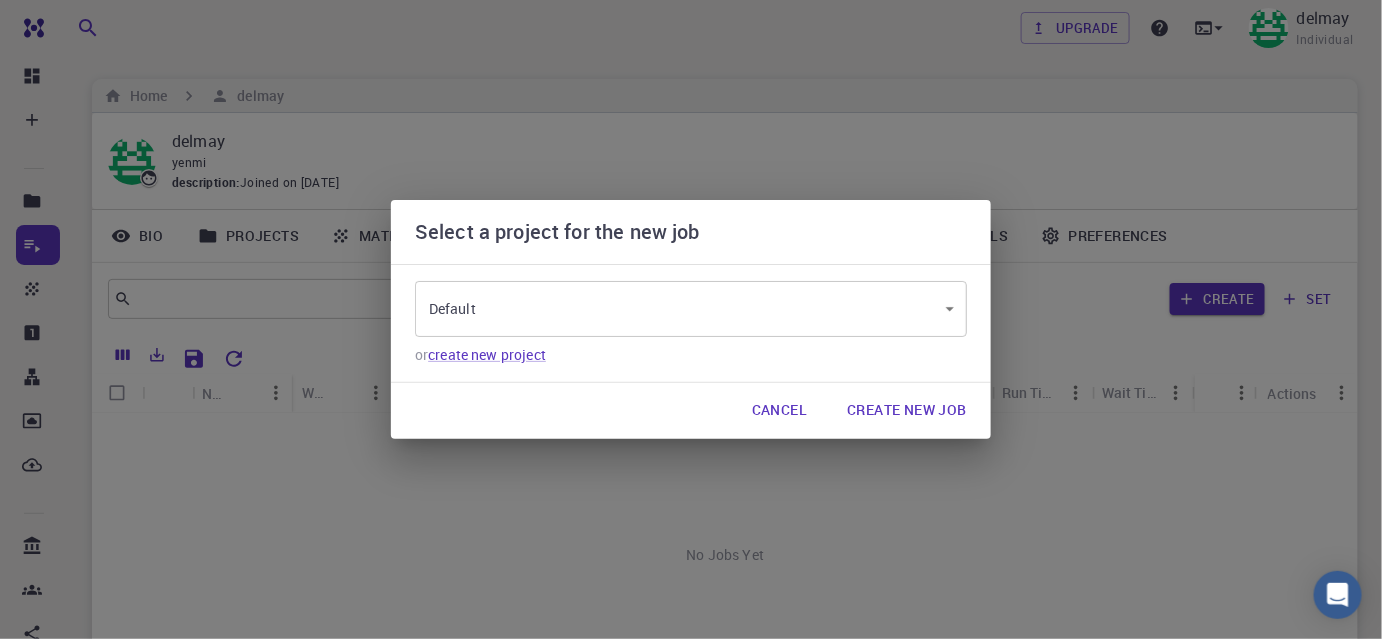 click on "Create New Job" at bounding box center [907, 411] 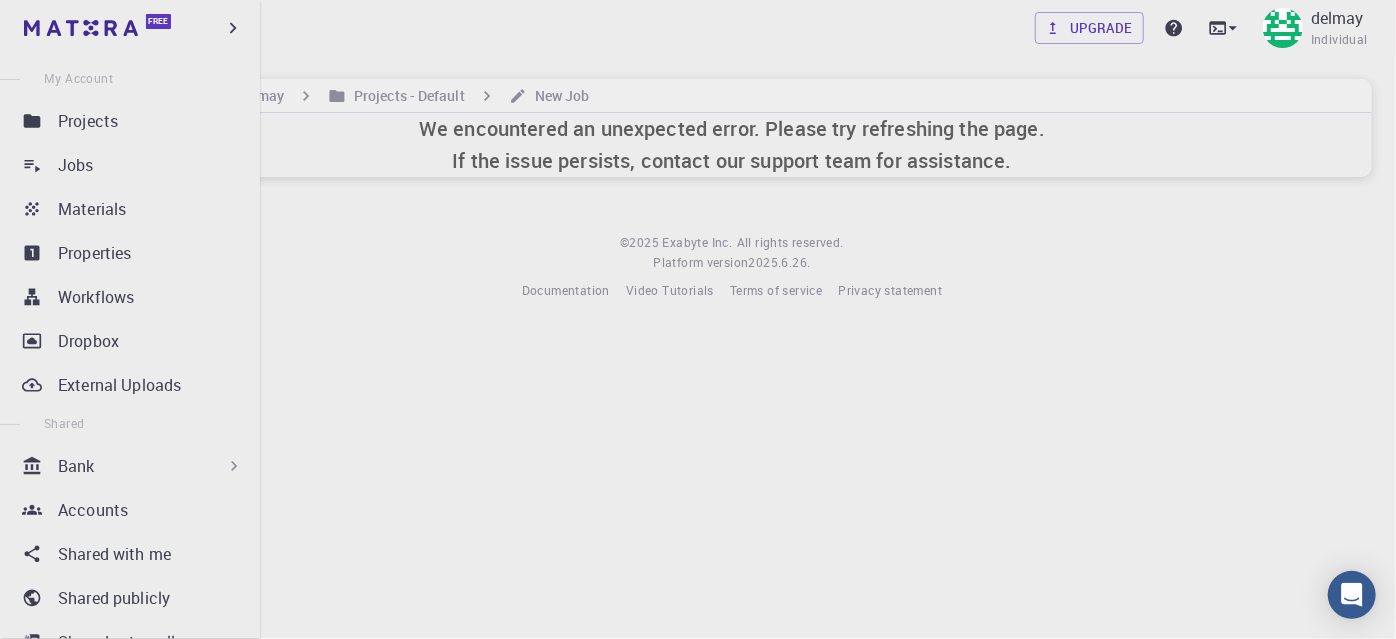 scroll, scrollTop: 272, scrollLeft: 0, axis: vertical 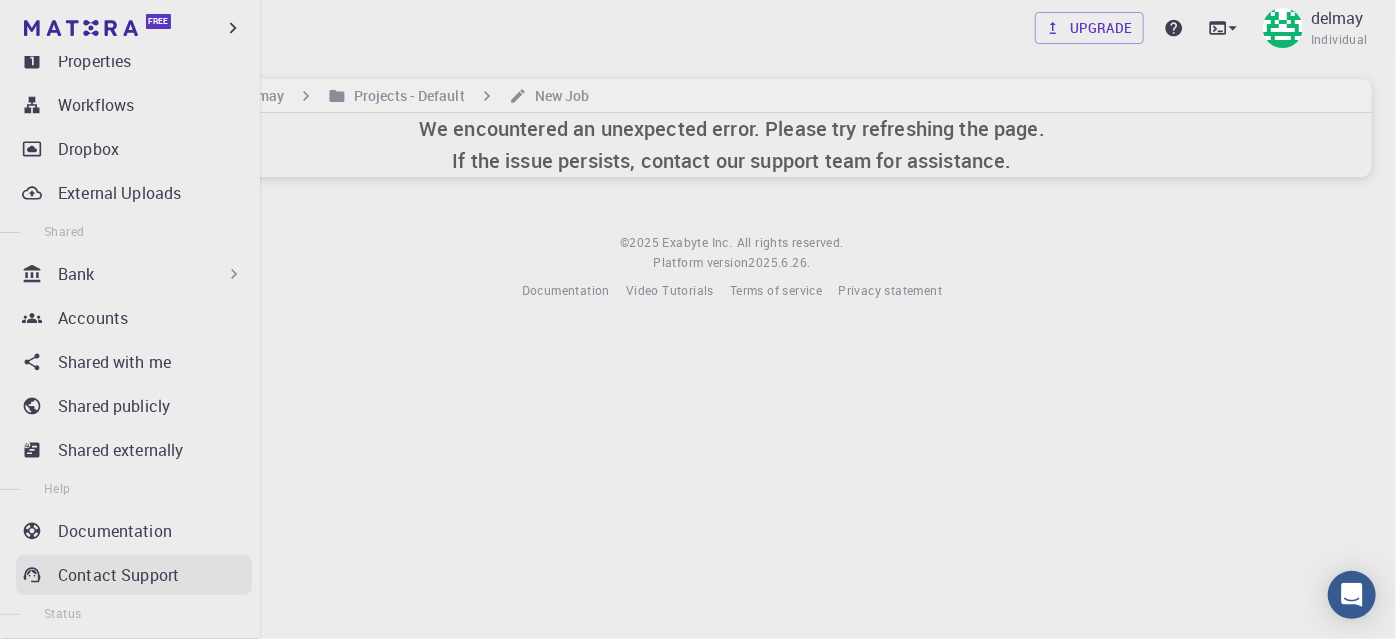 click on "Contact Support" at bounding box center [118, 575] 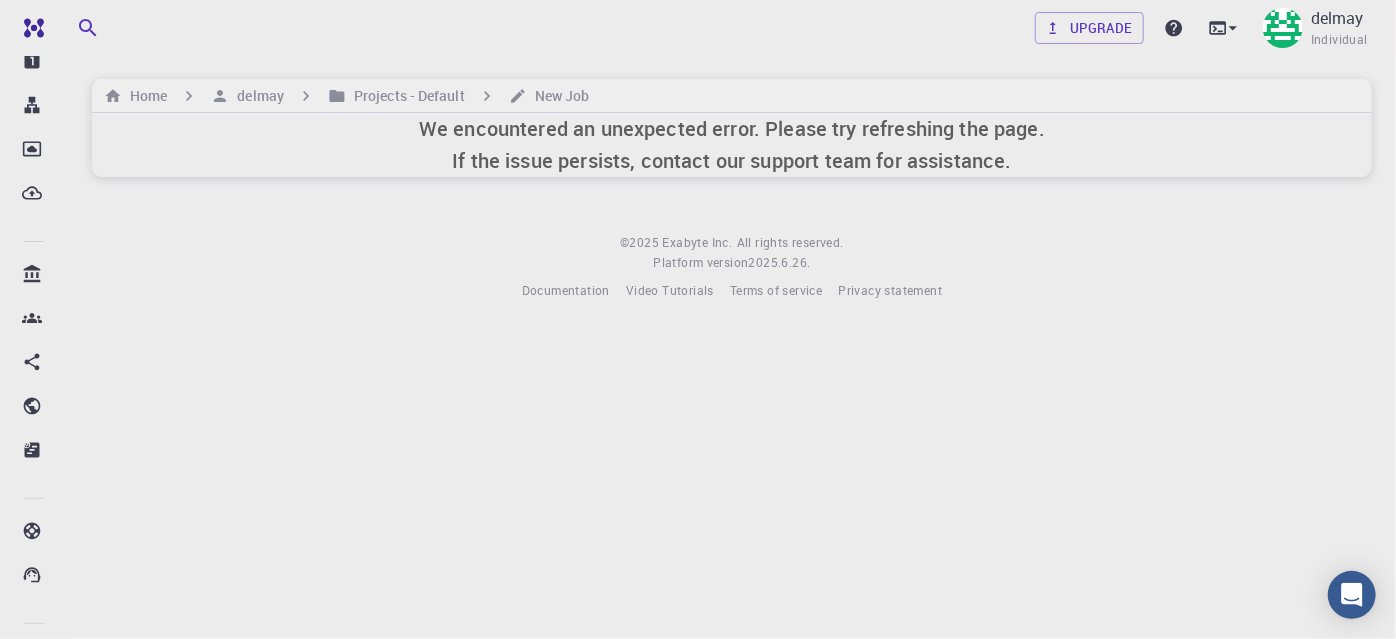 scroll, scrollTop: 0, scrollLeft: 0, axis: both 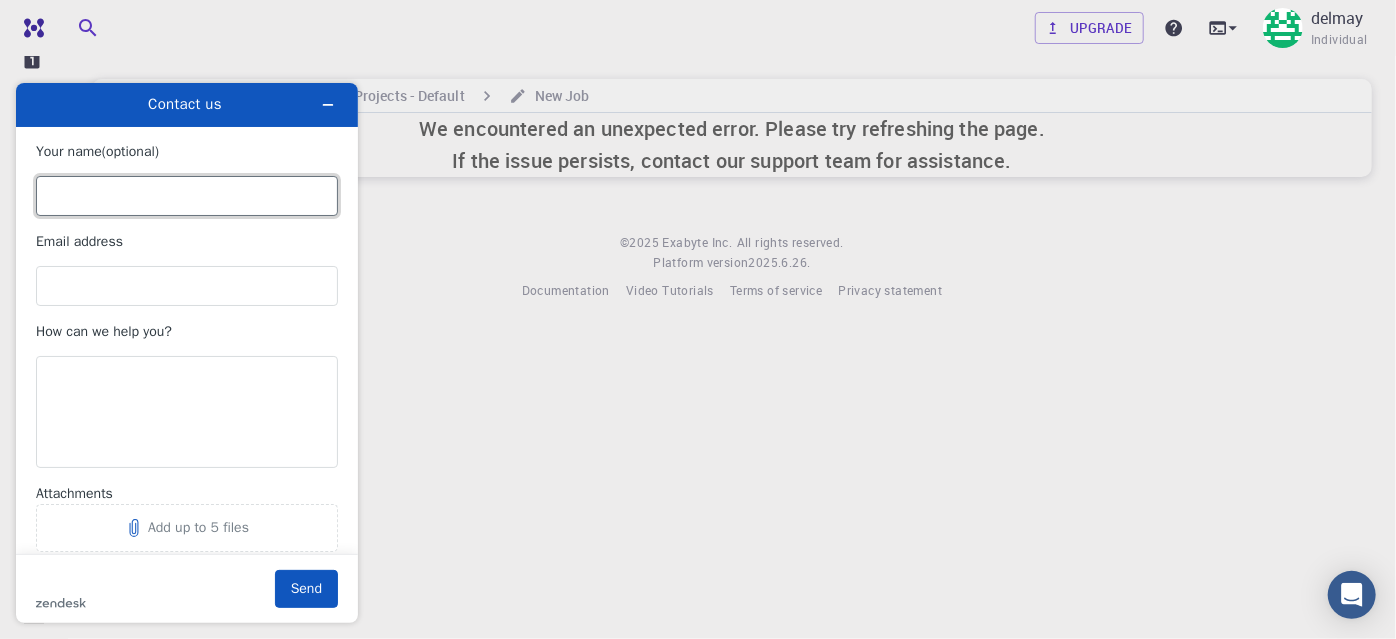 click on "Your name  (optional)" at bounding box center (187, 195) 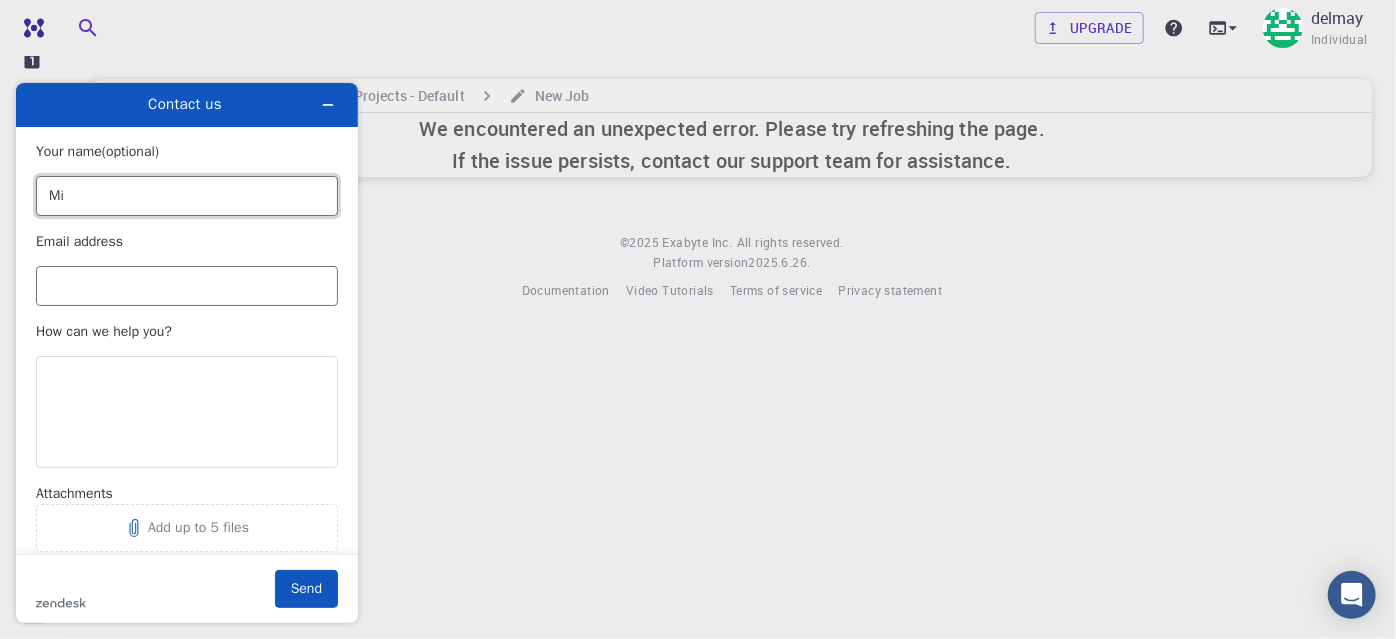 type on "Mi" 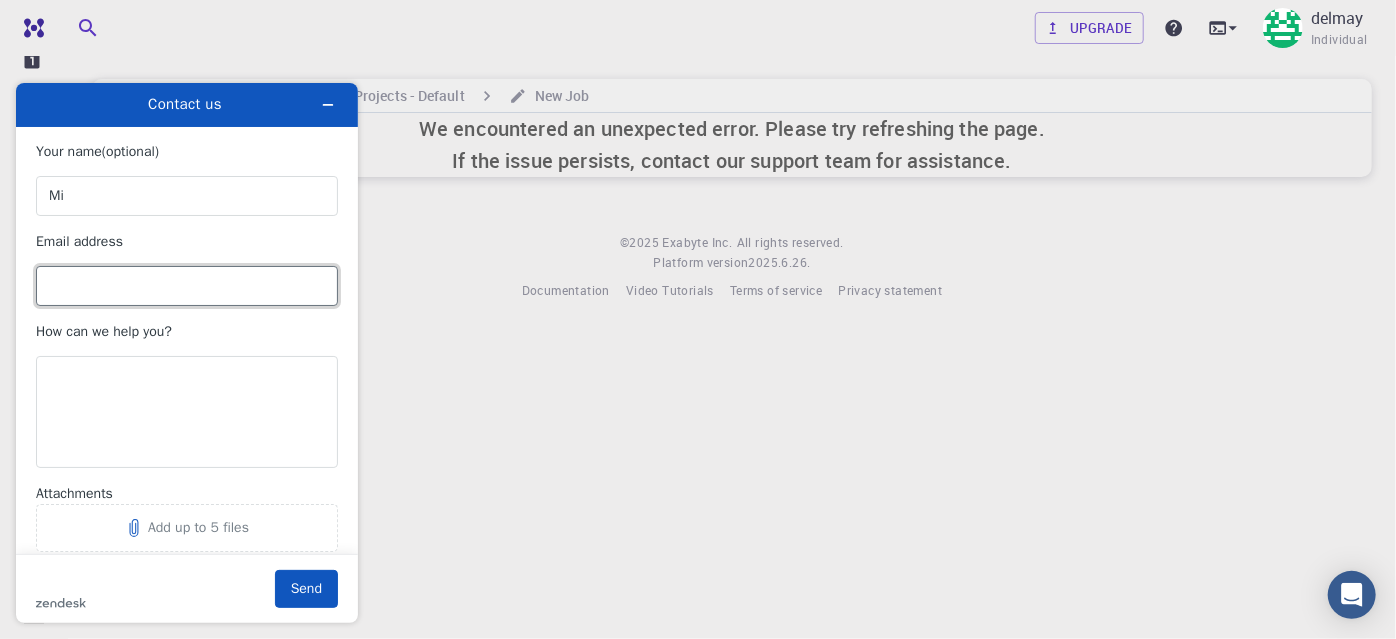 click on "Email address" at bounding box center [187, 285] 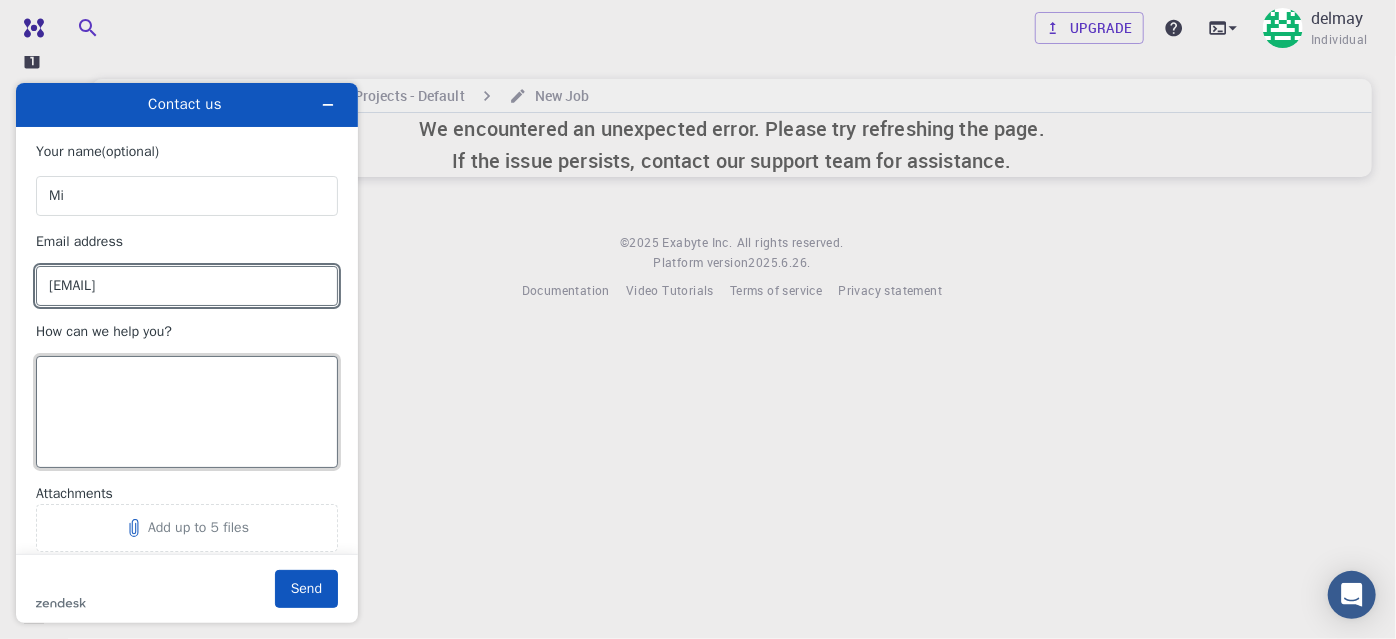 click on "How can we help you?" at bounding box center (187, 411) 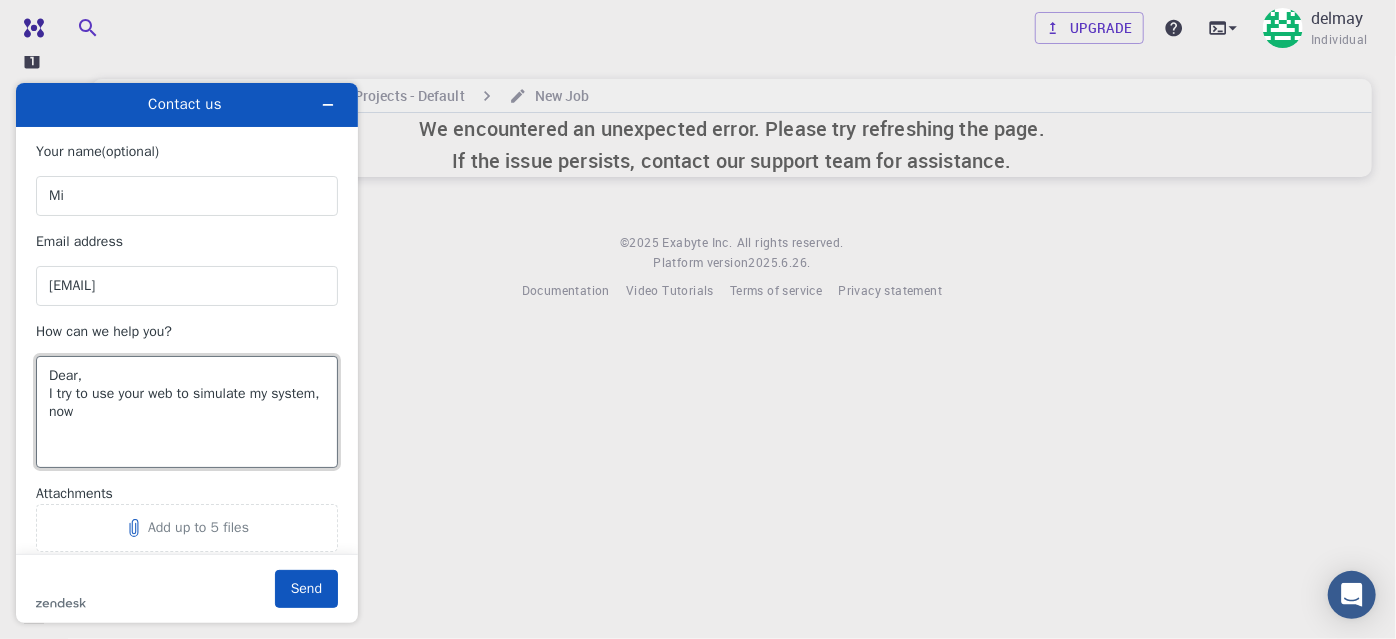 click on "Dear,
I try to use your web to simulate my system, now" at bounding box center [187, 411] 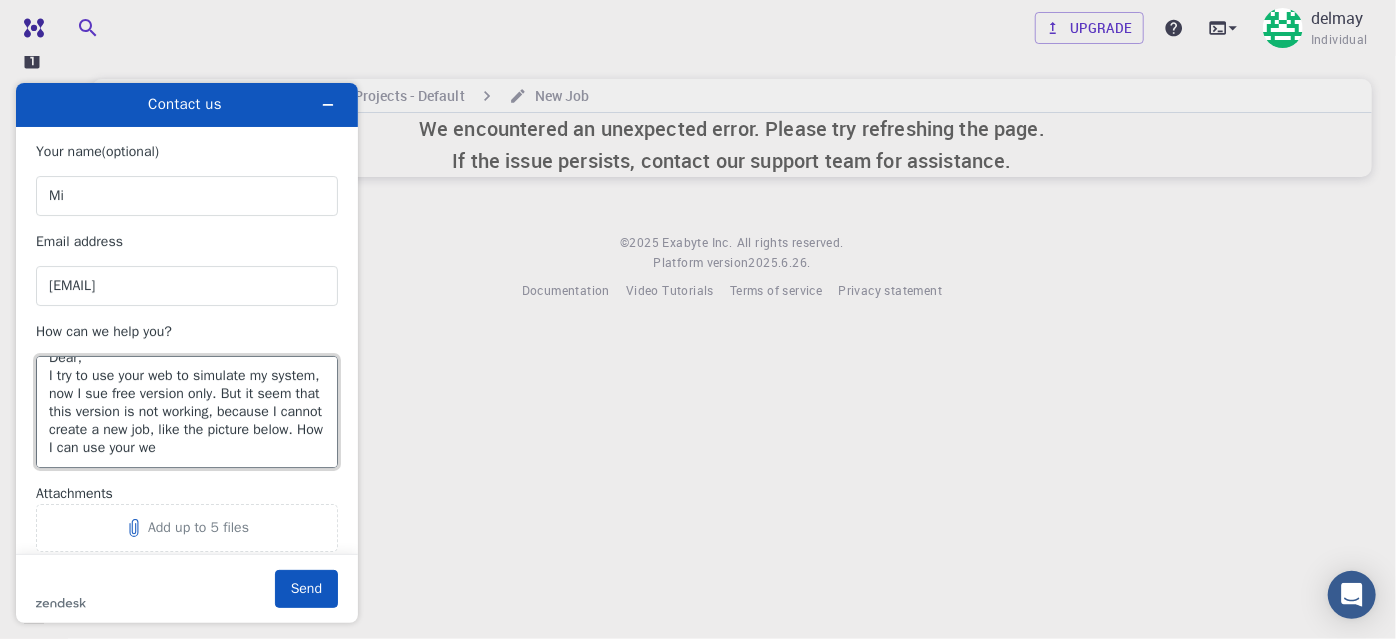 scroll, scrollTop: 18, scrollLeft: 0, axis: vertical 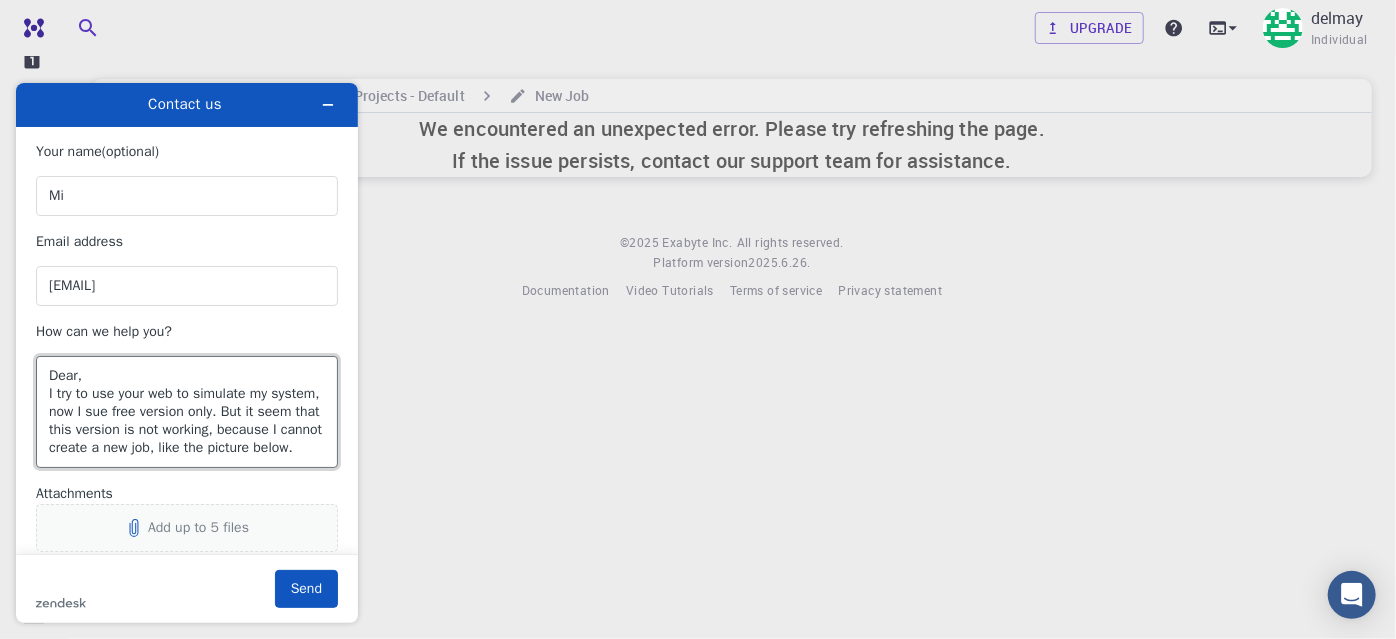 type on "Dear,
I try to use your web to simulate my system, now I sue free version only. But it seem that this version is not working, because I cannot create a new job, like the picture below." 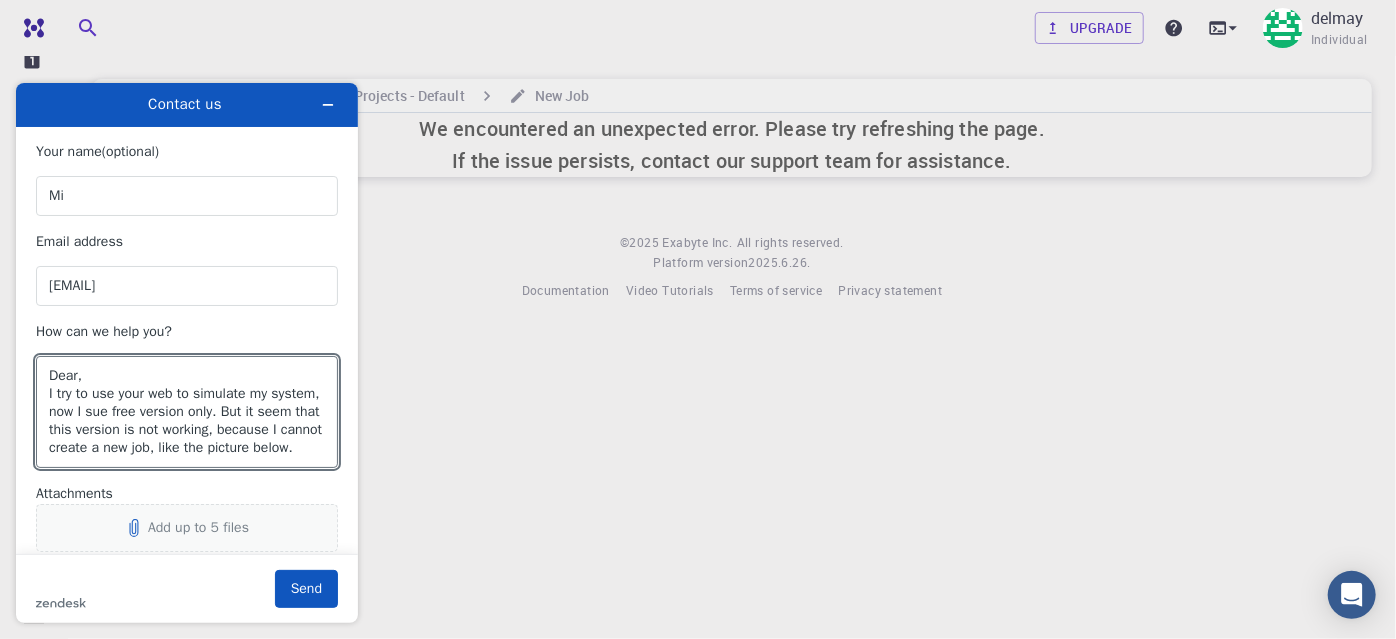 click on "Add up to 5 files" at bounding box center (198, 527) 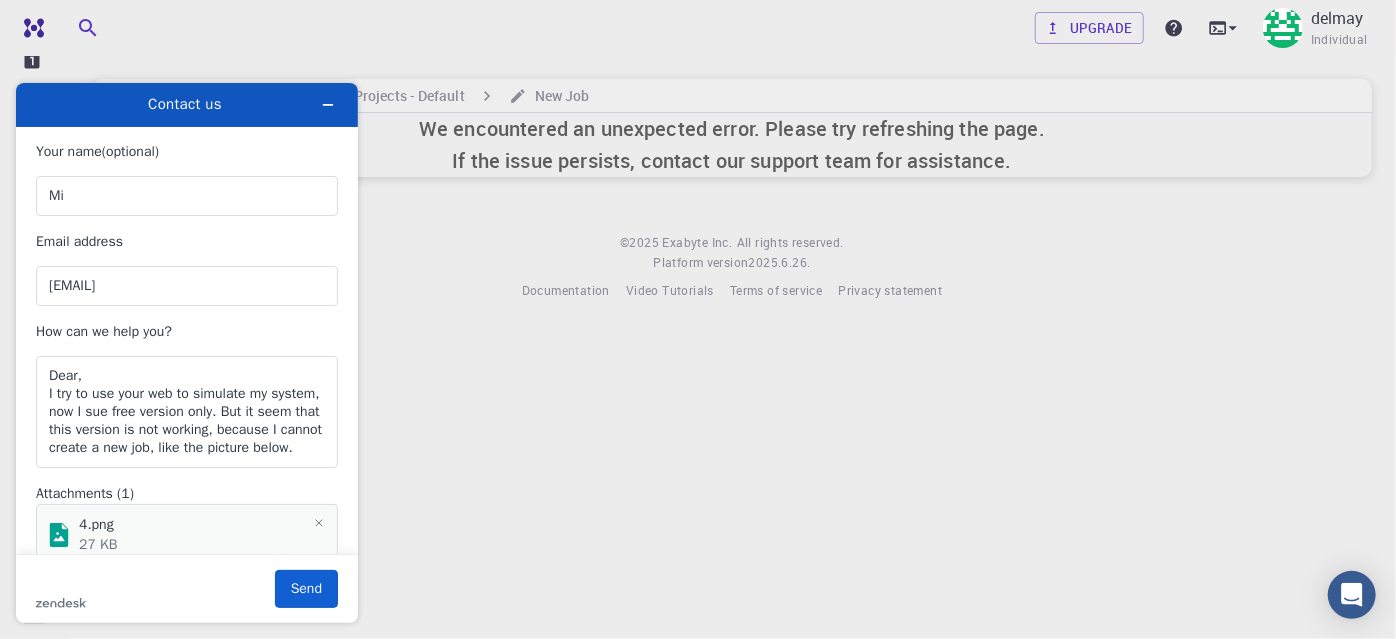 click on "Send" at bounding box center (306, 588) 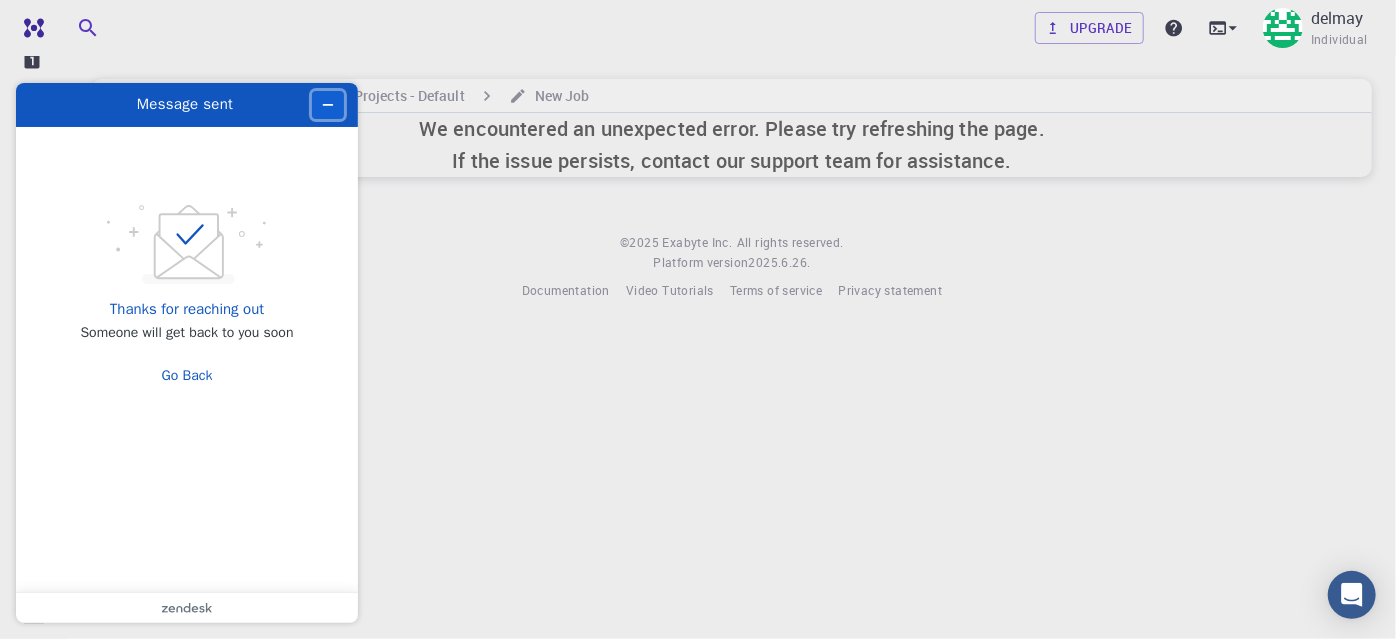 click 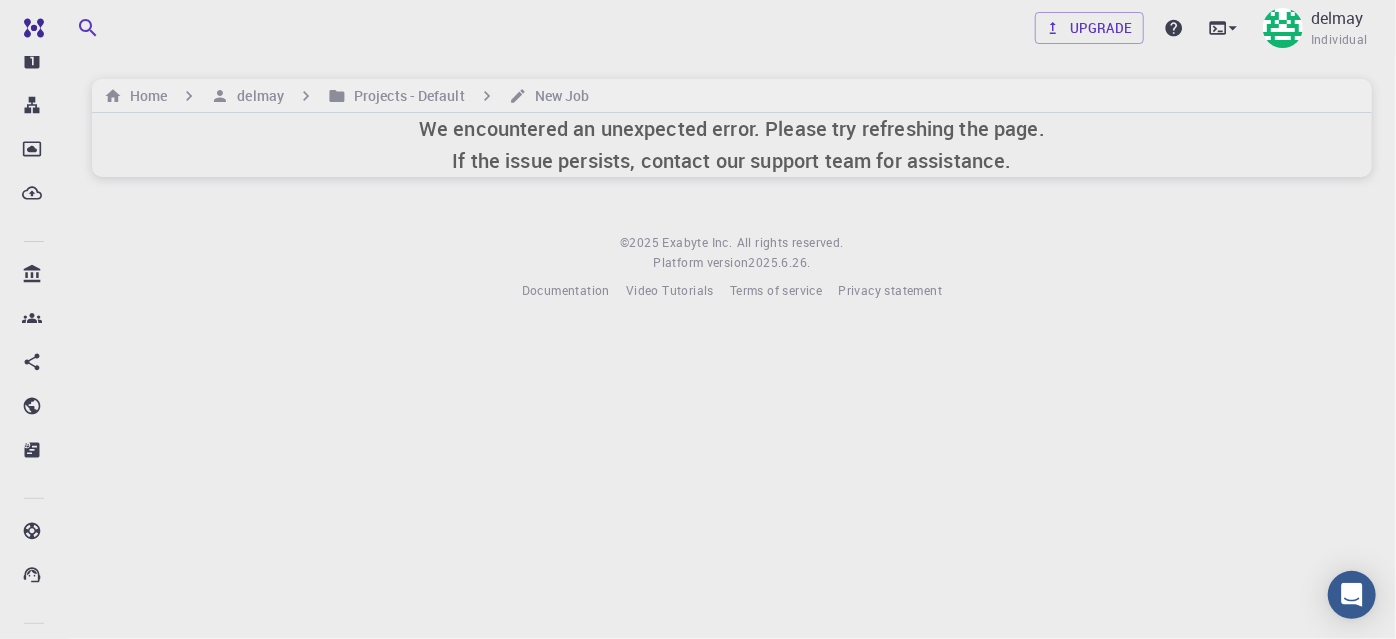 drag, startPoint x: 996, startPoint y: 351, endPoint x: 837, endPoint y: 146, distance: 259.434 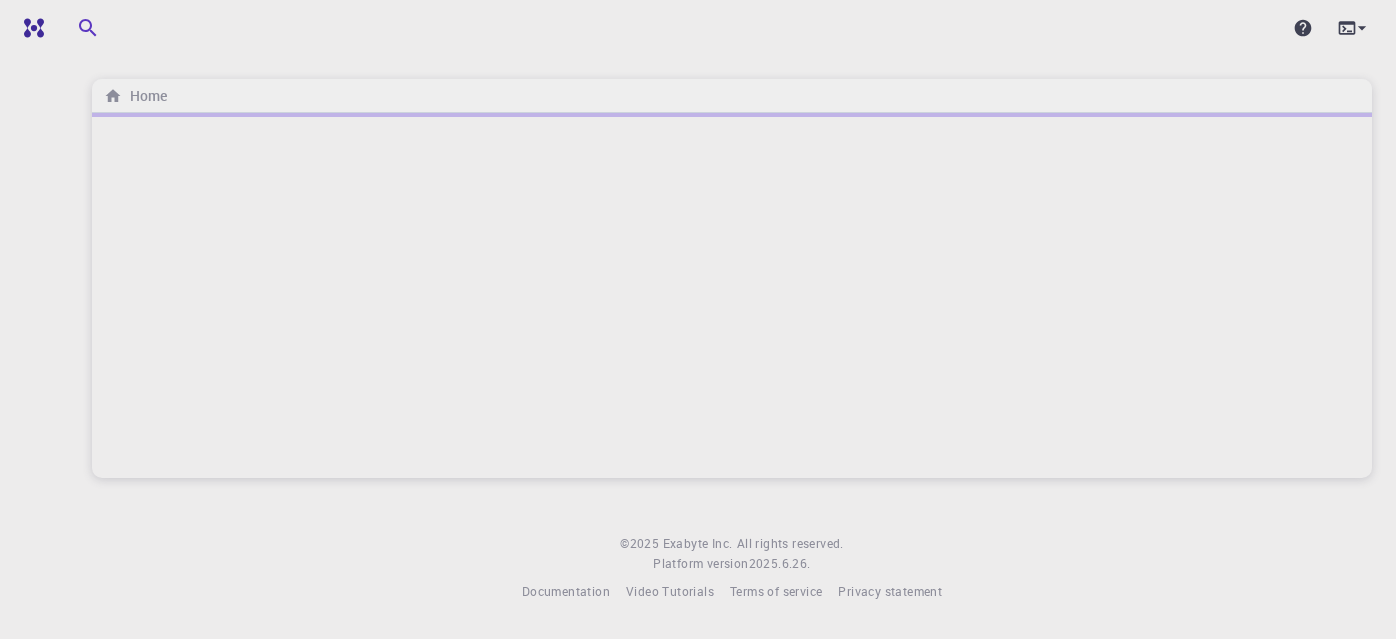 scroll, scrollTop: 0, scrollLeft: 0, axis: both 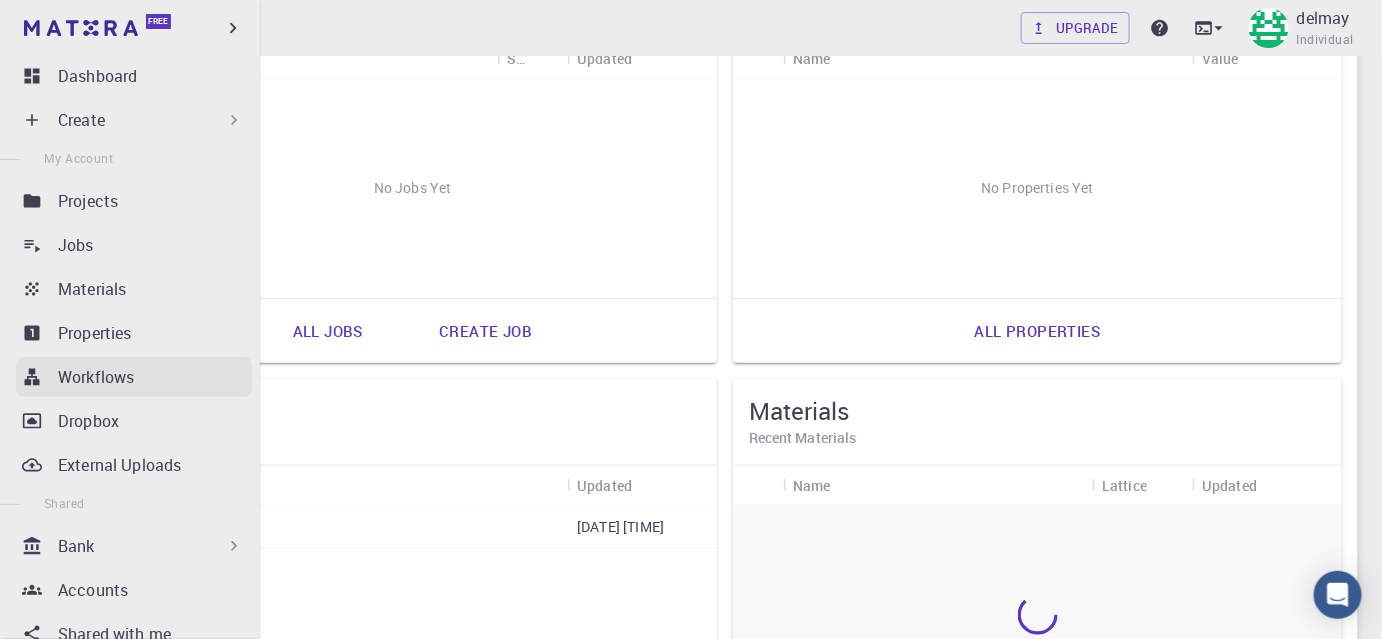 click on "Workflows" at bounding box center (96, 377) 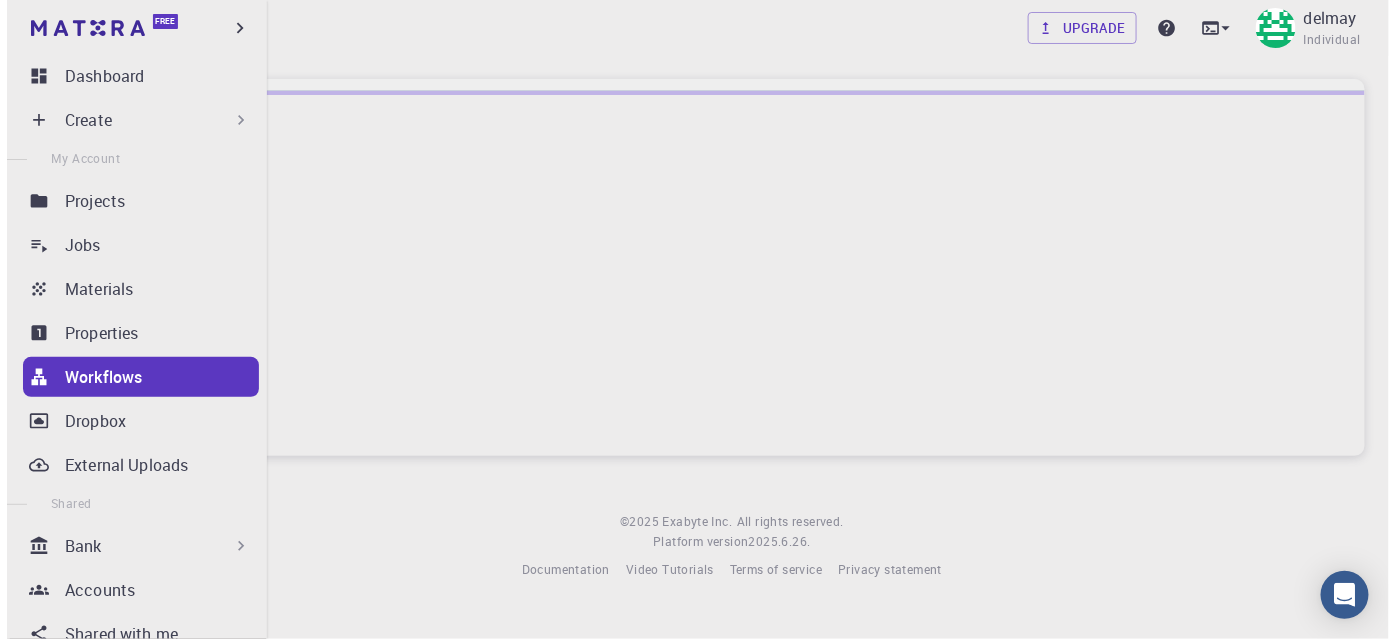 scroll, scrollTop: 0, scrollLeft: 0, axis: both 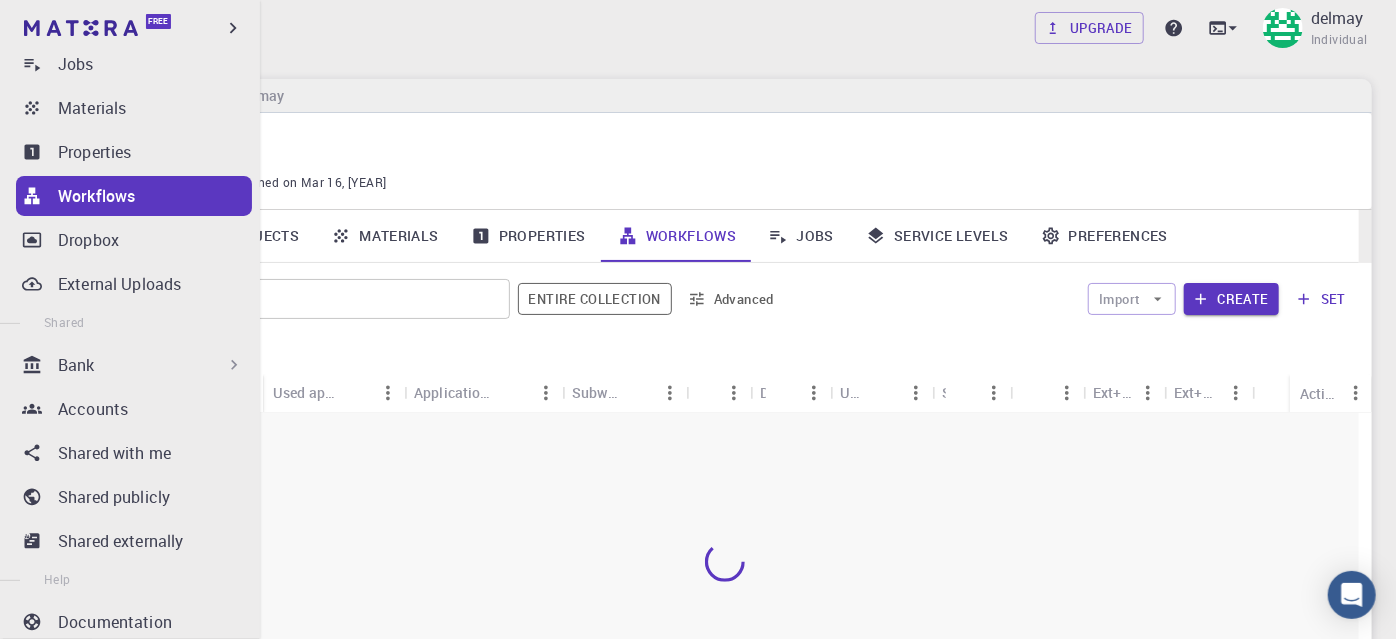 click on "Bank" at bounding box center [76, 365] 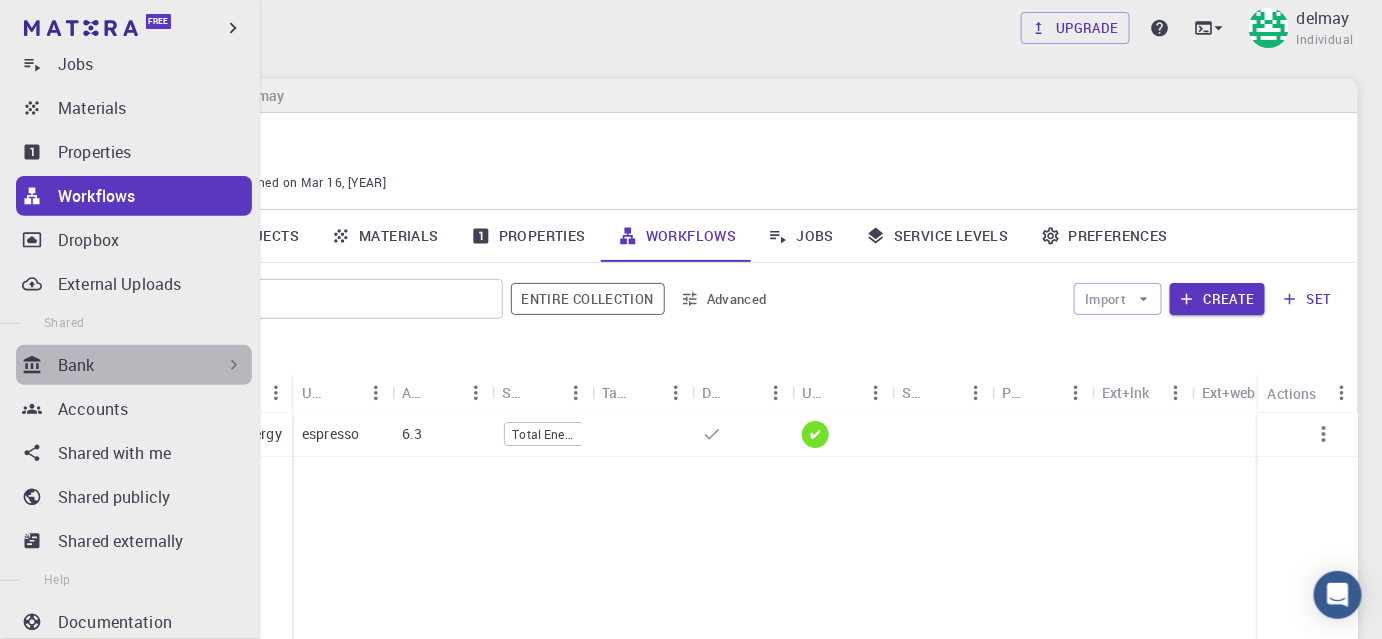 click on "Bank" at bounding box center [151, 365] 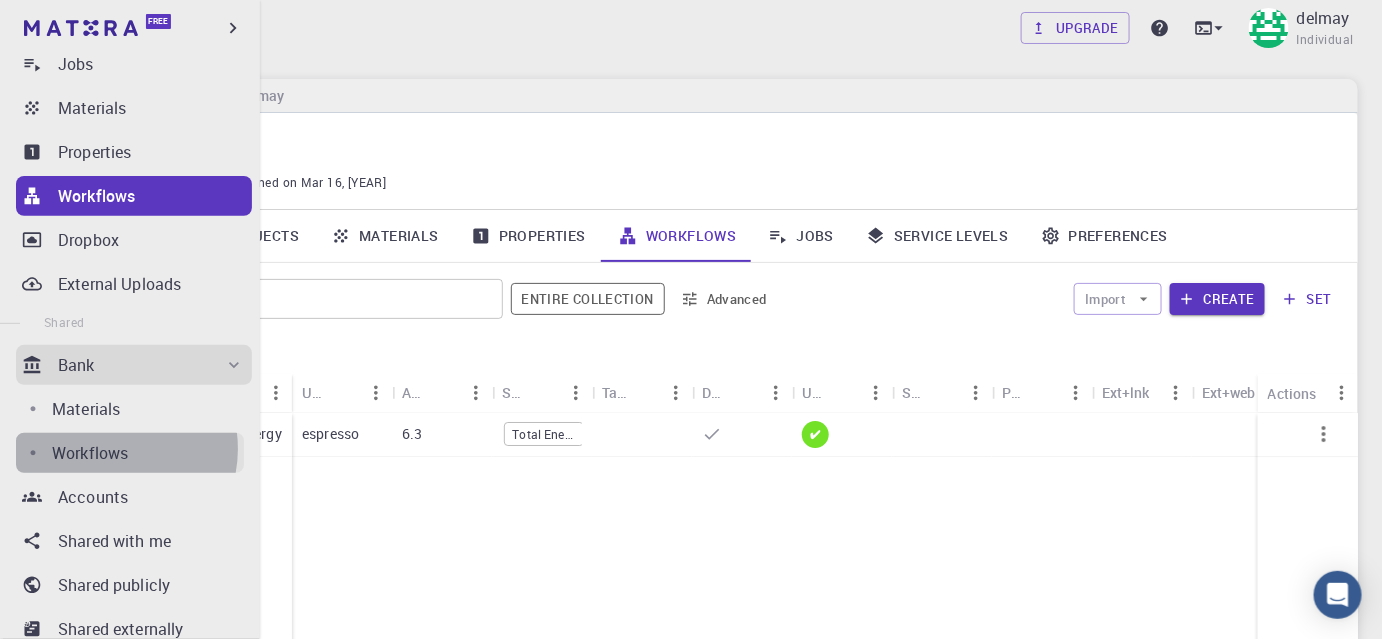 click on "Workflows" at bounding box center [90, 453] 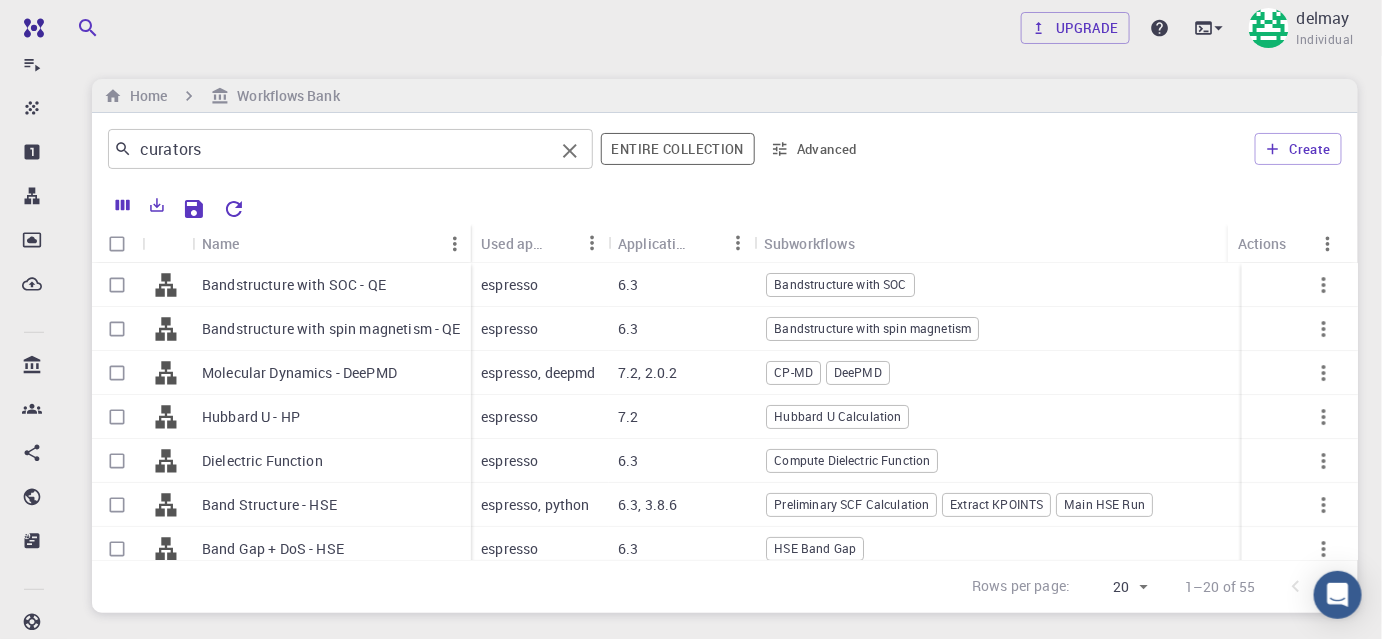 click on "curators" at bounding box center (343, 149) 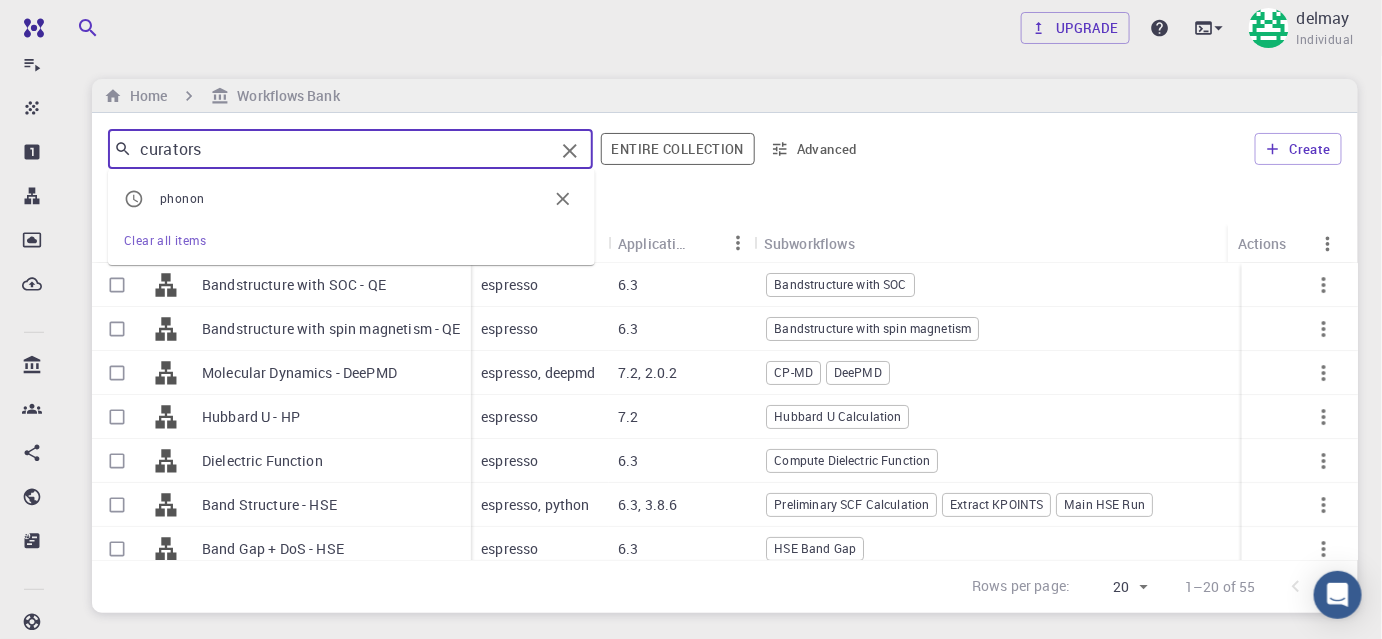 drag, startPoint x: 233, startPoint y: 154, endPoint x: 82, endPoint y: 140, distance: 151.64761 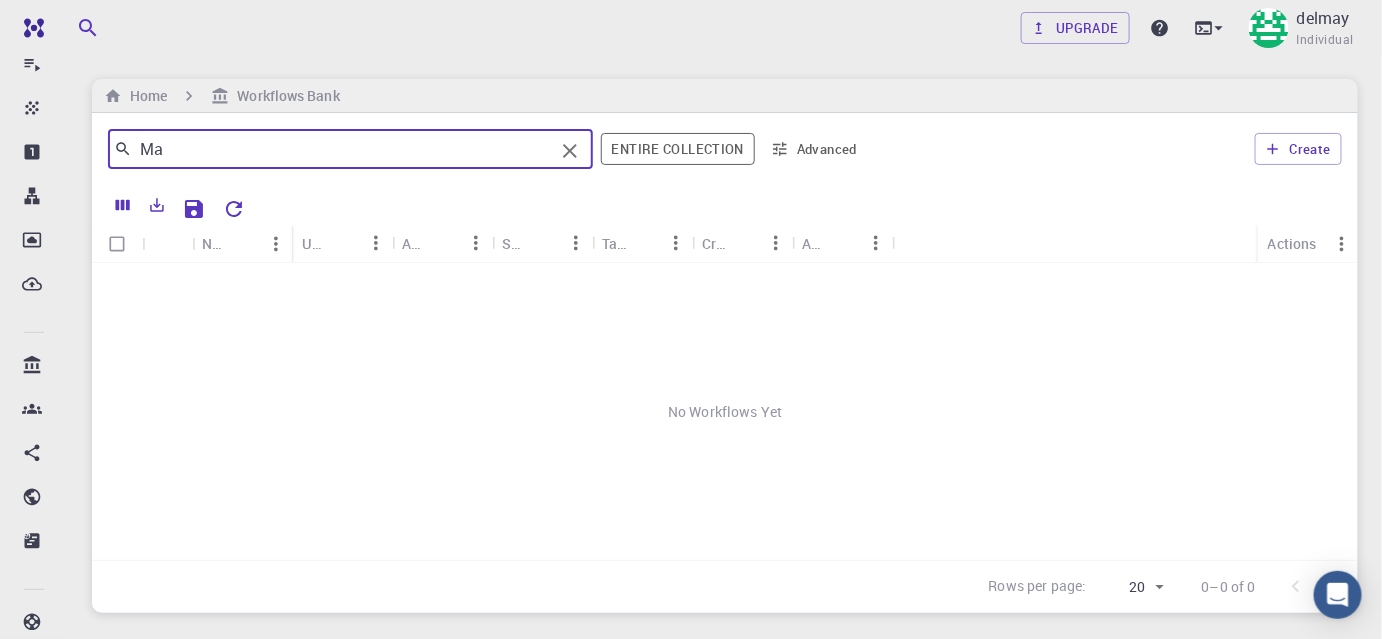 type on "M" 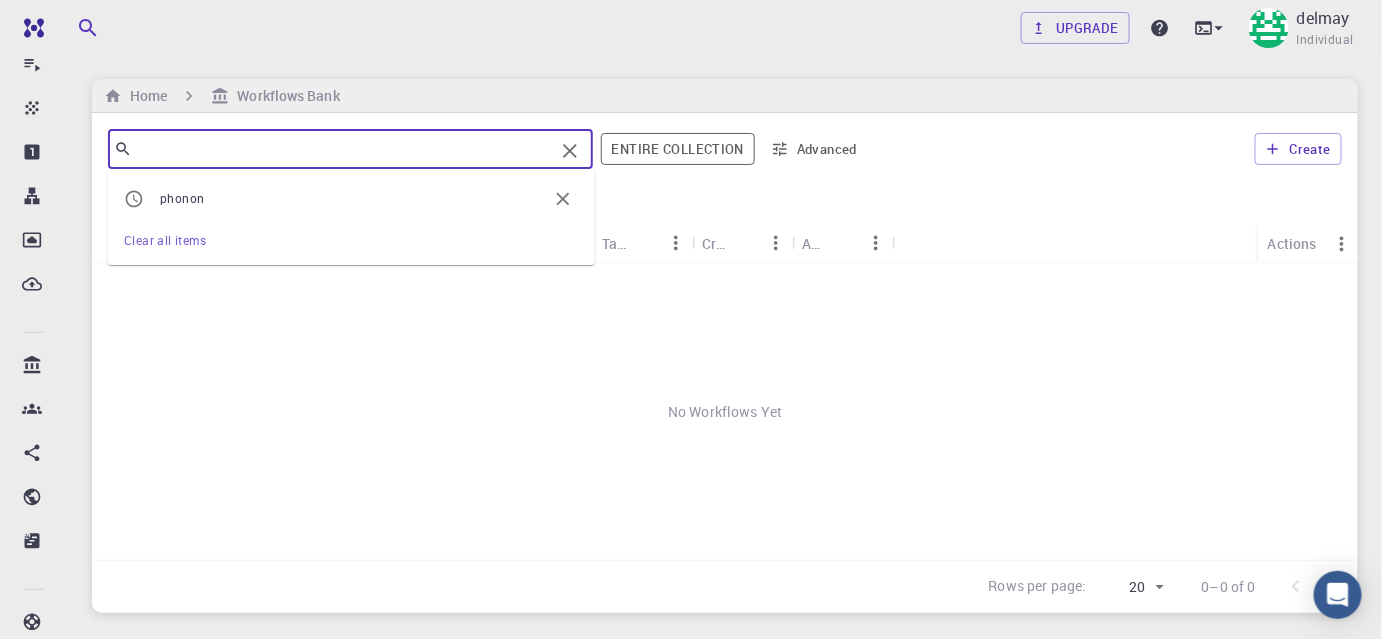 type on "Ư" 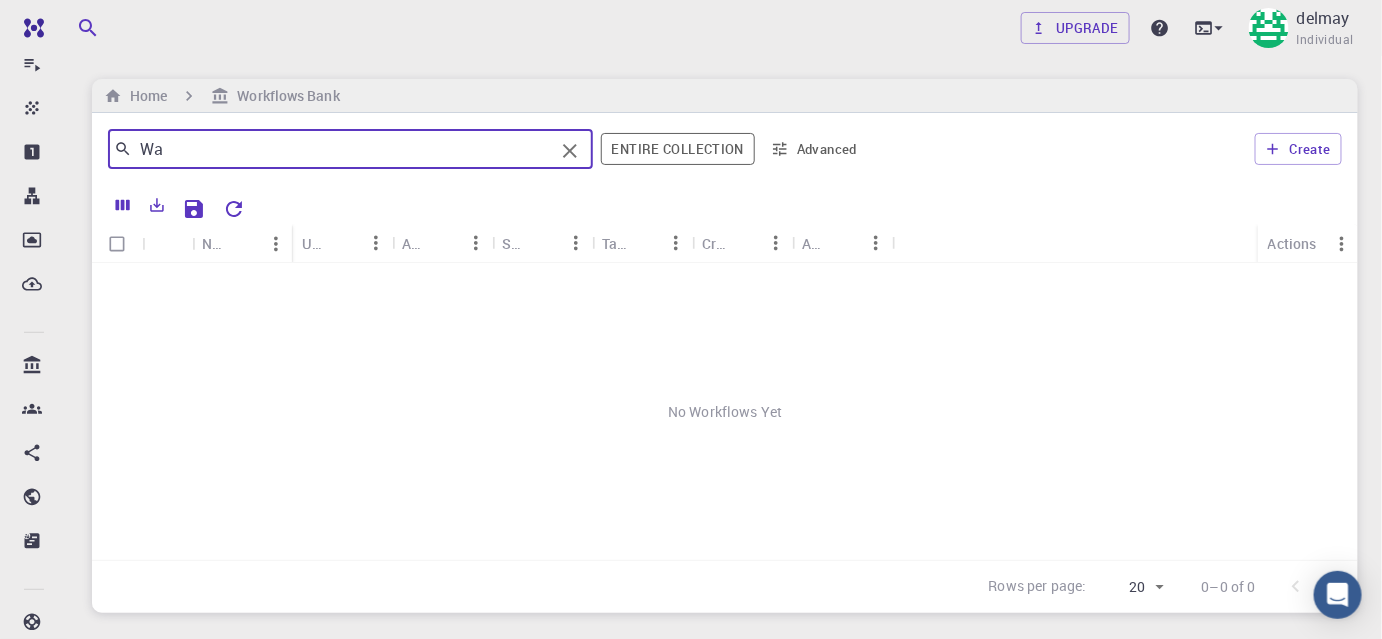 type on "W" 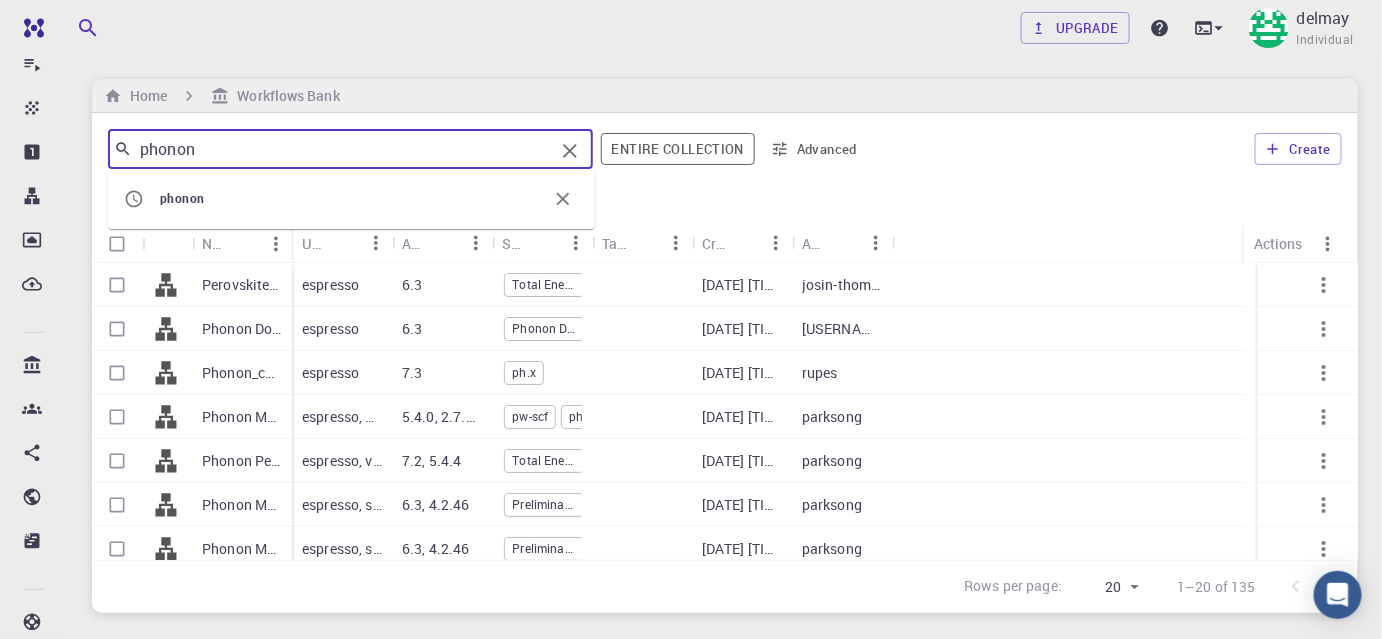 click on "phonon" at bounding box center (353, 199) 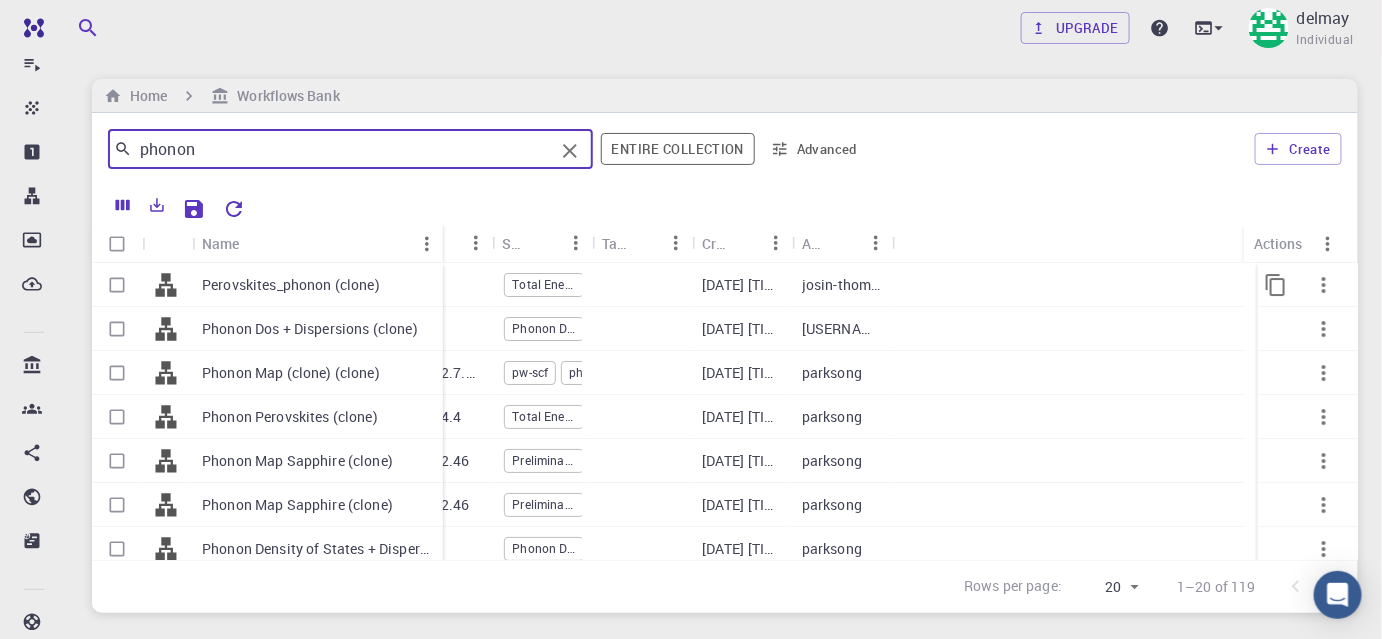 drag, startPoint x: 290, startPoint y: 242, endPoint x: 441, endPoint y: 268, distance: 153.22206 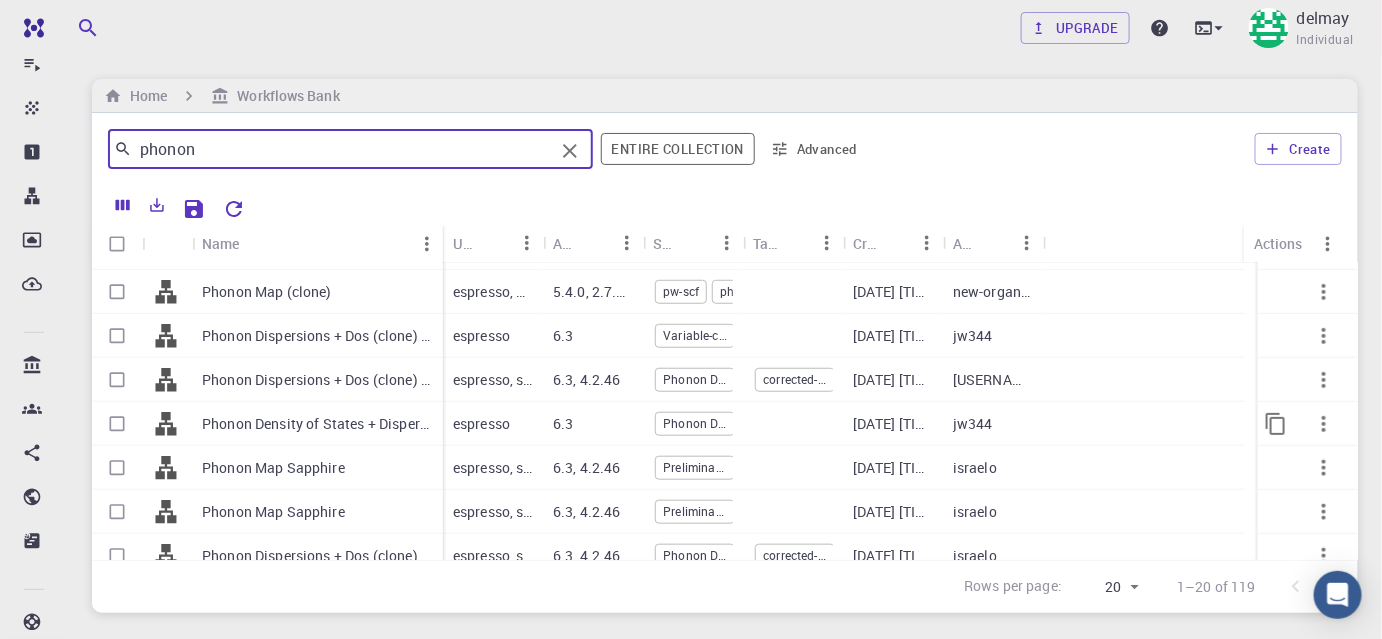 scroll, scrollTop: 582, scrollLeft: 0, axis: vertical 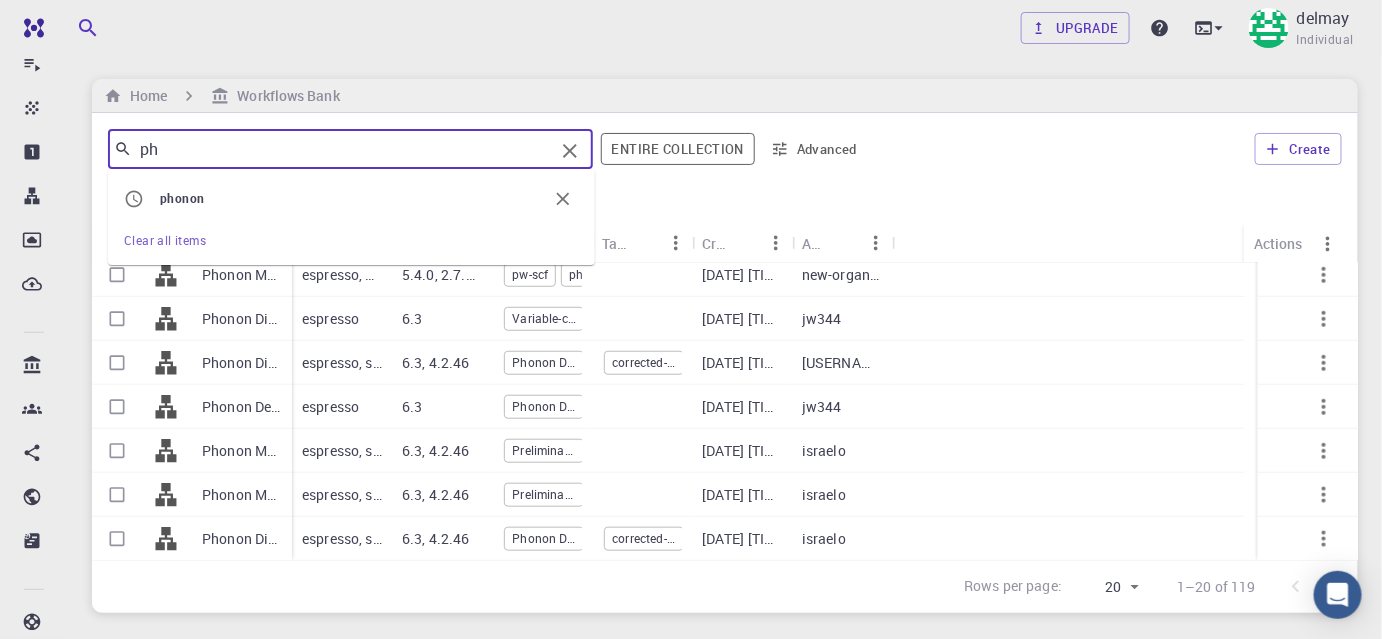 type on "p" 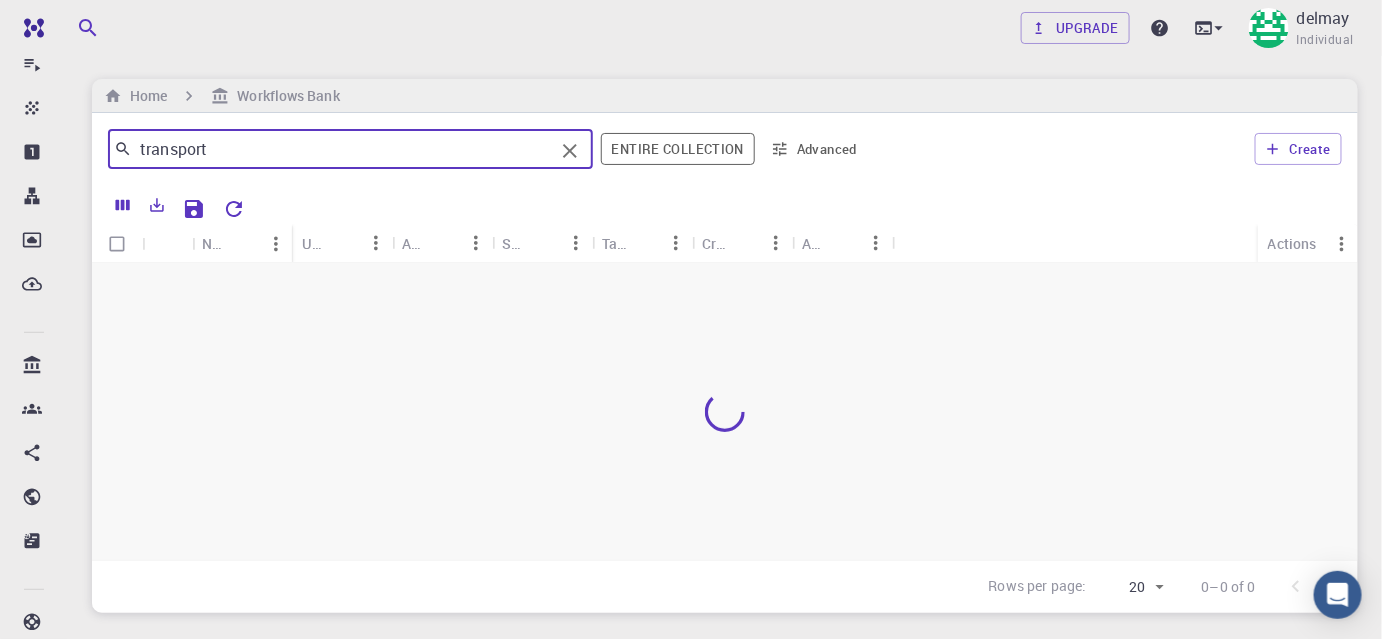 scroll, scrollTop: 0, scrollLeft: 0, axis: both 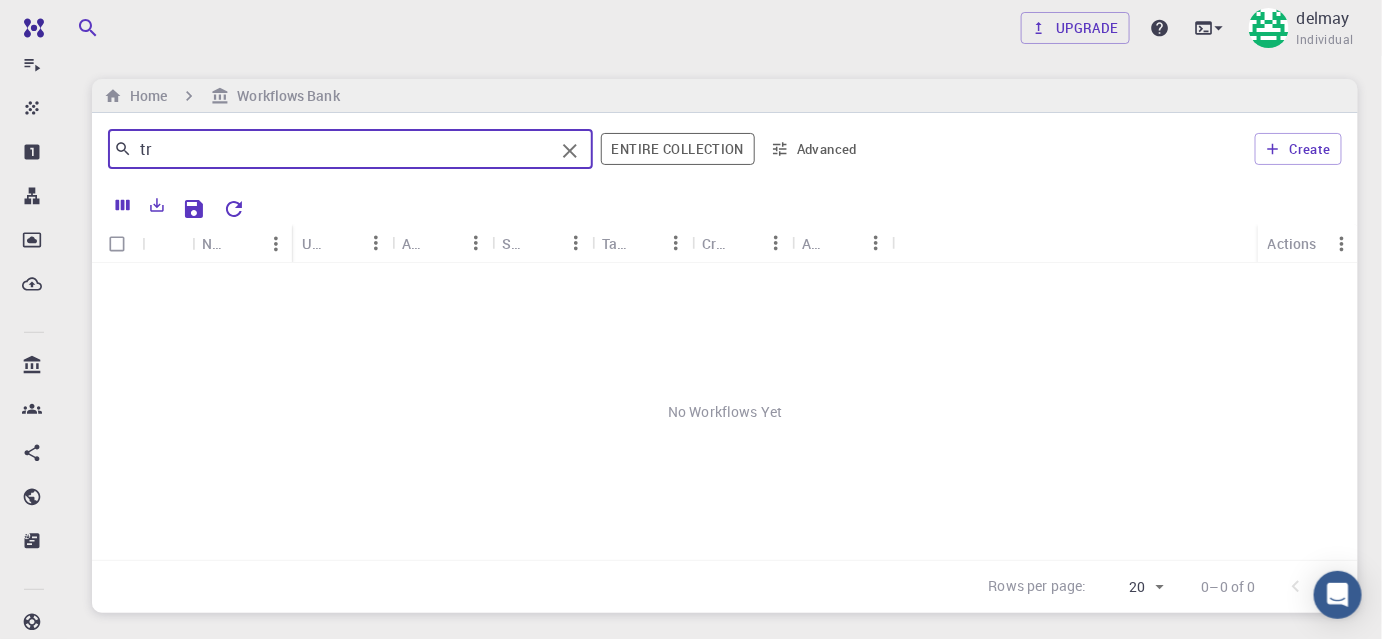 type on "t" 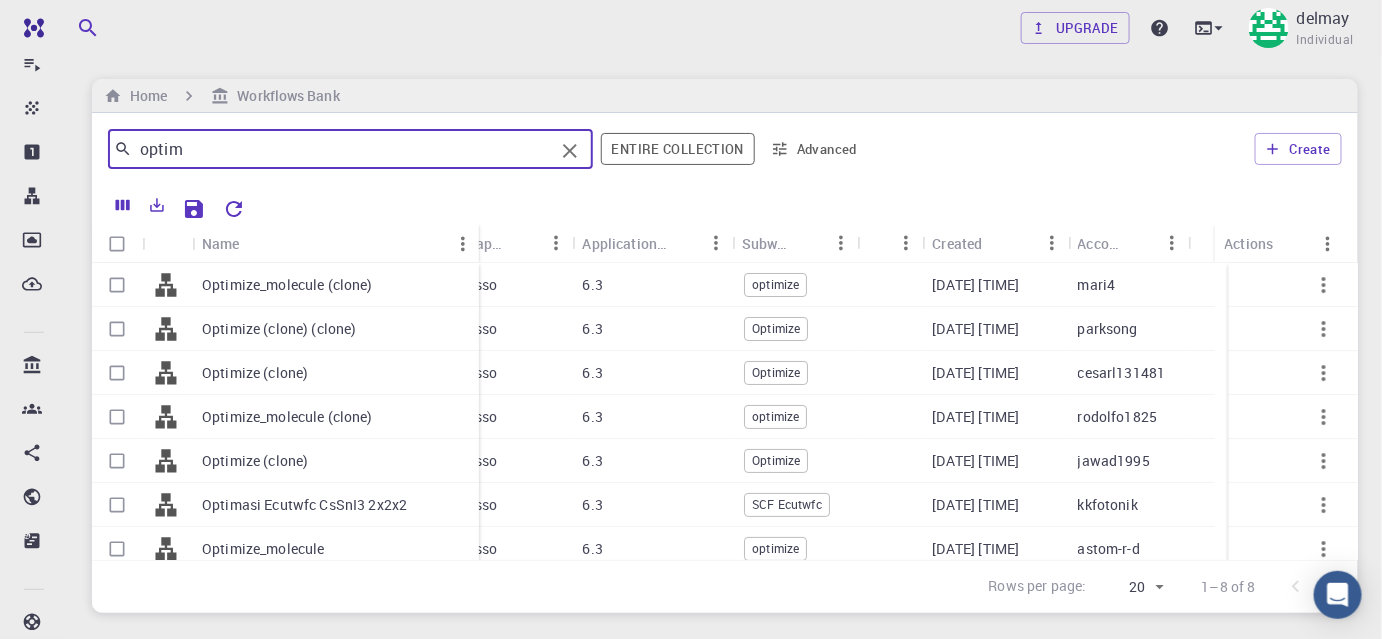 drag, startPoint x: 428, startPoint y: 246, endPoint x: 378, endPoint y: 325, distance: 93.49332 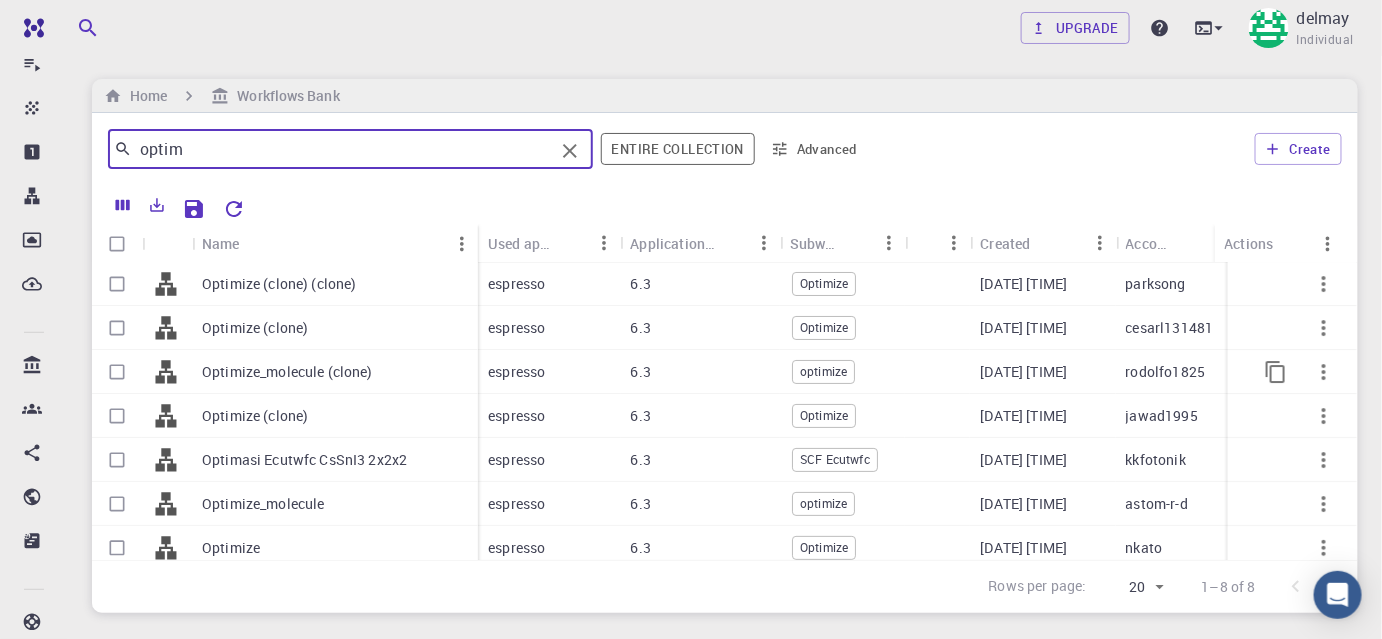 scroll, scrollTop: 68, scrollLeft: 0, axis: vertical 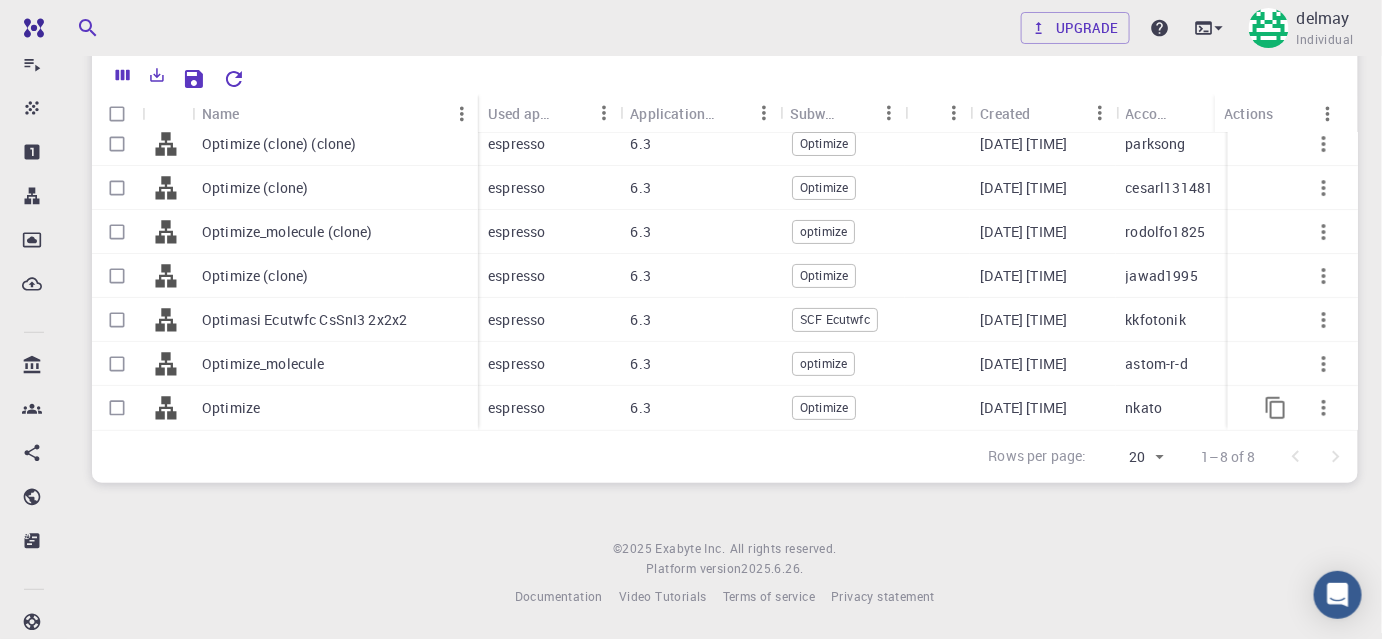 type on "optim" 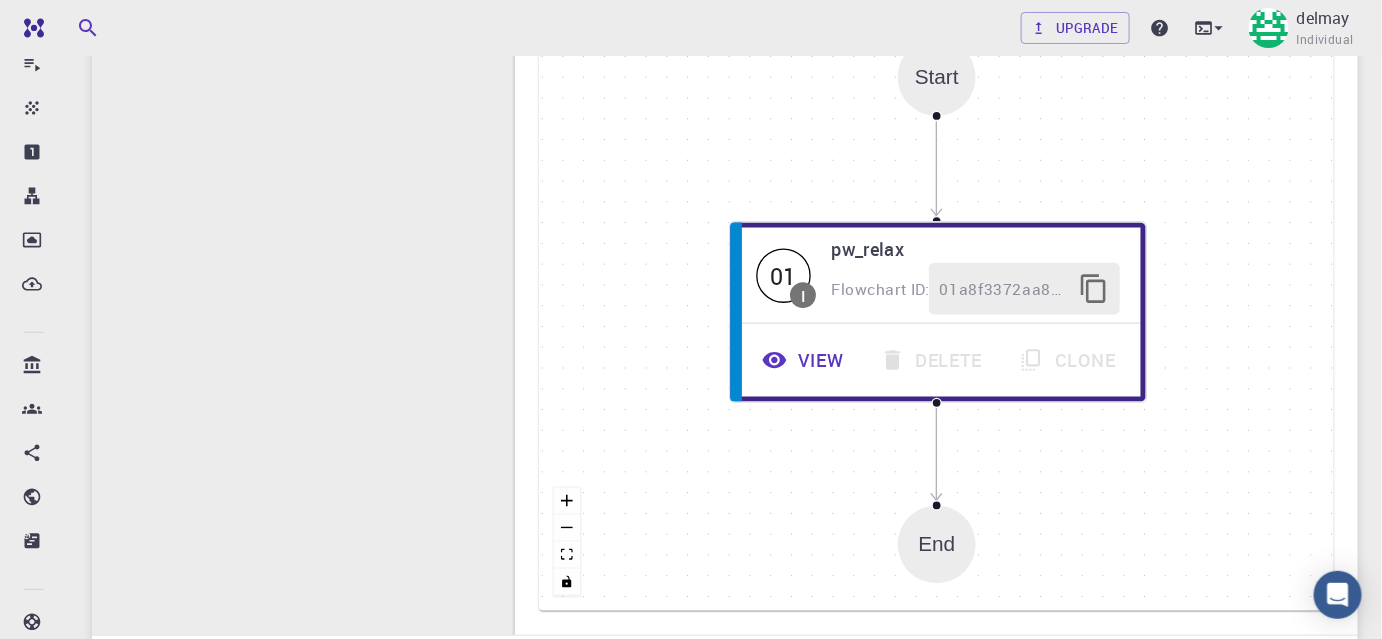 scroll, scrollTop: 545, scrollLeft: 0, axis: vertical 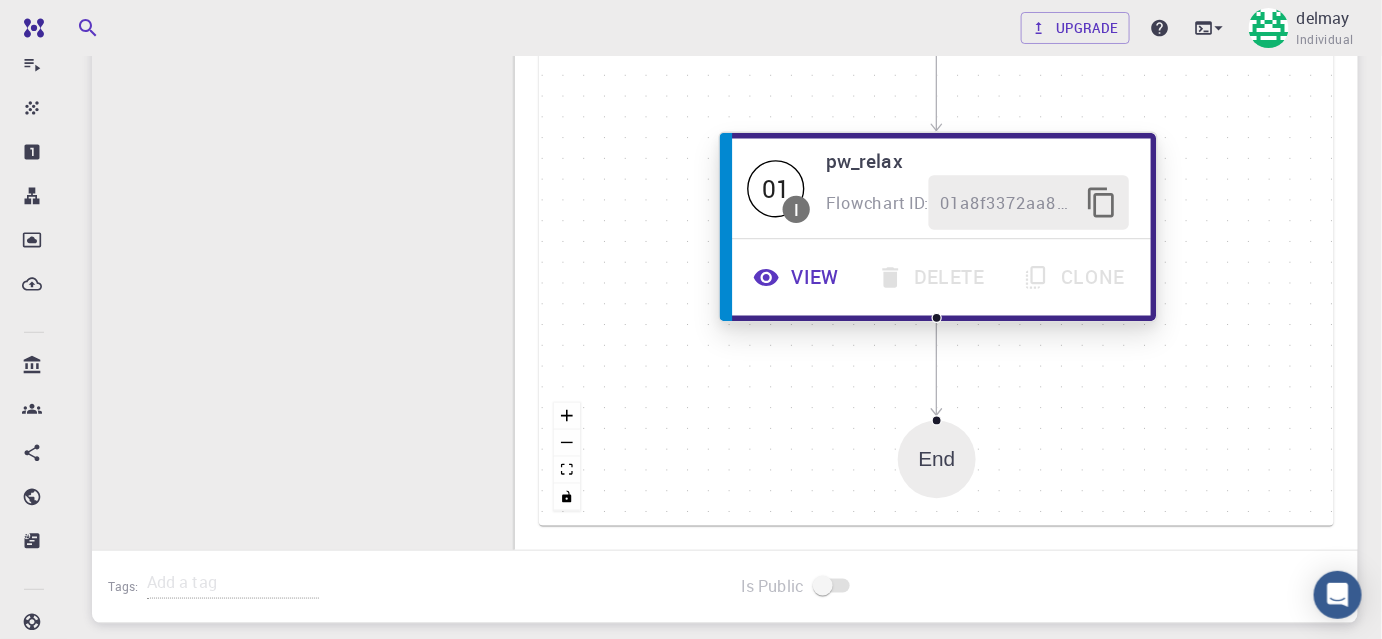 click on "View" at bounding box center [798, 277] 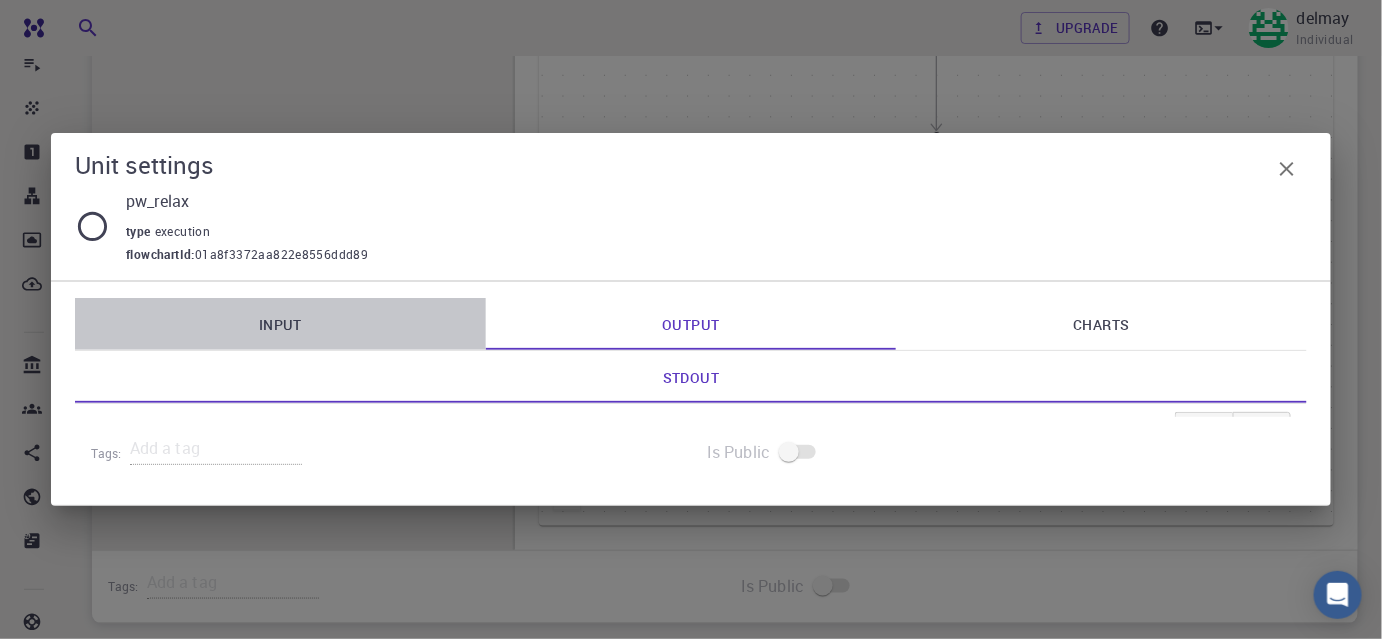 click on "Input" at bounding box center [280, 324] 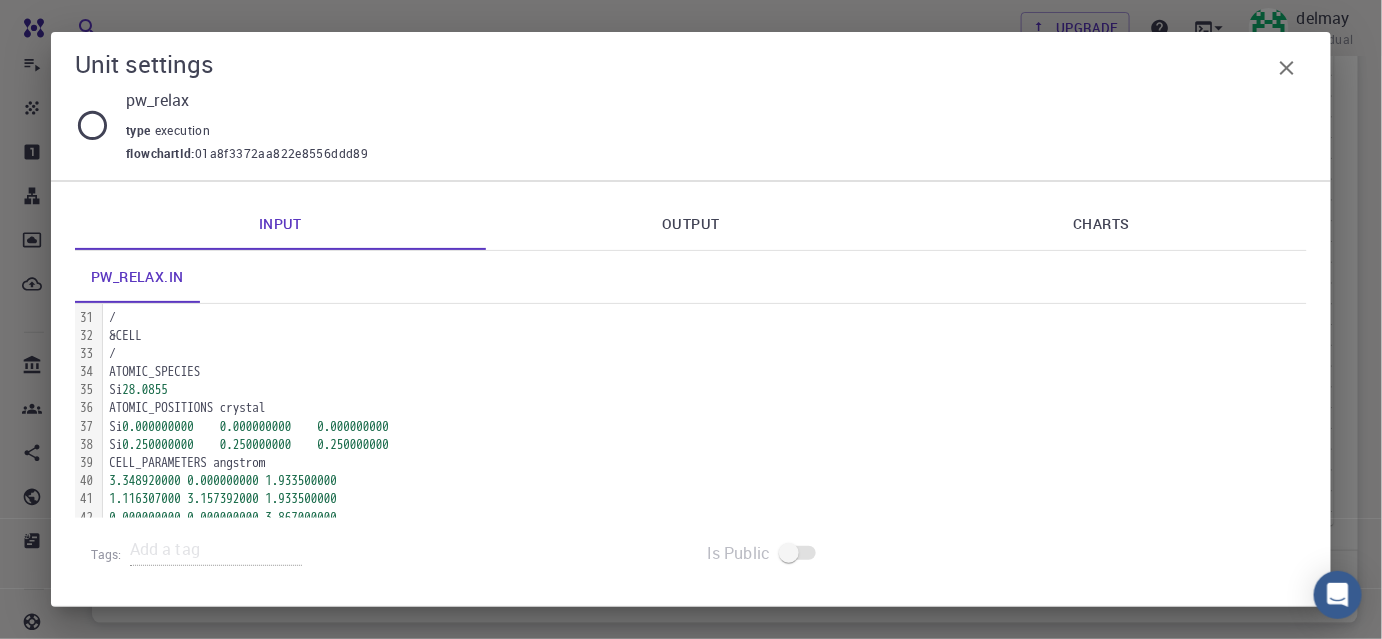 scroll, scrollTop: 592, scrollLeft: 0, axis: vertical 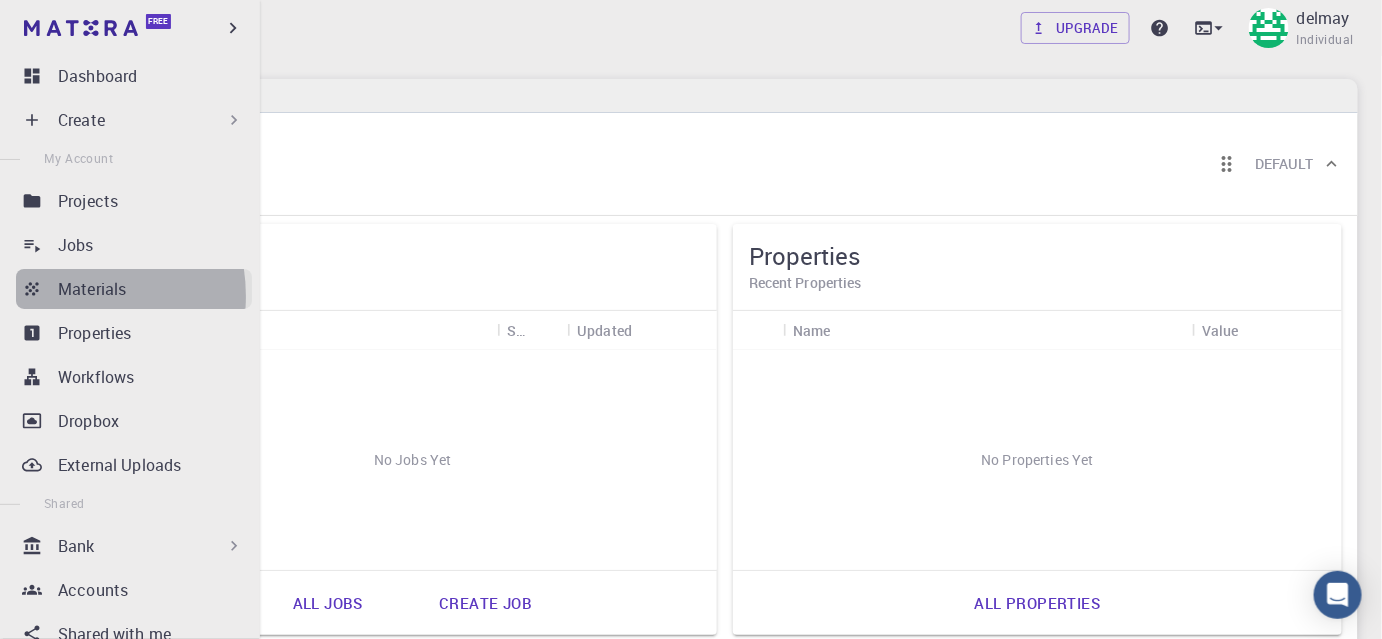 click on "Materials" at bounding box center [92, 289] 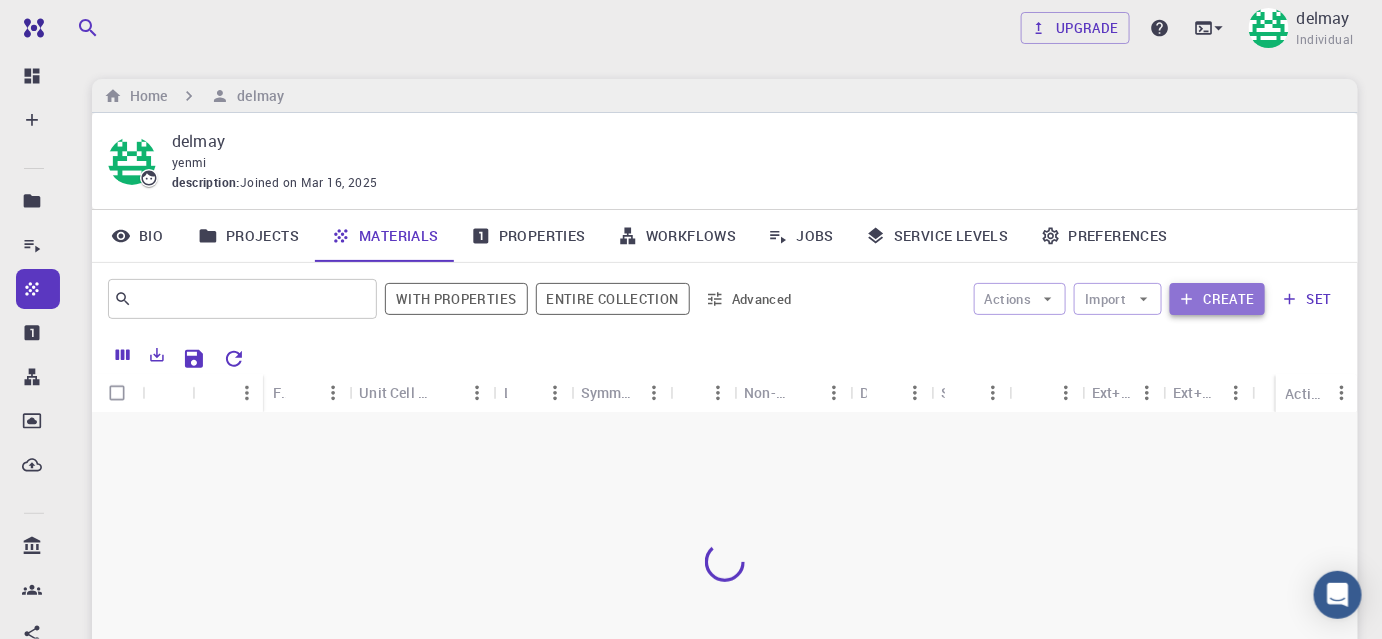click on "Create" at bounding box center [1217, 299] 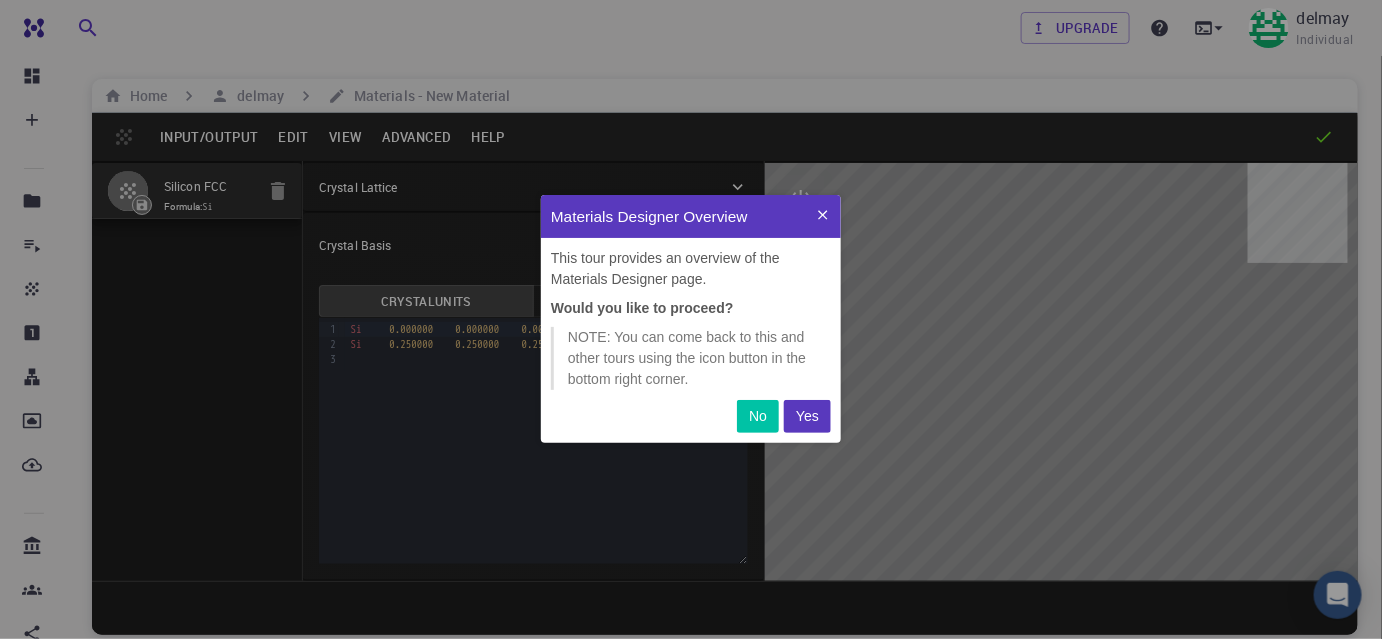 scroll, scrollTop: 0, scrollLeft: 0, axis: both 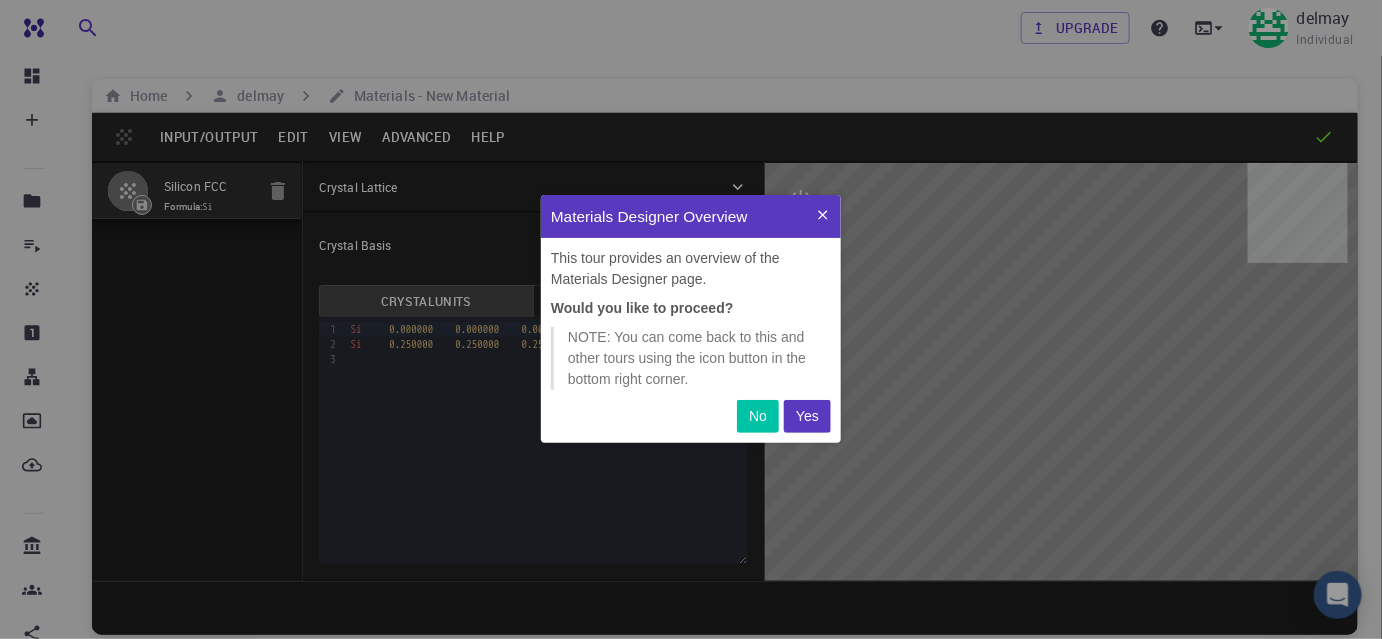 click on "Yes" at bounding box center [807, 416] 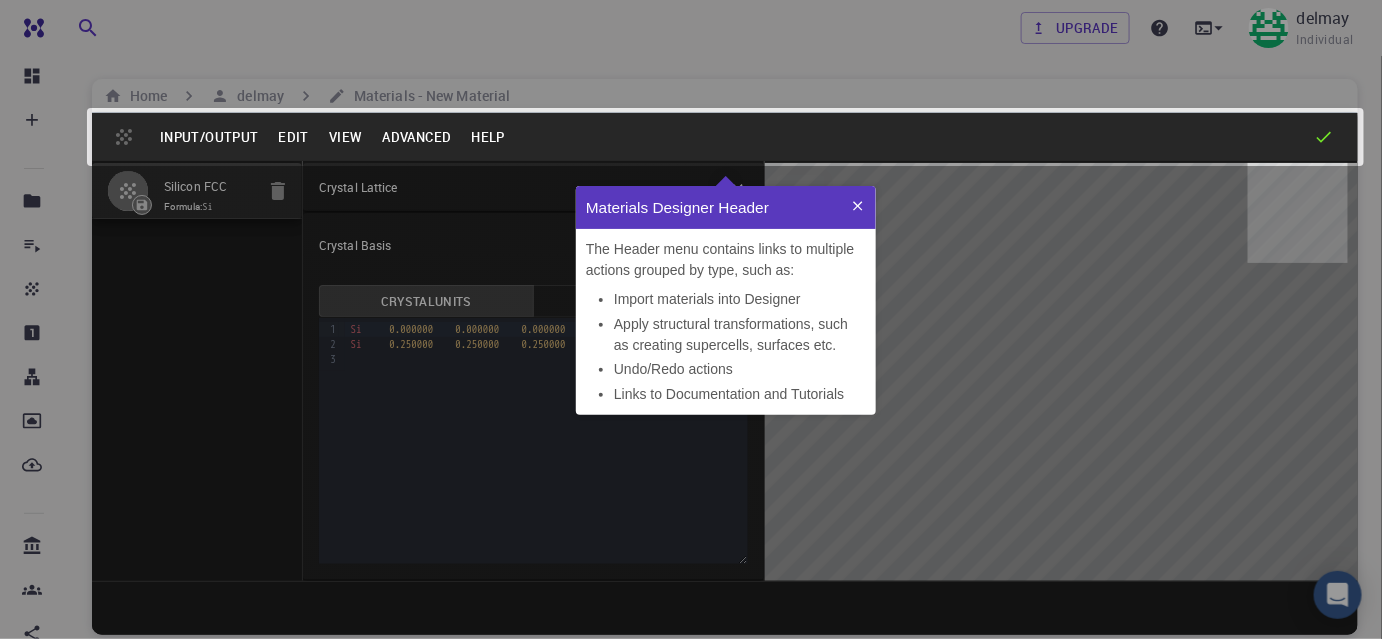 scroll, scrollTop: 0, scrollLeft: 0, axis: both 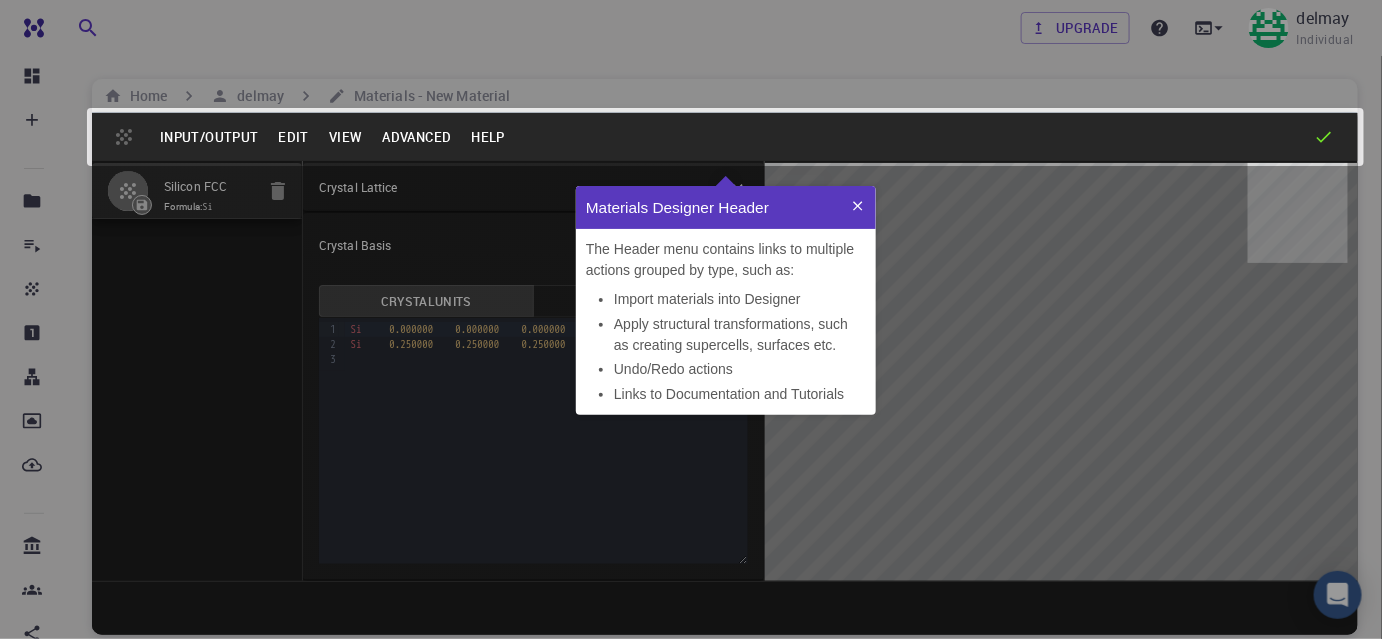 click 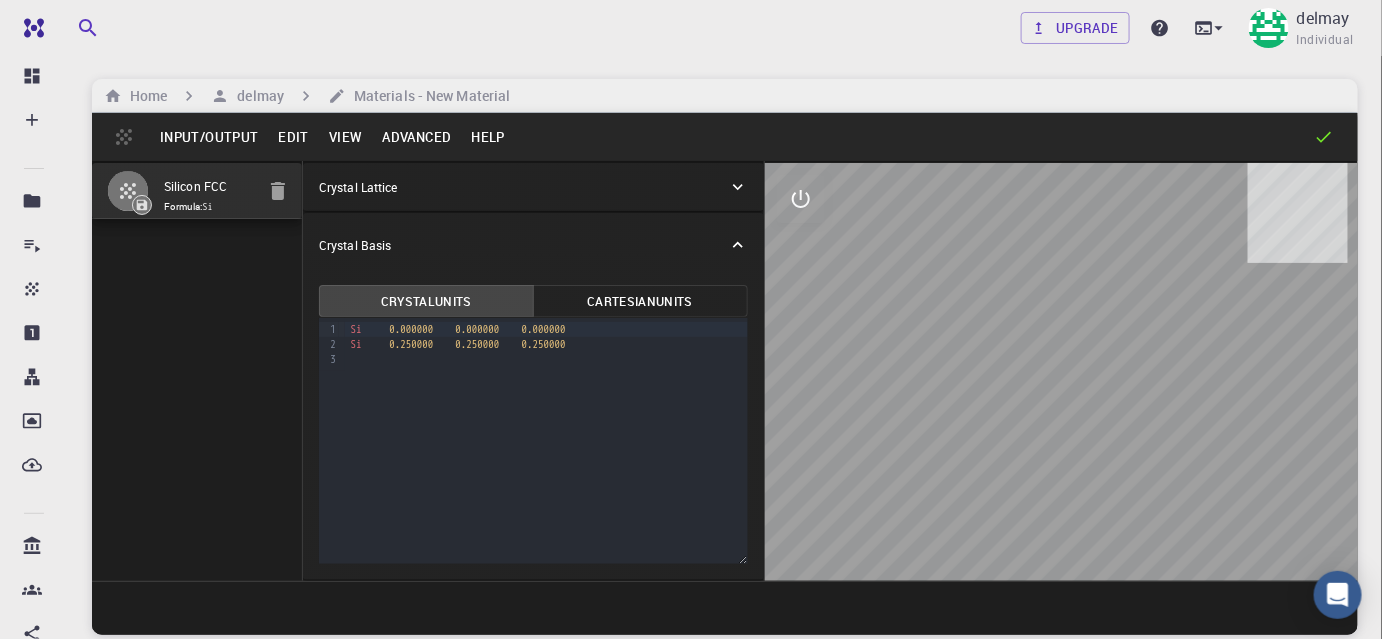 click on "Edit" at bounding box center (293, 137) 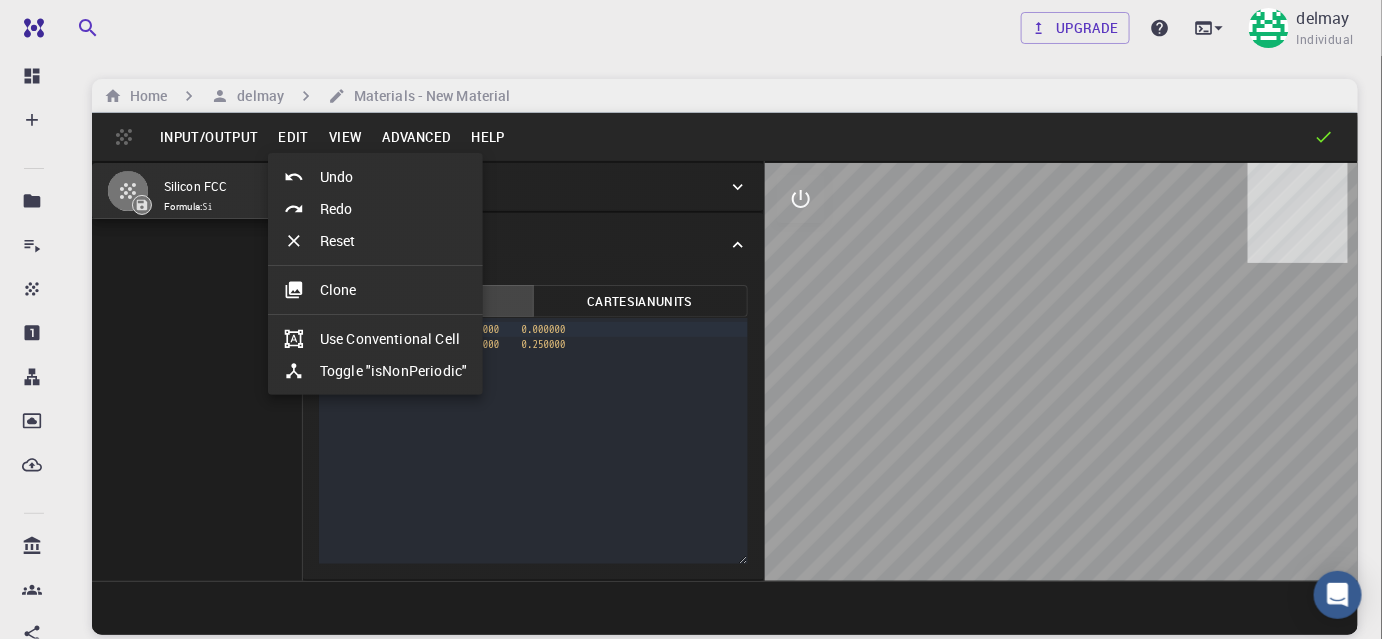 click on "Clone" at bounding box center (375, 290) 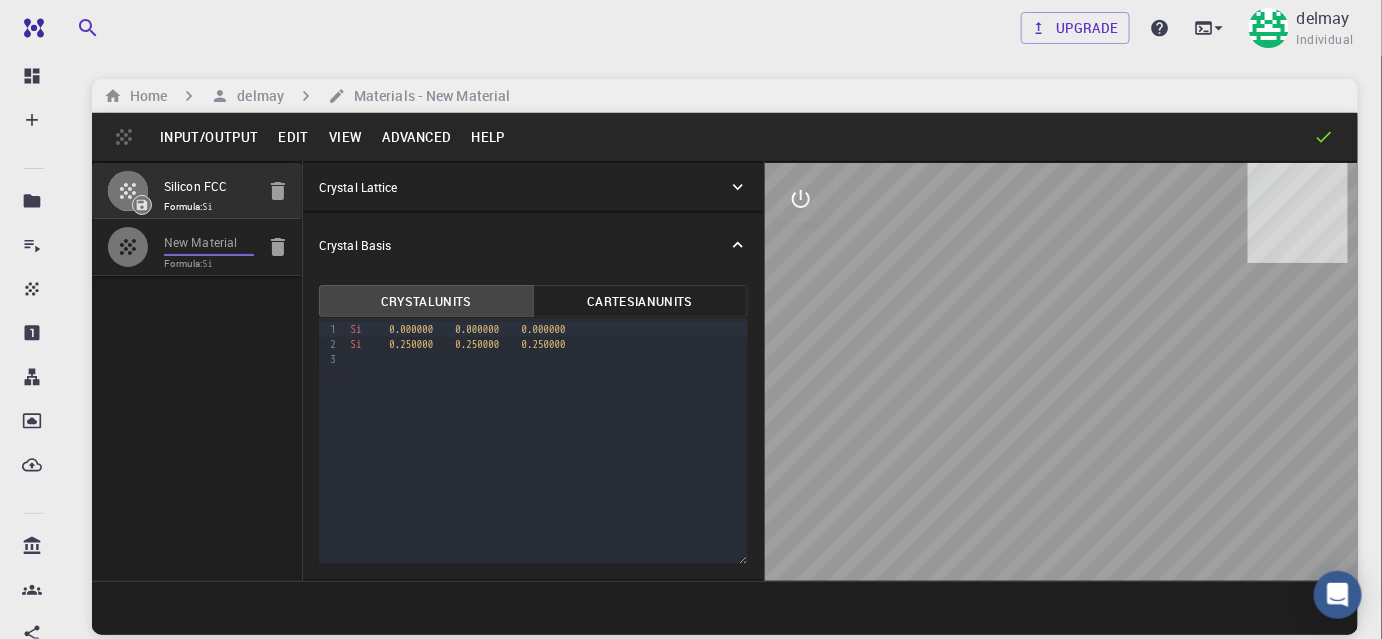 click on "New Material" at bounding box center (209, 243) 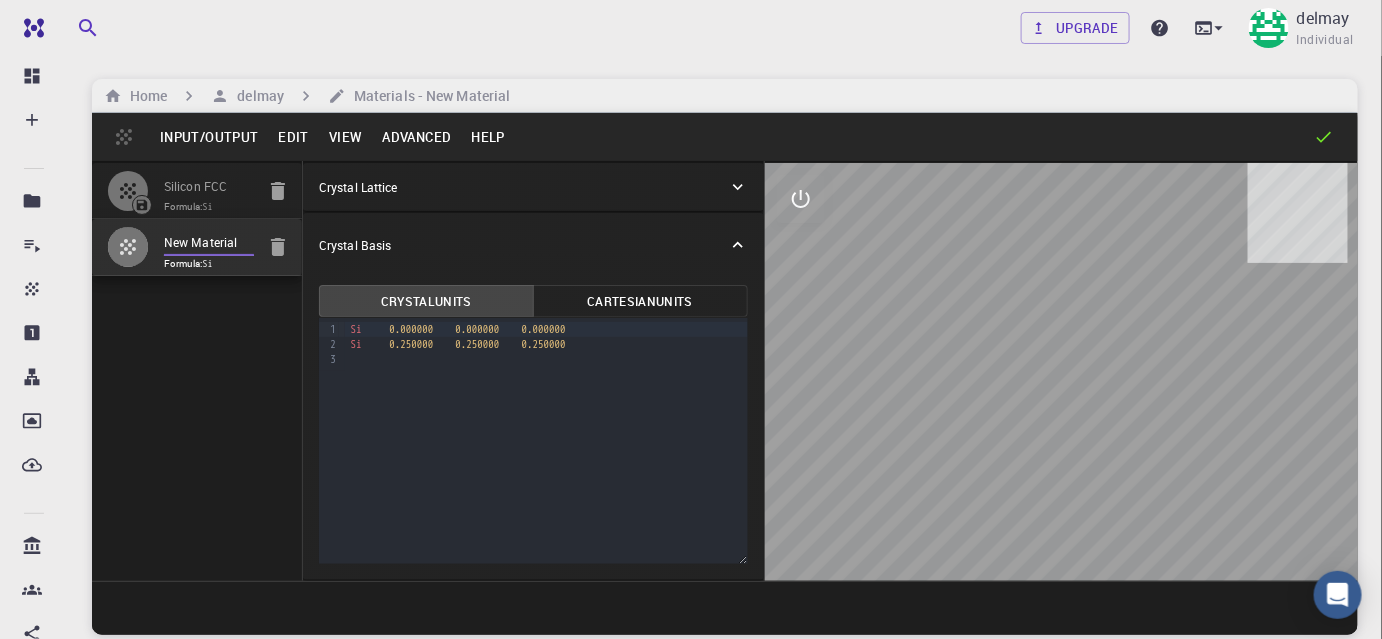 drag, startPoint x: 238, startPoint y: 240, endPoint x: 142, endPoint y: 236, distance: 96.0833 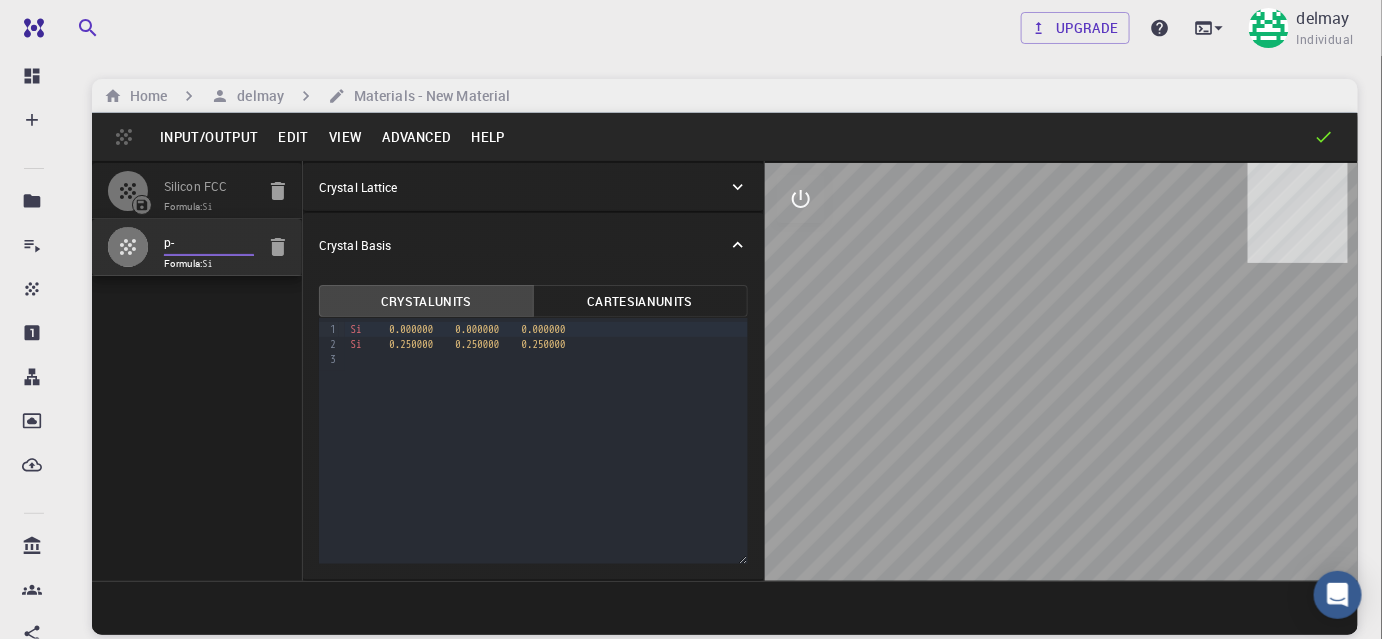 type on "p" 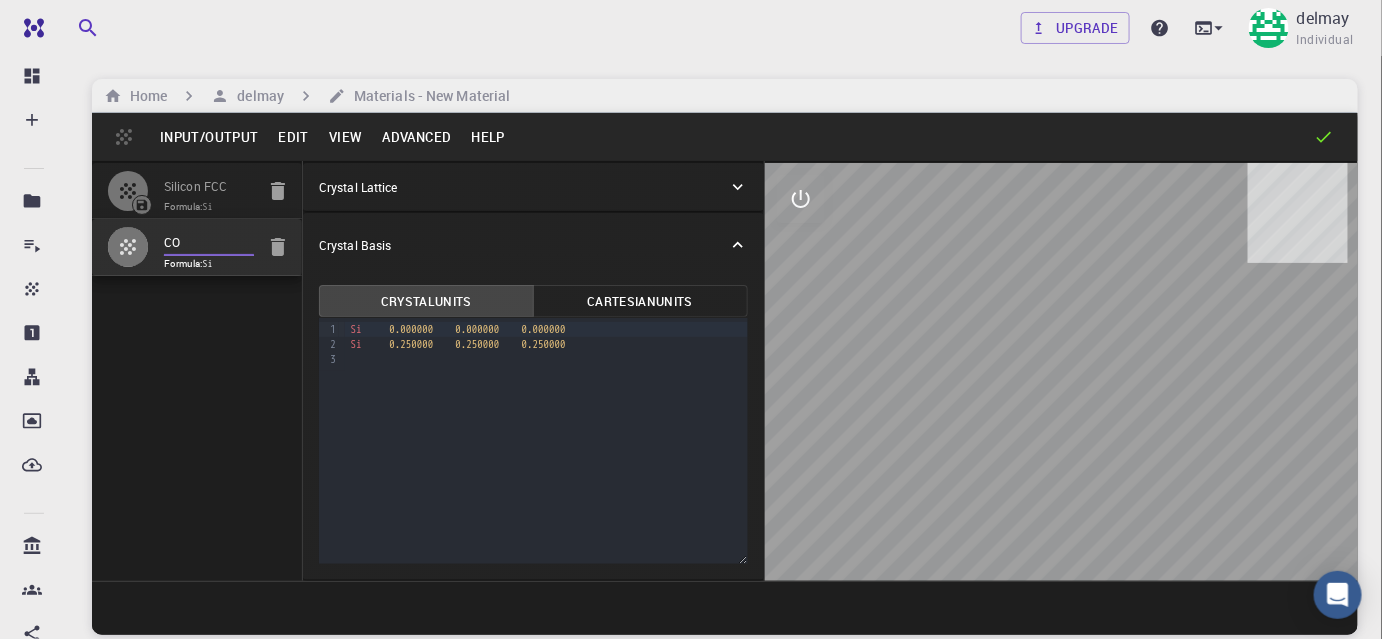 type on "CO2" 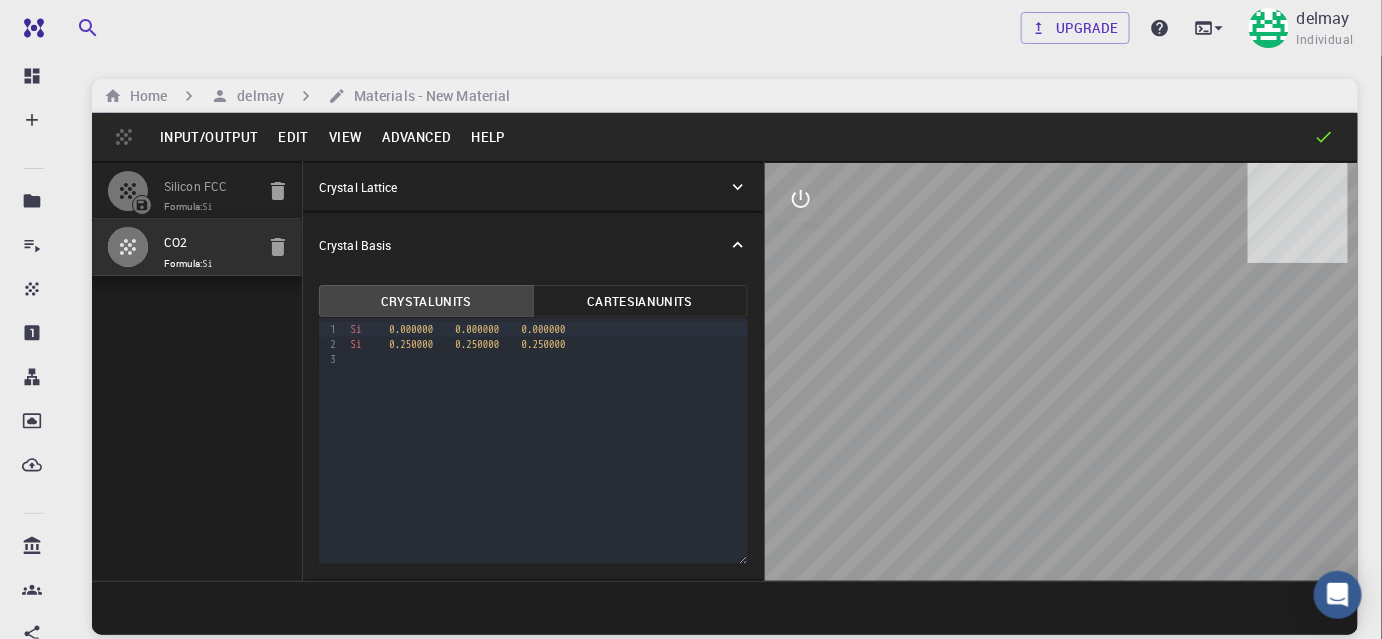 click on "Si" at bounding box center [208, 264] 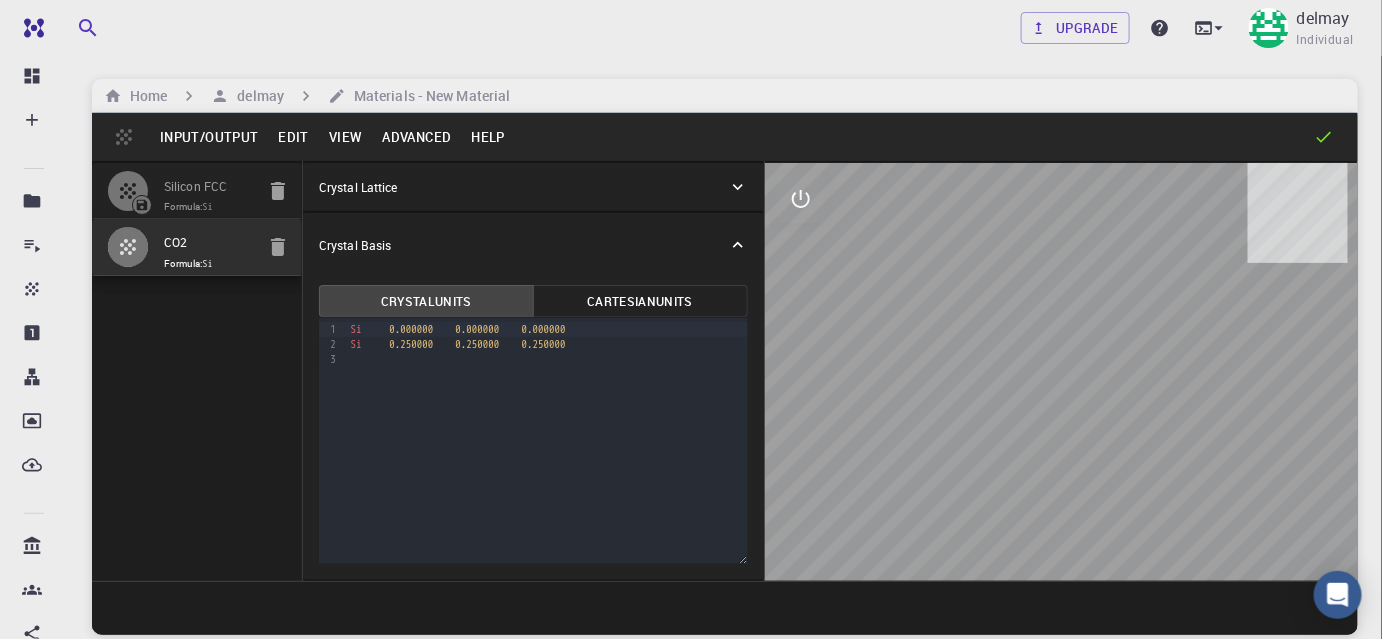 click on "Crystal Lattice" at bounding box center (358, 187) 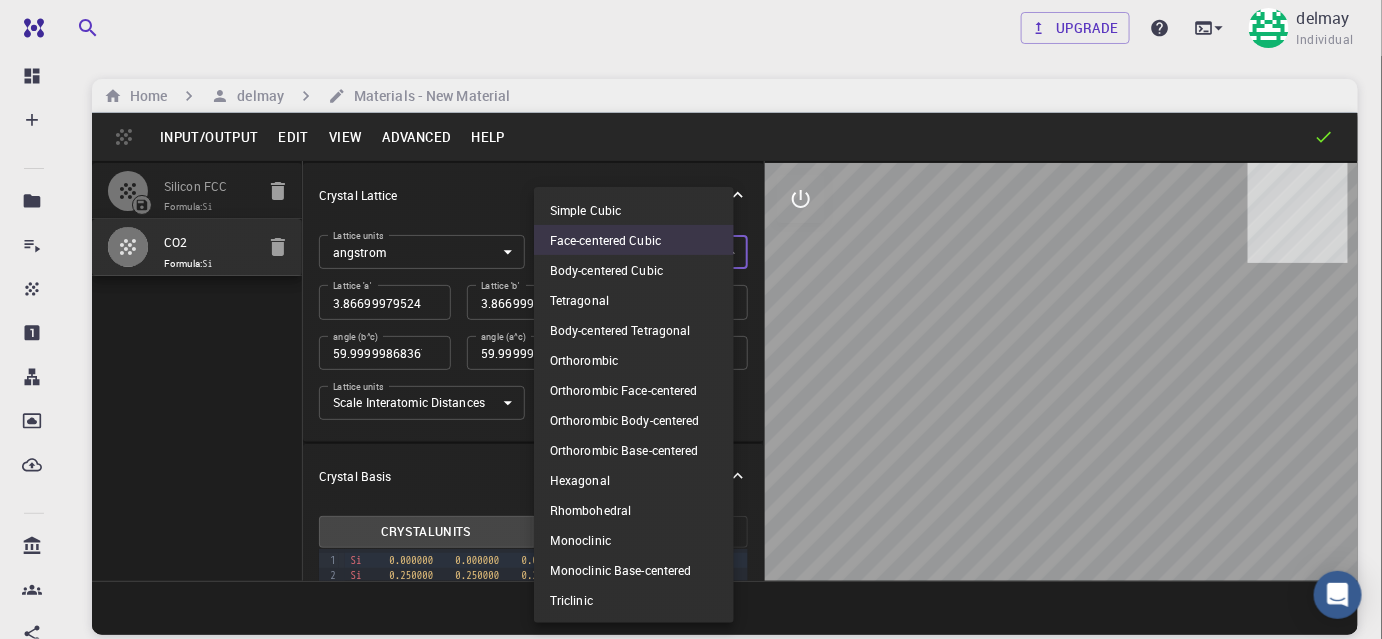 click on "Free Dashboard Create New Job New Material Create Material Upload File Import from Bank Import from 3rd Party New Workflow New Project Projects Jobs Materials Properties Workflows Dropbox External Uploads Bank Materials Workflows Accounts Shared with me Shared publicly Shared externally Documentation Contact Support Compute load: Low Upgrade [USER] Individual Home [USER] Materials - New Material Input/Output Edit View Advanced Help Silicon FCC Formula: Si CO2 Formula: Si Crystal Lattice Lattice units angstrom angstrom Lattice units Lattice type Face-centered Cubic FCC Lattice type Lattice 'a' 3.8669997952417843 Lattice 'a' Lattice 'b' 3.8669998461227024 Lattice 'b' Lattice 'c' 3.867 Lattice 'c' angle (b^c) 59.9999986836772 angle (b^c) angle (a^c) 59.999998248423154 angle (a^c) angle (a^b) 59.99999432867027 angle (a^b) Lattice units Scale Interatomic Distances 0 Lattice units Apply Edits Crystal Basis Crystal Units Cartesian Units 9 1 2 3 › Si 0.000000 0.000000 Si" at bounding box center (691, 395) 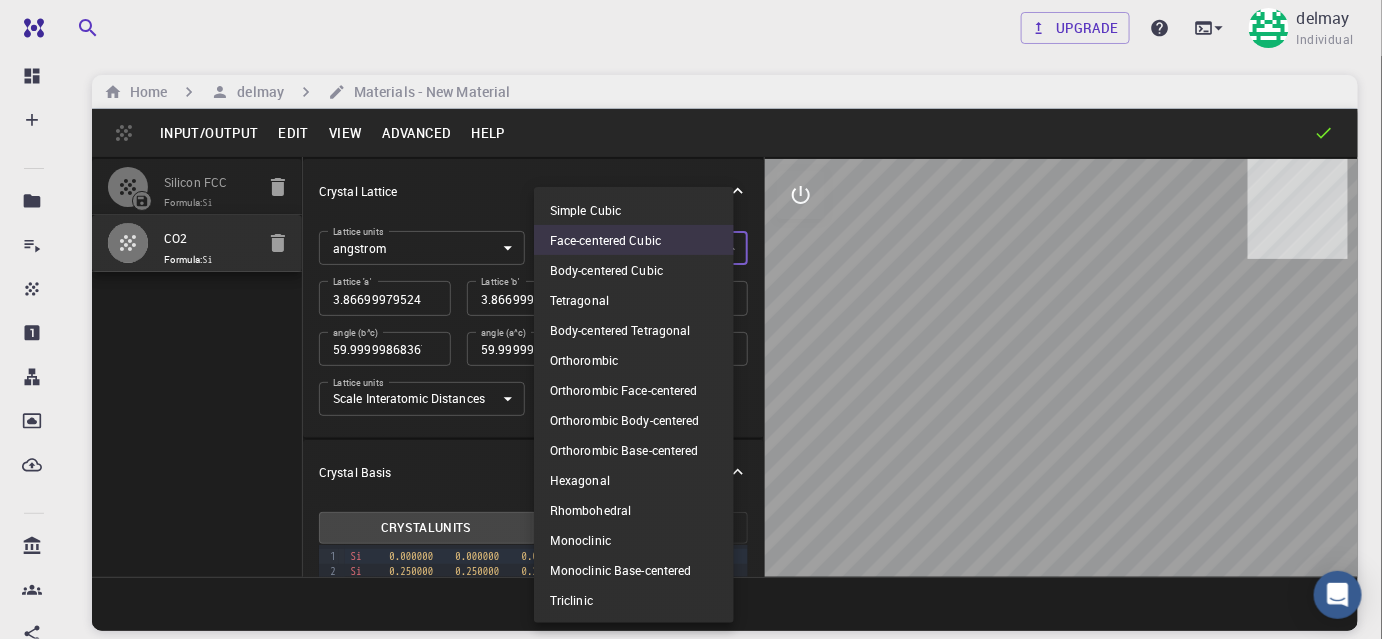 scroll, scrollTop: 0, scrollLeft: 0, axis: both 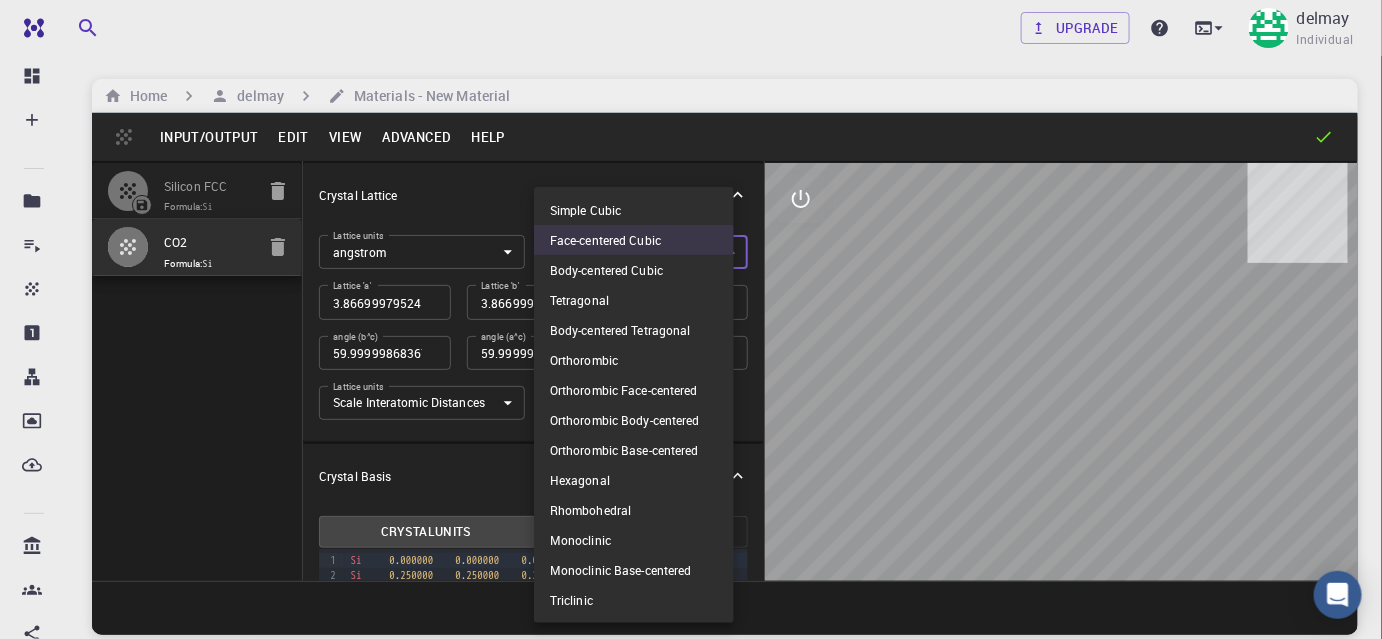 click at bounding box center (691, 319) 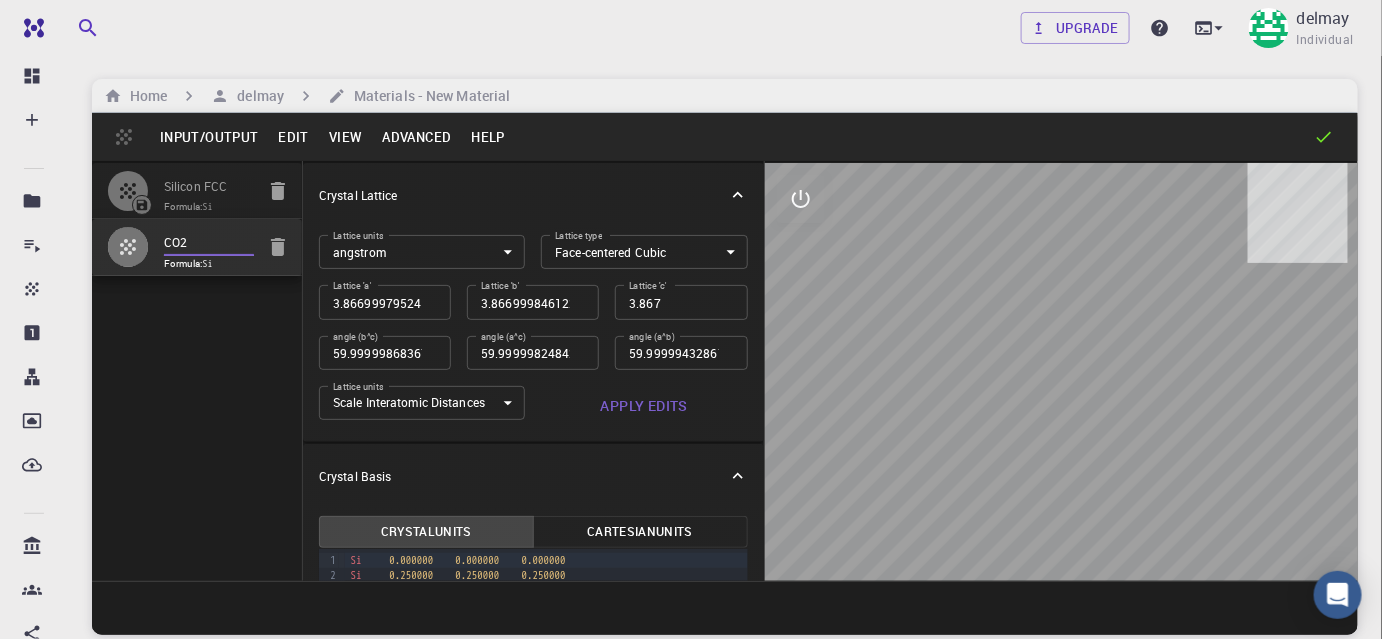 drag, startPoint x: 170, startPoint y: 240, endPoint x: 160, endPoint y: 236, distance: 10.770329 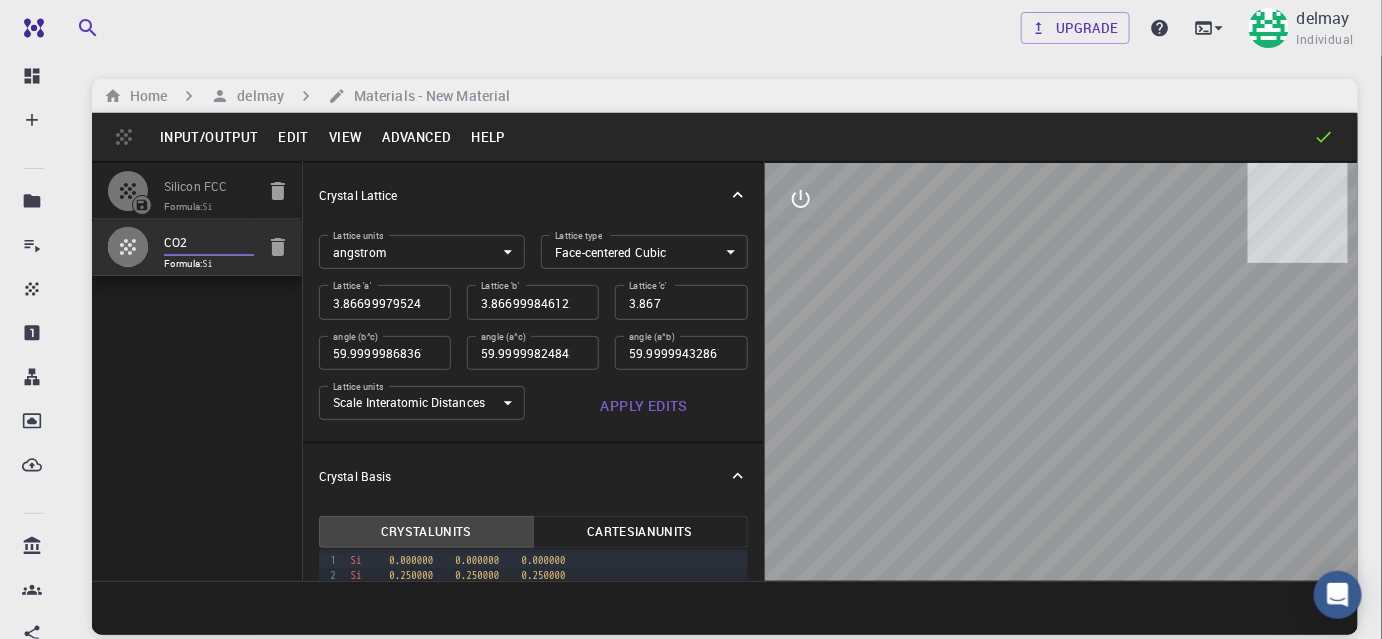 click on "CO2 Formula:  Si" at bounding box center [197, 247] 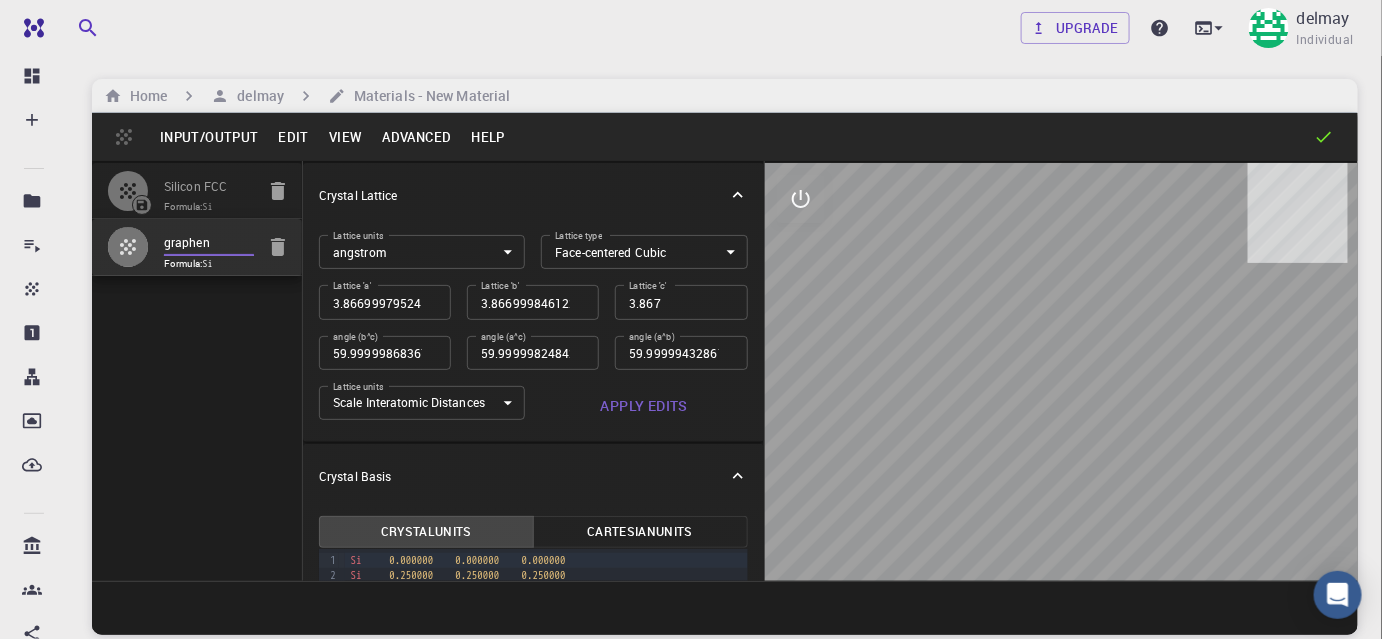 type on "graphene" 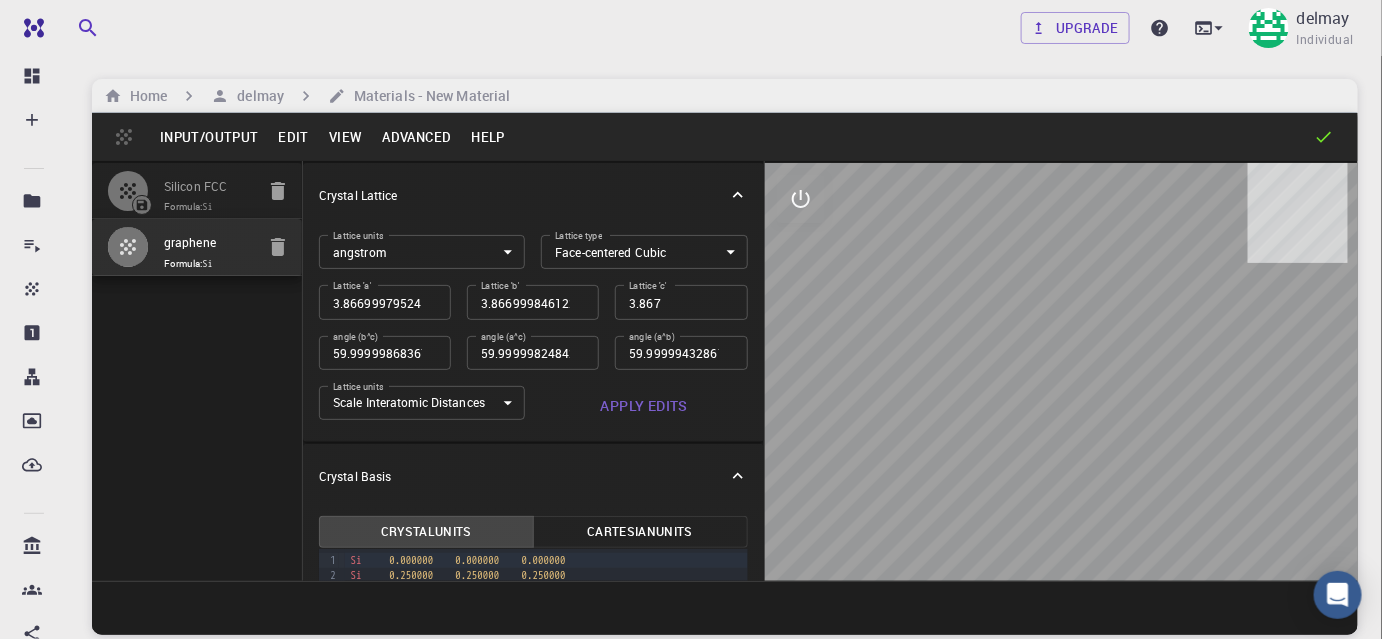 click on "Free Dashboard Create New Job New Material Create Material Upload File Import from Bank Import from 3rd Party New Workflow New Project Projects Jobs Materials Properties Workflows Dropbox External Uploads Bank Materials Workflows Accounts Shared with me Shared publicly Shared externally Documentation Contact Support Compute load: Low Upgrade [USER] Individual Home [USER] Materials - New Material Input/Output Edit View Advanced Help Silicon FCC Formula: Si Graphene Formula: Si Crystal Lattice Lattice units angstrom angstrom Lattice units Lattice type Face-centered Cubic FCC Lattice type Lattice 'a' 3.8669997952417843 Lattice 'a' Lattice 'b' 3.8669998461227024 Lattice 'b' Lattice 'c' 3.867 Lattice 'c' angle (b^c) 59.9999986836772 angle (b^c) angle (a^c) 59.999998248423154 angle (a^c) angle (a^b) 59.99999432867027 angle (a^b) Lattice units Scale Interatomic Distances 0 Lattice units Apply Edits Crystal Basis Crystal Units Cartesian Units 9 1 2 3 › Si 0.000000 0.000000" at bounding box center (691, 395) 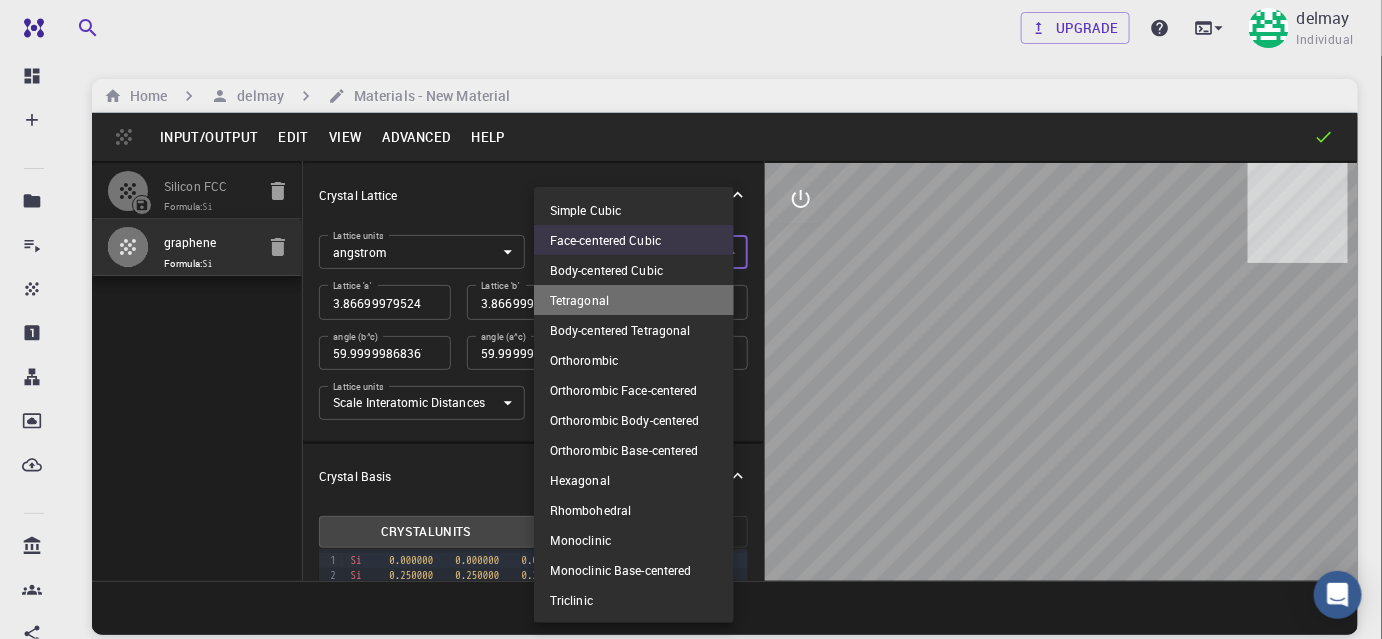 click on "Tetragonal" at bounding box center [634, 300] 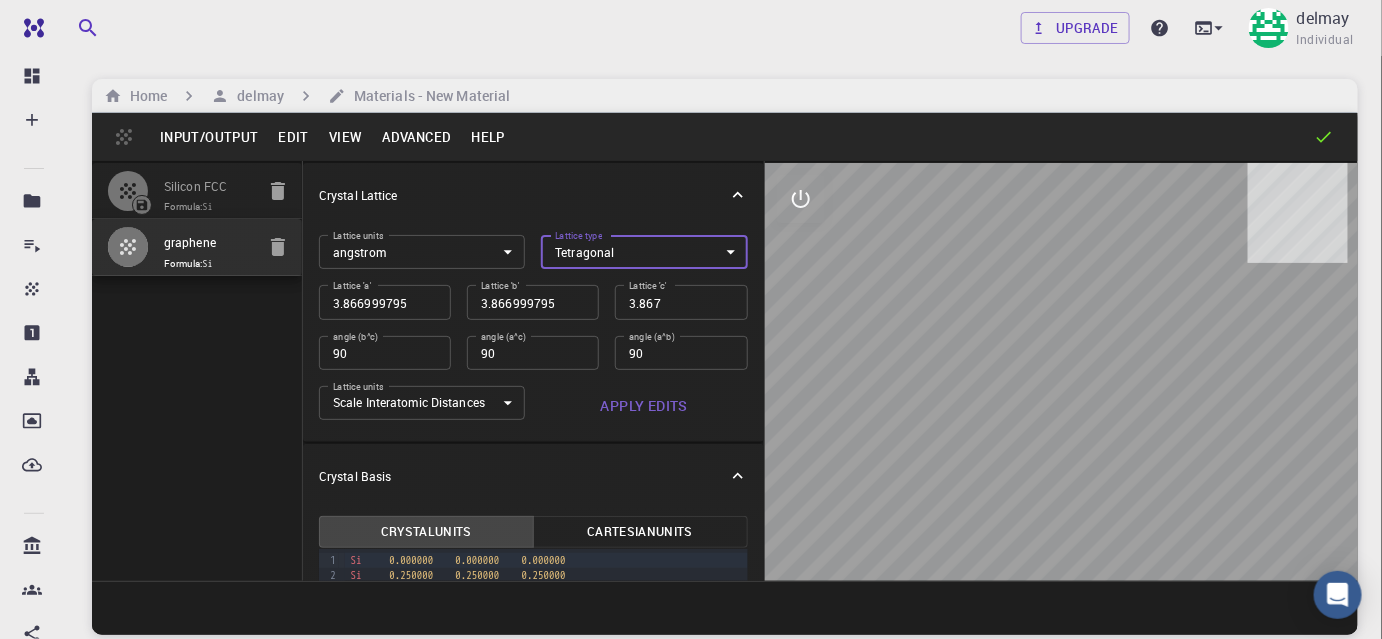 scroll, scrollTop: 181, scrollLeft: 0, axis: vertical 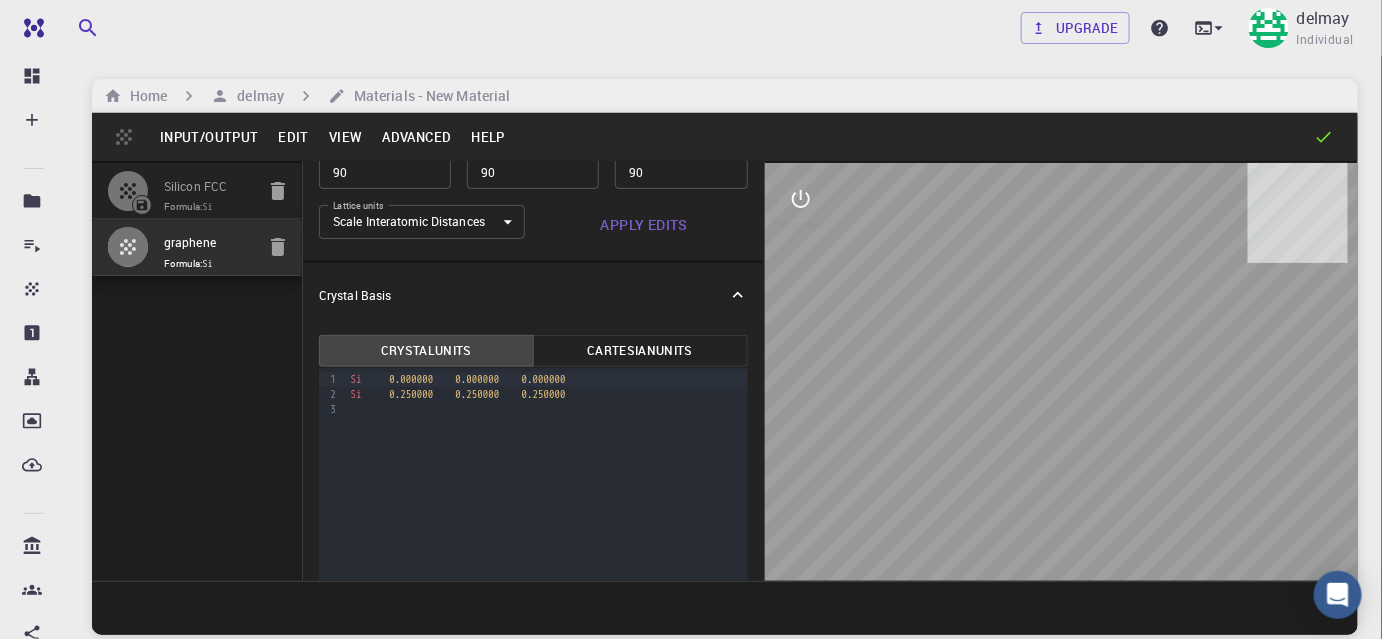 click on "Si" at bounding box center (356, 379) 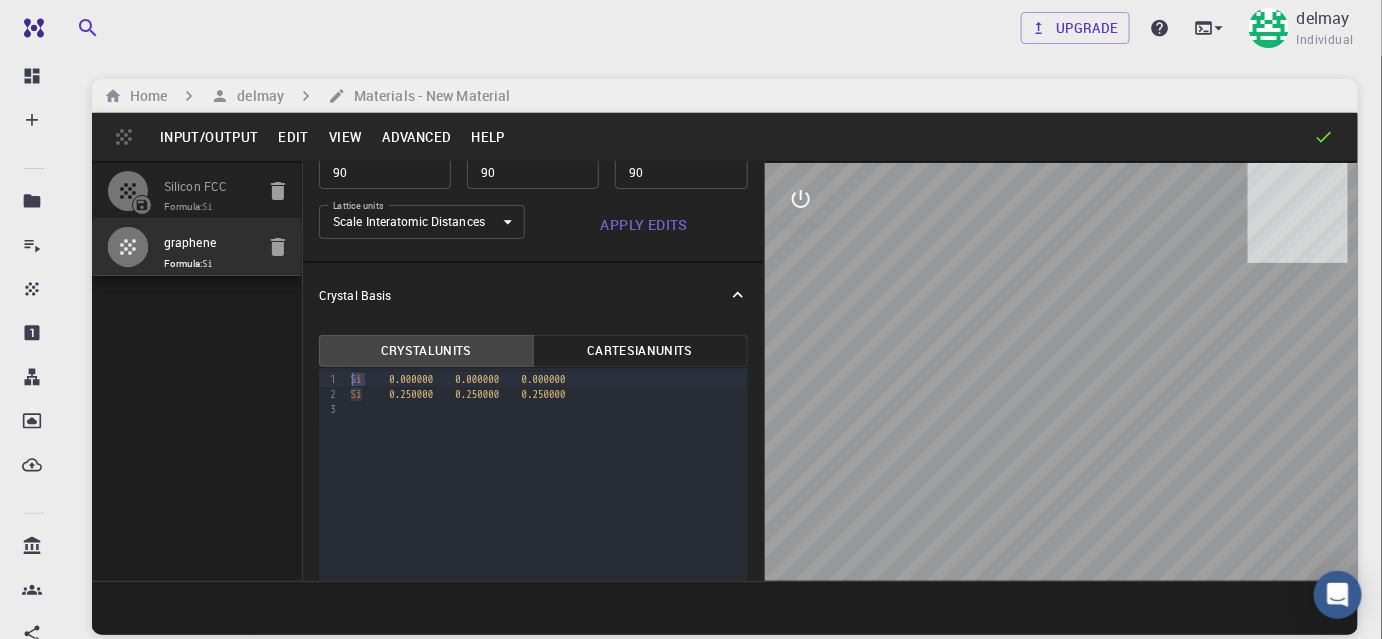 drag, startPoint x: 352, startPoint y: 378, endPoint x: 344, endPoint y: 366, distance: 14.422205 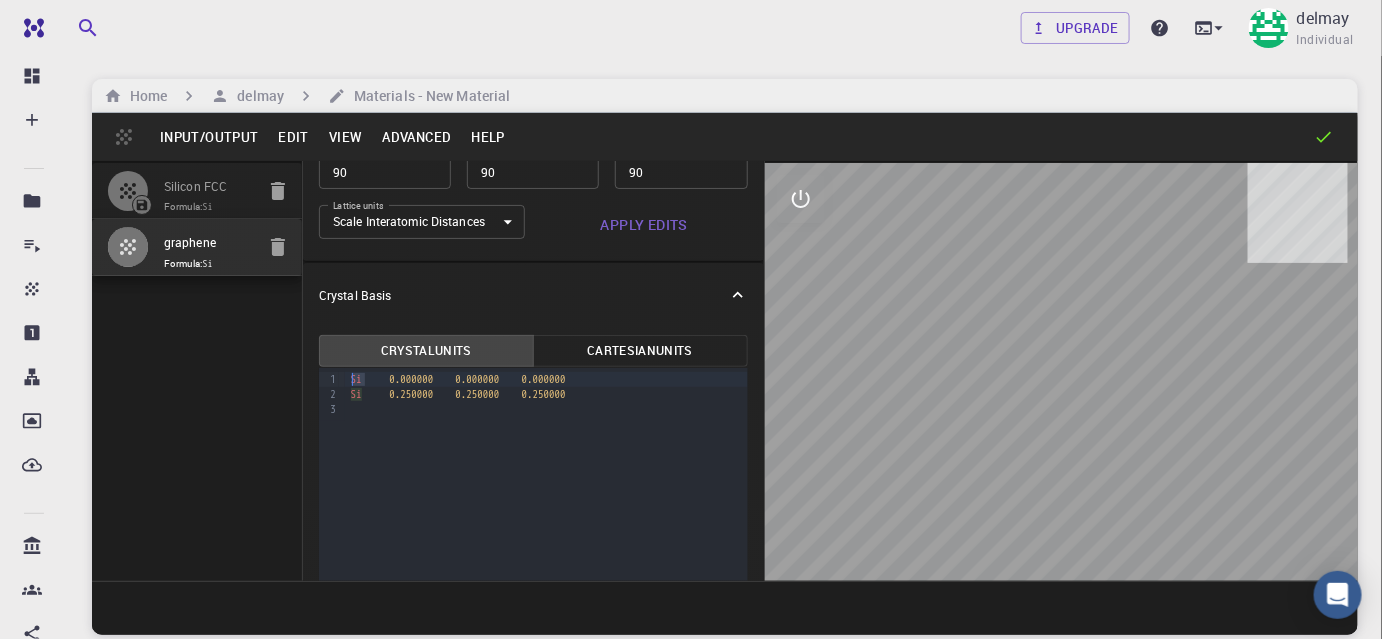 click on "9 1 2 3 › Si       0.000000      0.000000      0.000000   Si       0.250000      0.250000      0.250000" at bounding box center [533, 491] 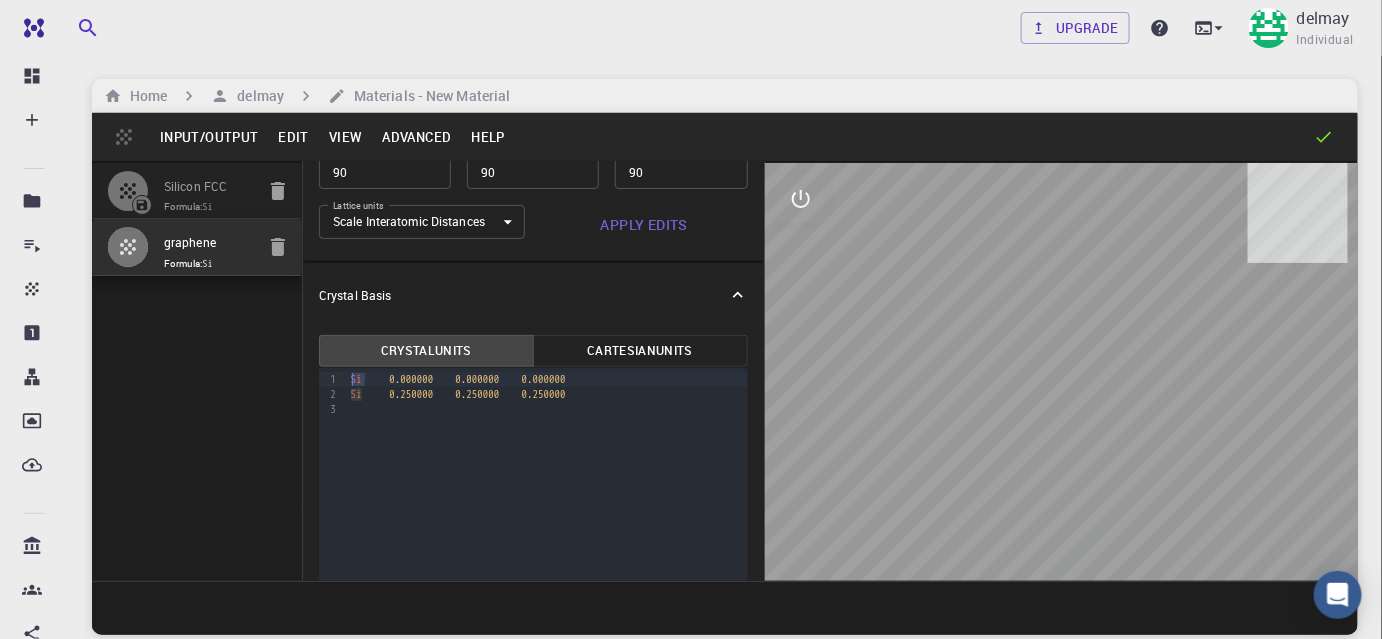type on "FCC" 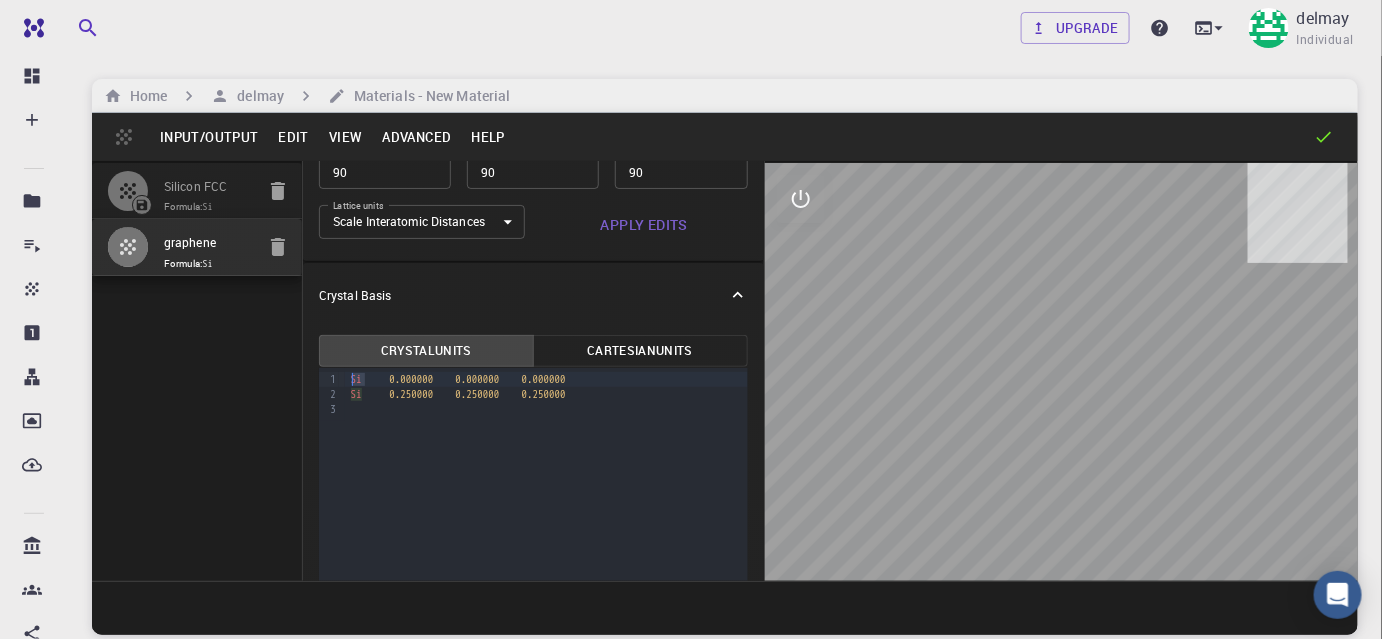 type on "3.8669997952417843" 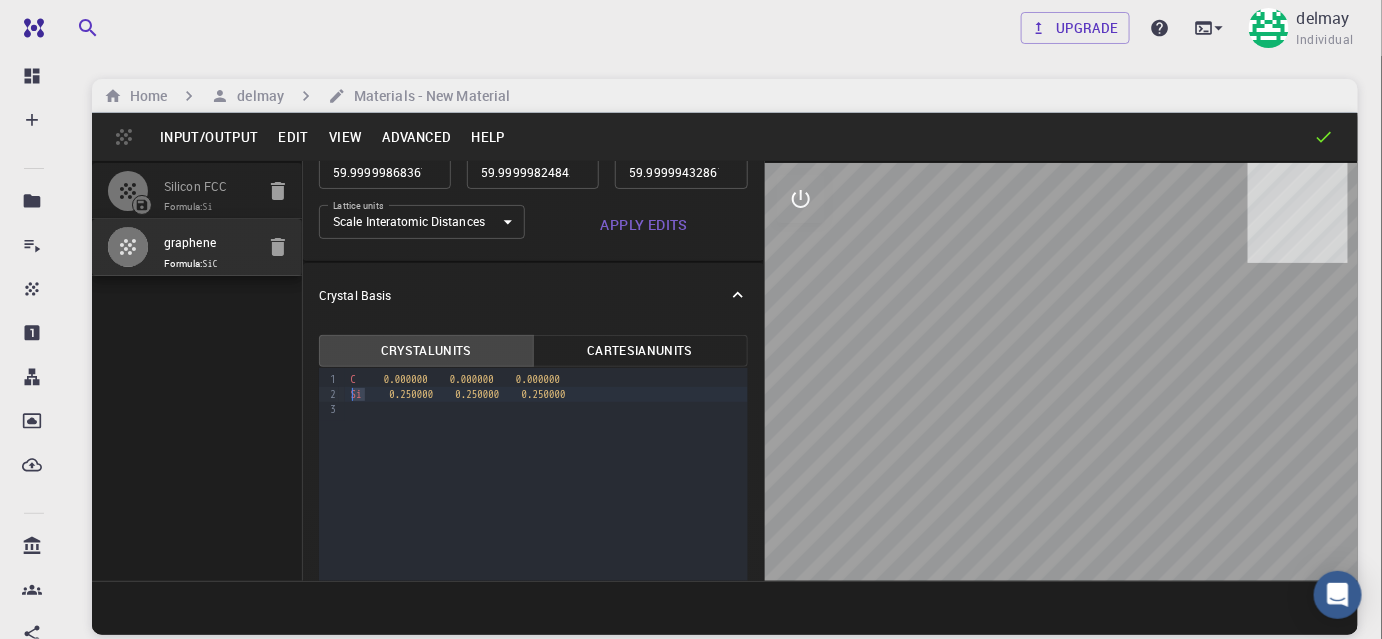 drag, startPoint x: 365, startPoint y: 394, endPoint x: 332, endPoint y: 396, distance: 33.06055 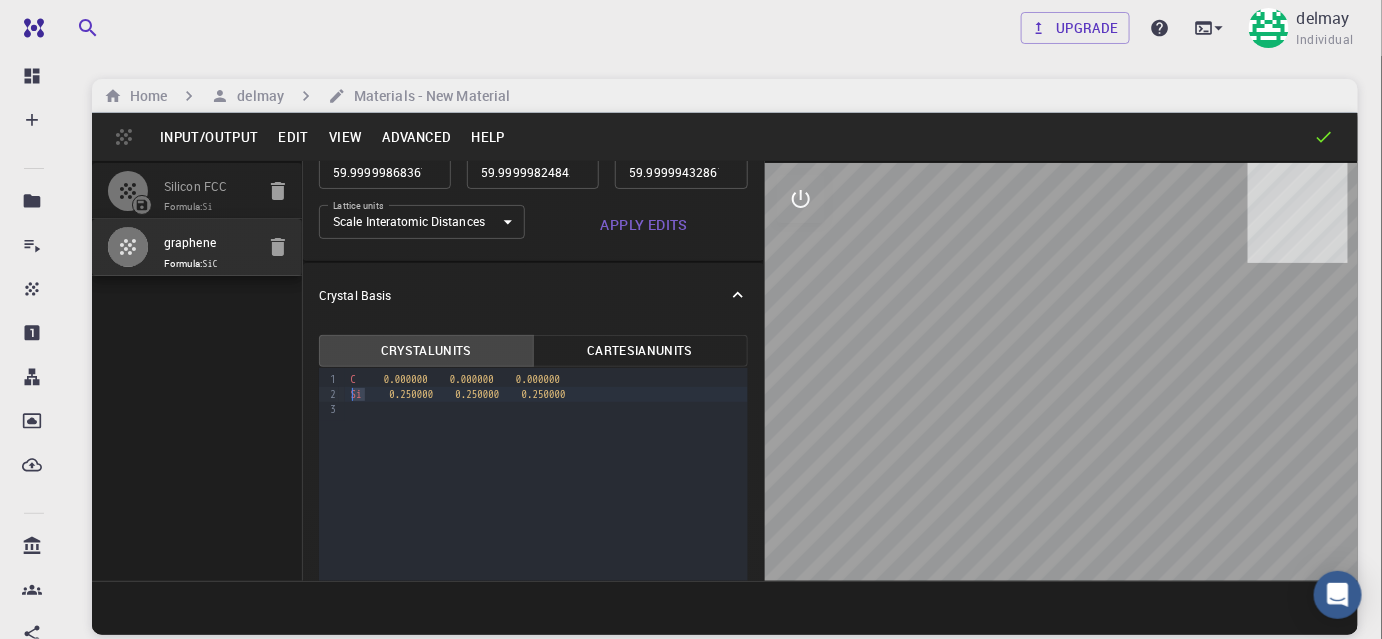 click on "9 1 2 3 › C 0.000000 0.000000 0.000000 Si 0.250000 0.250000 0.250000" at bounding box center [533, 491] 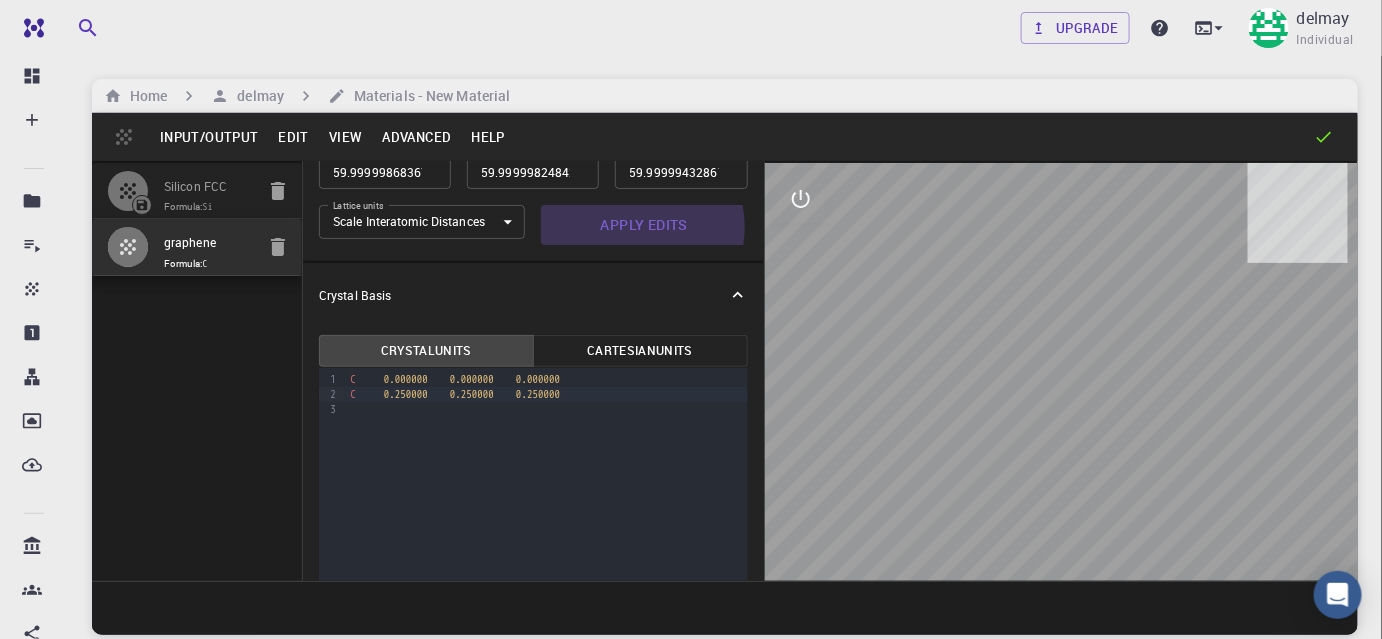 click on "Apply Edits" at bounding box center [644, 225] 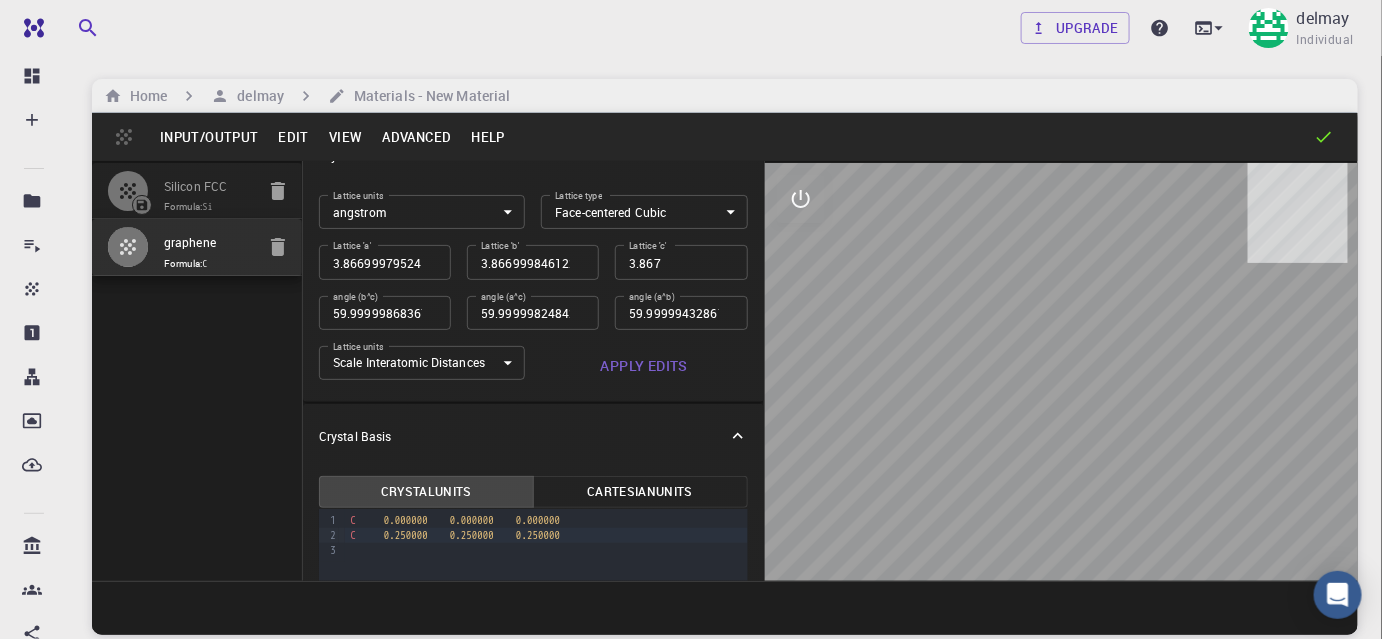 scroll, scrollTop: 0, scrollLeft: 0, axis: both 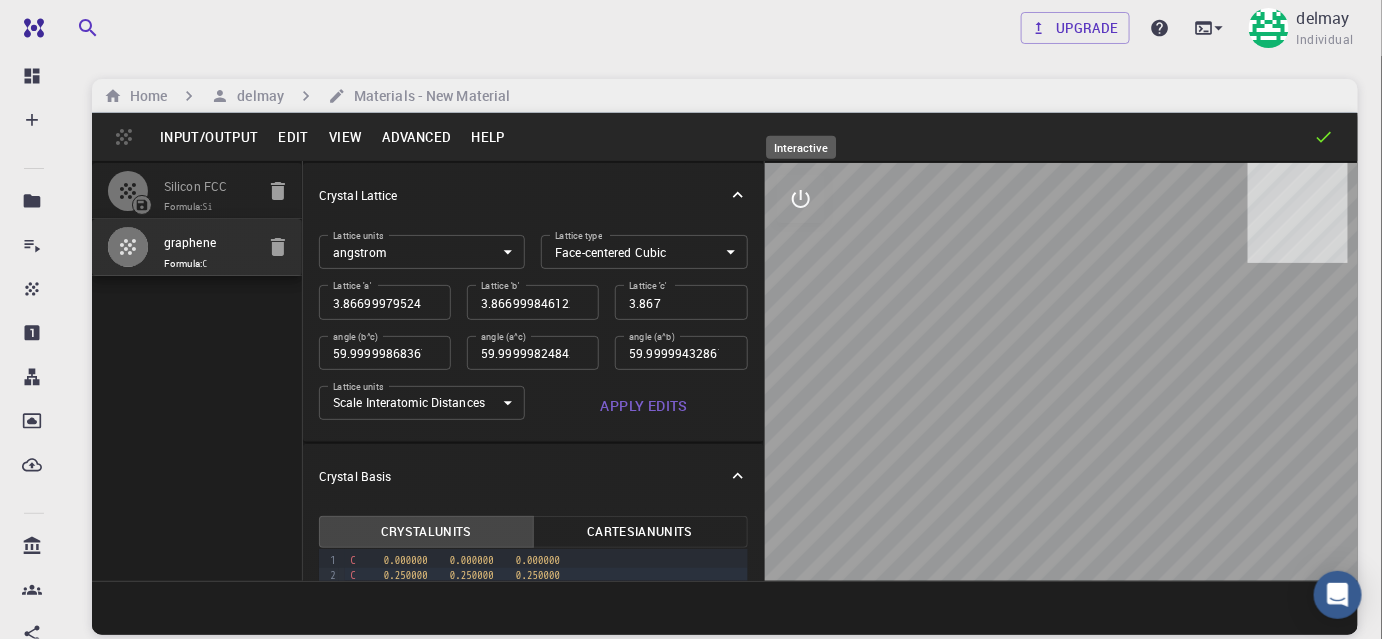 click 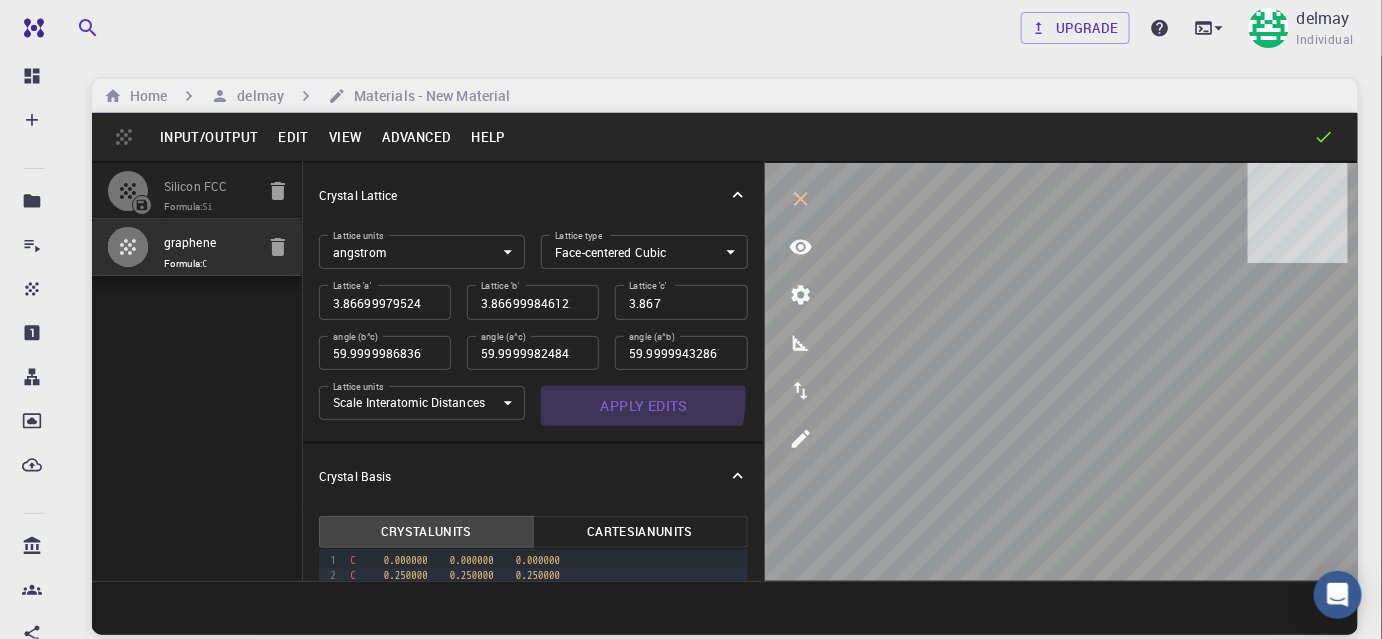 click on "Apply Edits" at bounding box center [644, 406] 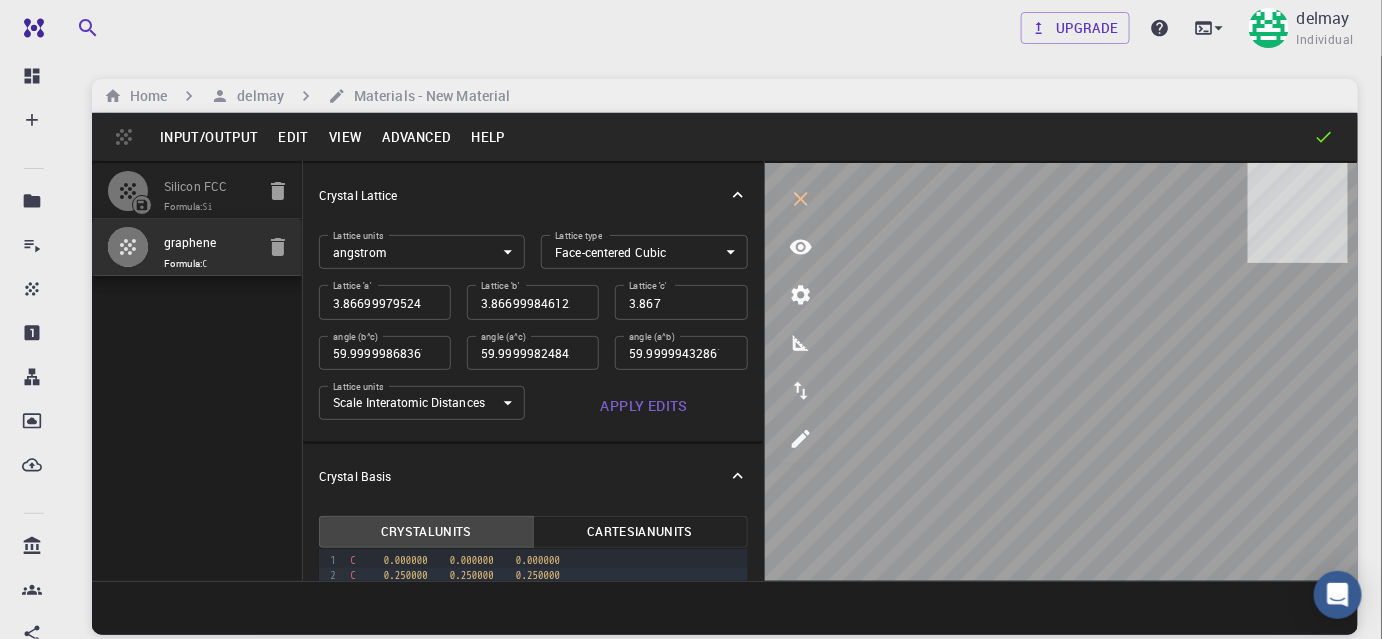 click on "Free Dashboard Create New Job New Material Create Material Upload File Import from Bank Import from 3rd Party New Workflow New Project Projects Jobs Materials Properties Workflows Dropbox External Uploads Bank Materials Workflows Accounts Shared with me Shared publicly Shared externally Documentation Contact Support Compute load: Low Upgrade [USER] Individual Home [USER] Materials - New Material Input/Output Edit View Advanced Help Silicon FCC Formula: Si graphene Formula: C Crystal Lattice Lattice units angstrom angstrom Lattice units Lattice type Face-centered Cubic FCC Lattice type Lattice 'a' 3.8669997952417843 Lattice 'a' Lattice 'b' 3.8669998461227024 Lattice 'b' Lattice 'c' 3.867 Lattice 'c' angle (b^c) 59.9999986836772 angle (b^c) angle (a^c) 59.999998248423154 angle (a^c) angle (a^b) 59.99999432867027 angle (a^b) Lattice units Scale Interatomic Distances 0 Lattice units Apply Edits Crystal Basis Crystal Units Cartesian Units 9 1 2 3 › C 0.000000 0.000000 C" at bounding box center (691, 395) 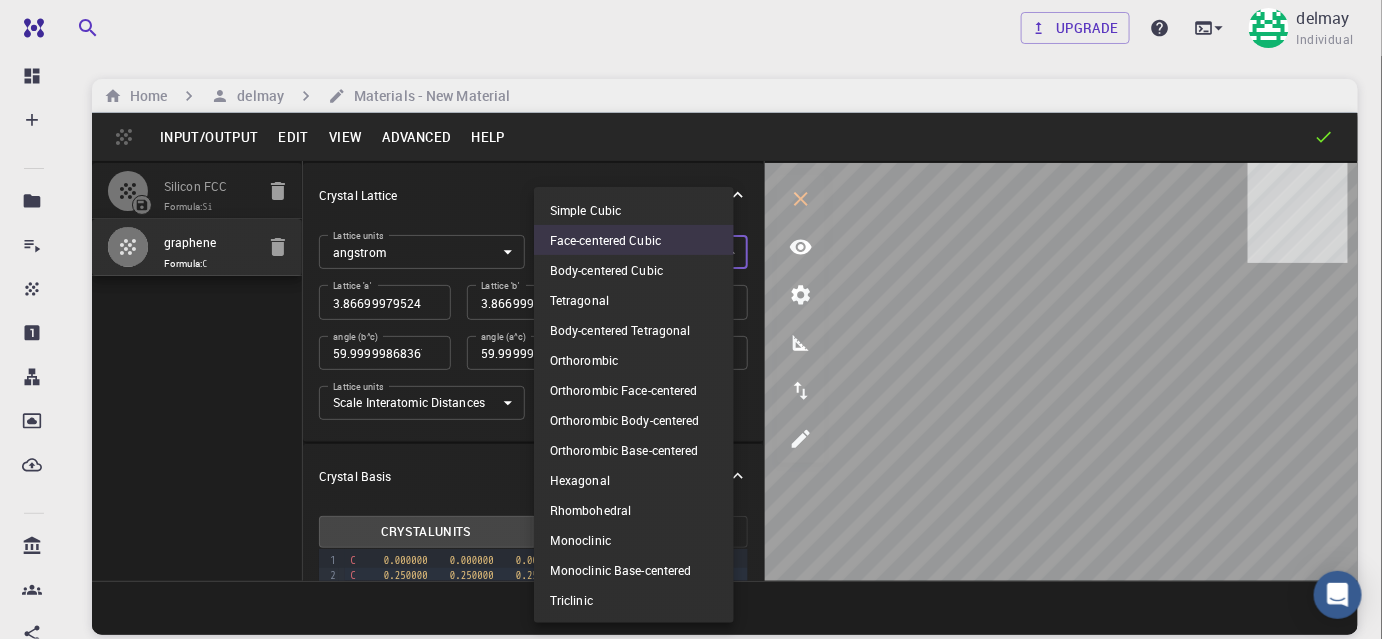 click on "Tetragonal" at bounding box center [634, 300] 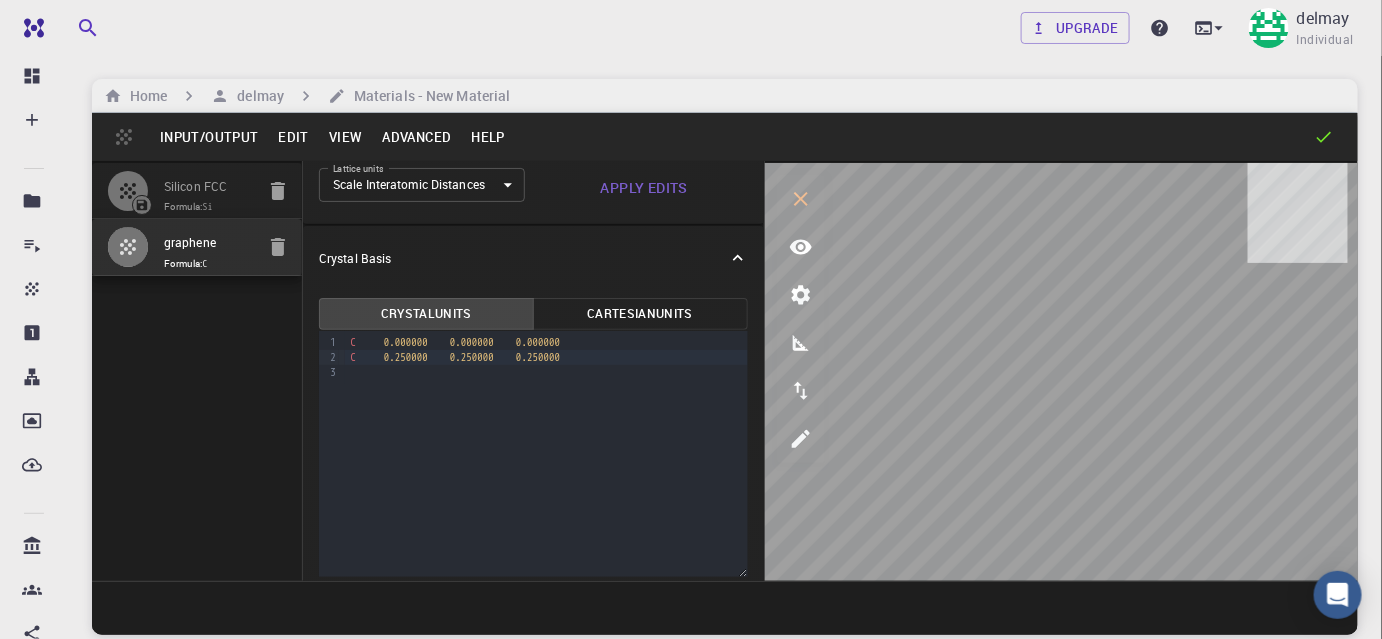 scroll, scrollTop: 229, scrollLeft: 0, axis: vertical 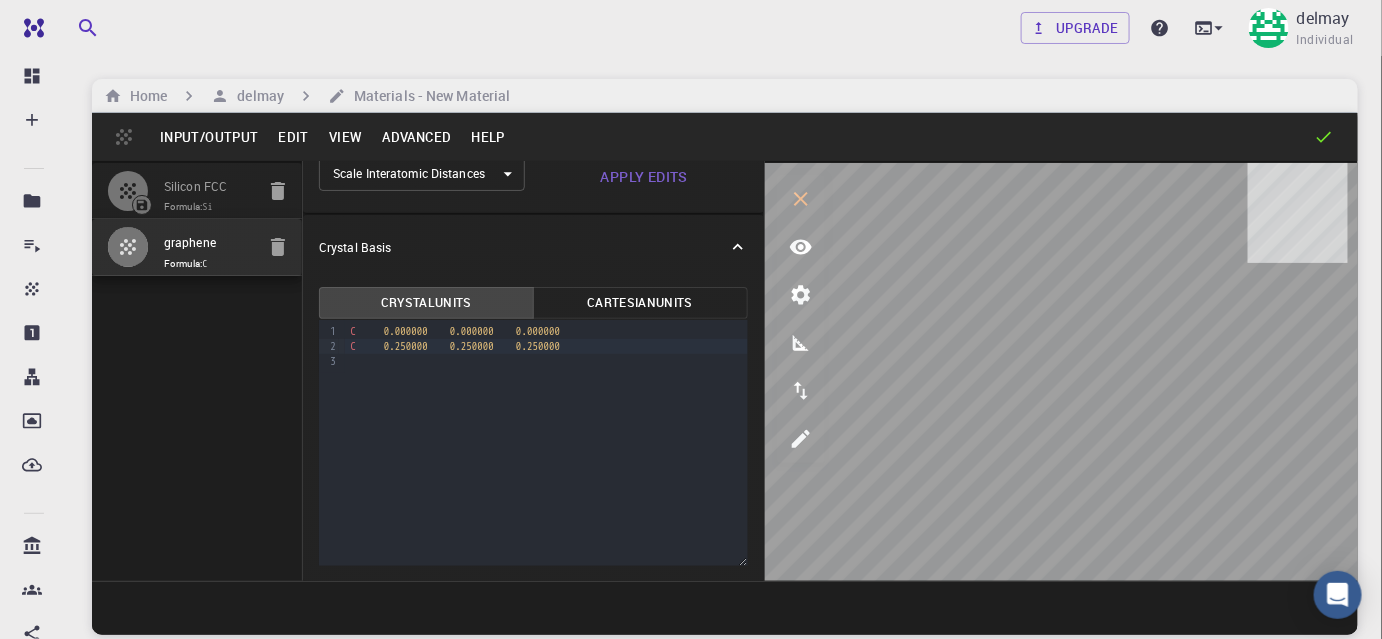 click on "9 1 2 3 › C 0.000000 0.000000 0.000000 C 0.250000 0.250000 0.250000" at bounding box center [533, 443] 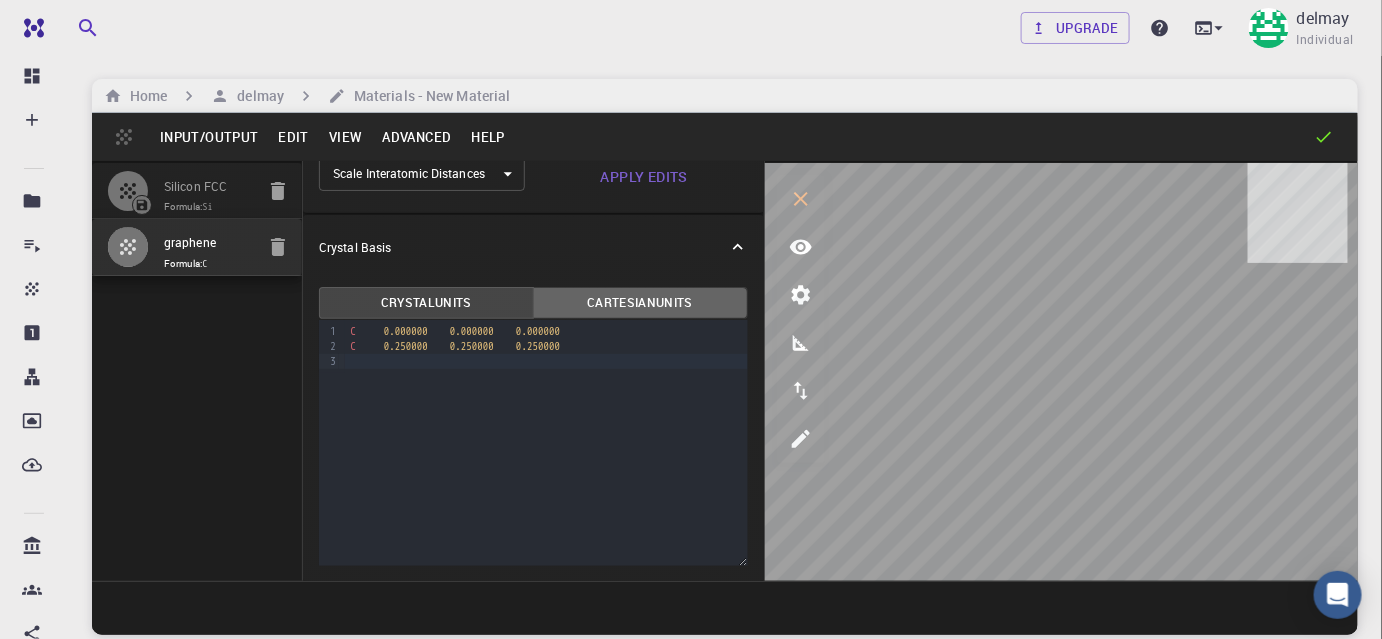 click on "Cartesian  Units" at bounding box center (640, 303) 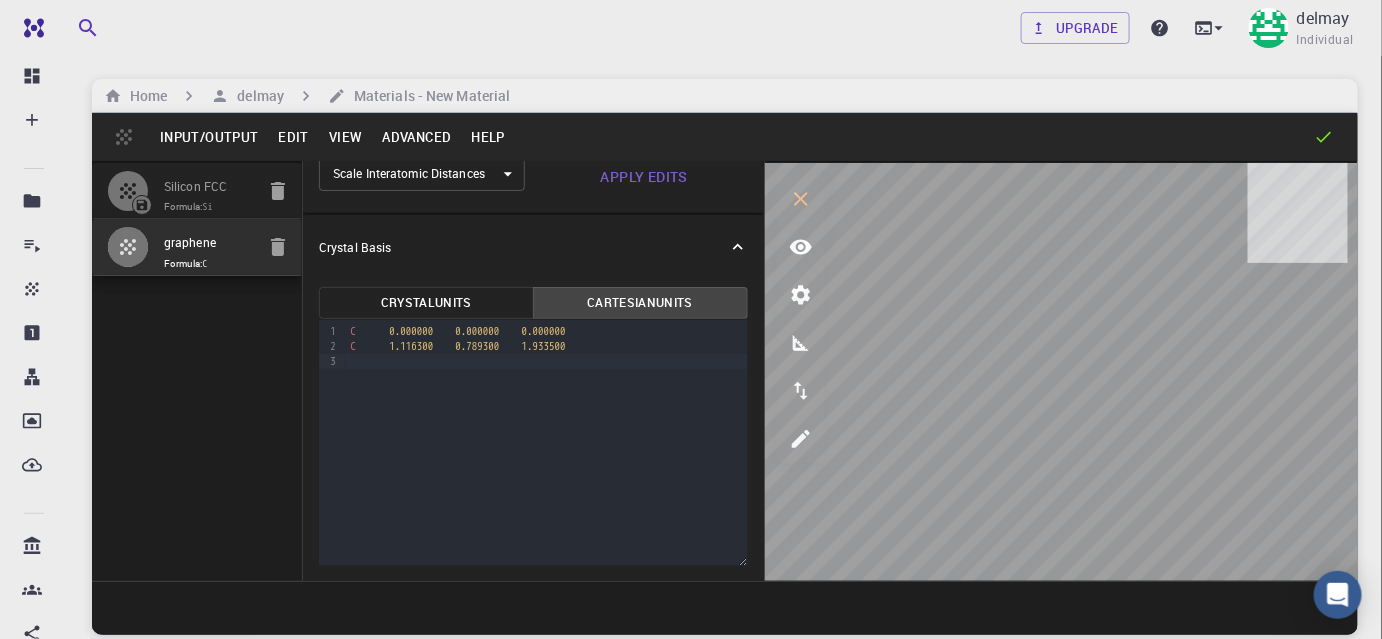 click on "Crystal  Units" at bounding box center [426, 303] 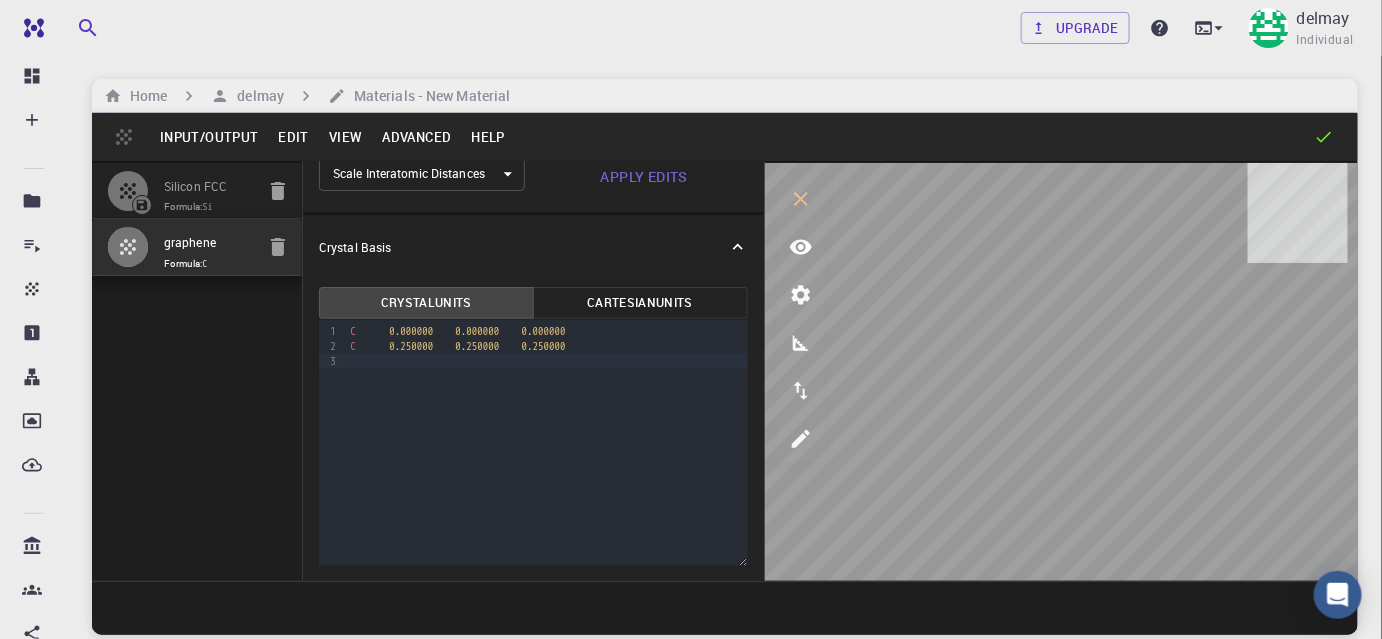 click on "Apply Edits" at bounding box center [644, 177] 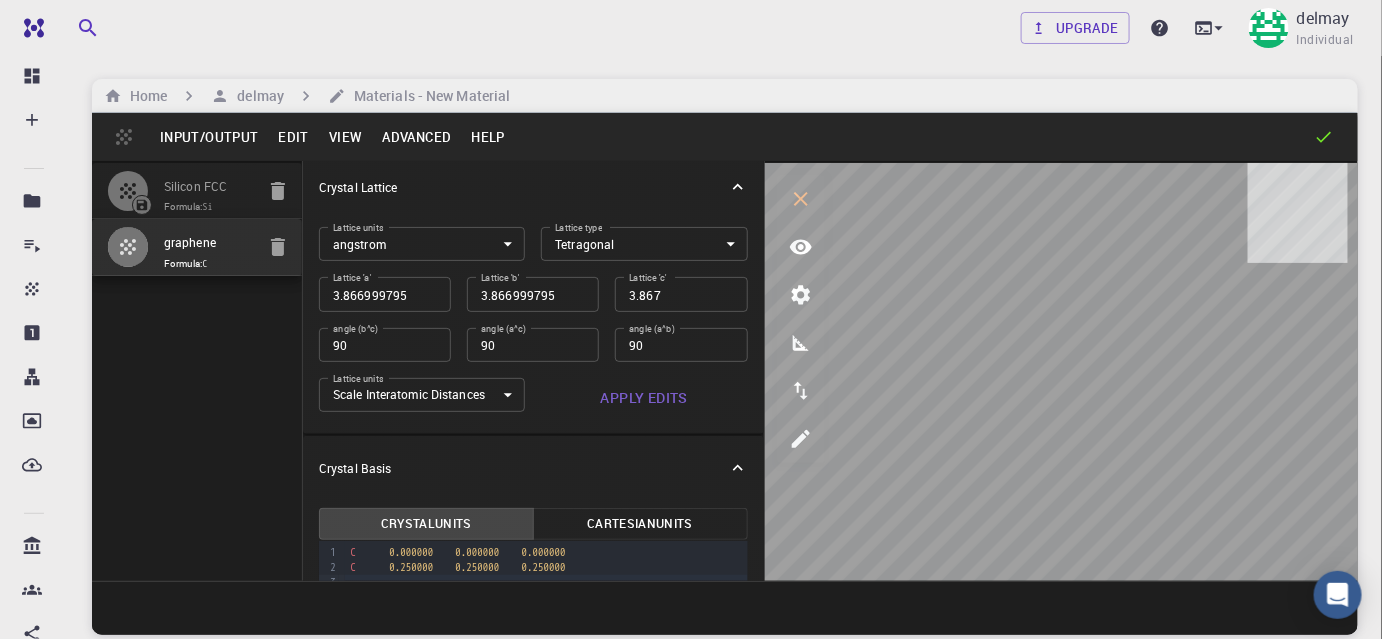 scroll, scrollTop: 0, scrollLeft: 0, axis: both 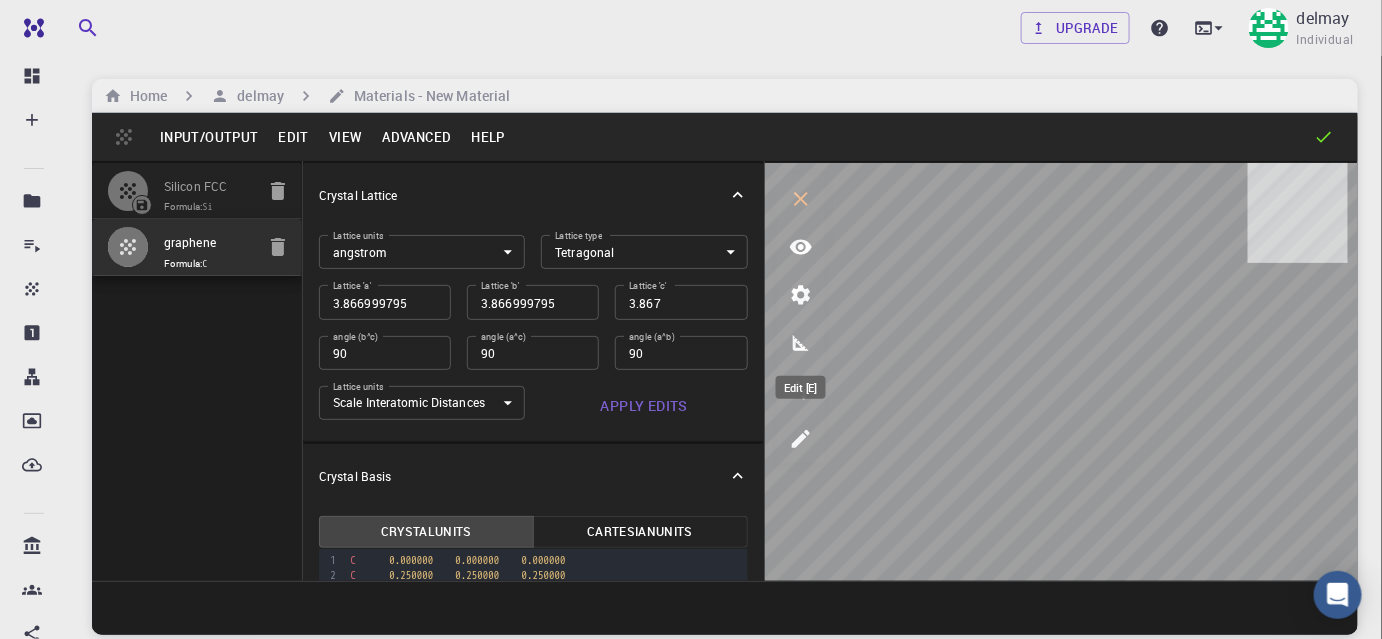 click 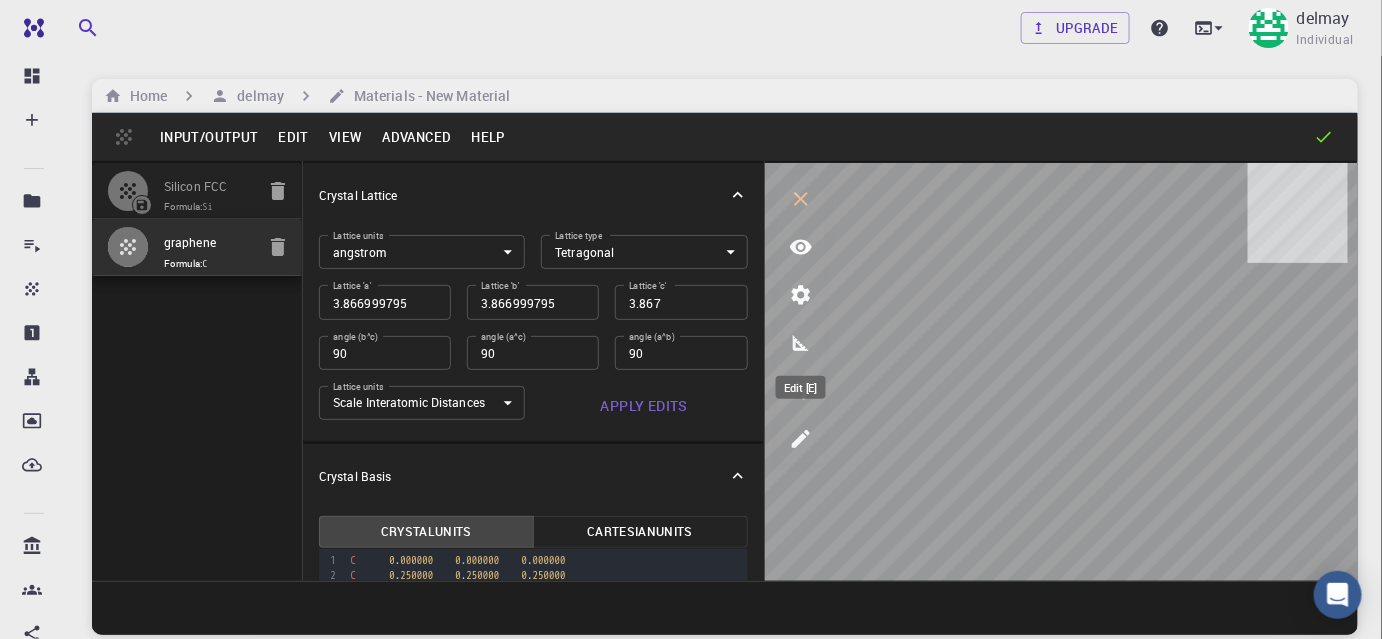 select on "Color" 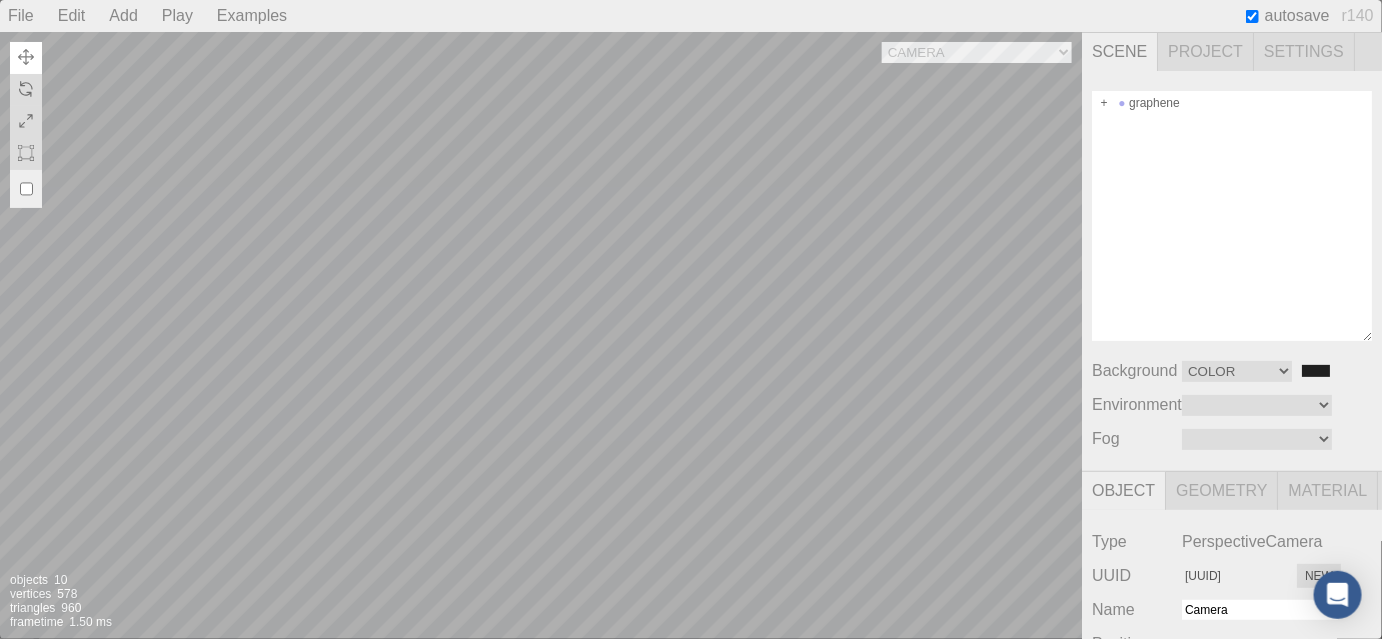 click on "graphene Background Color Texture Equirect #202020 Environment Equirect ModelViewer Fog Linear Exponential #aaaaaa 0.10 50.00 0.05" at bounding box center [1232, 271] 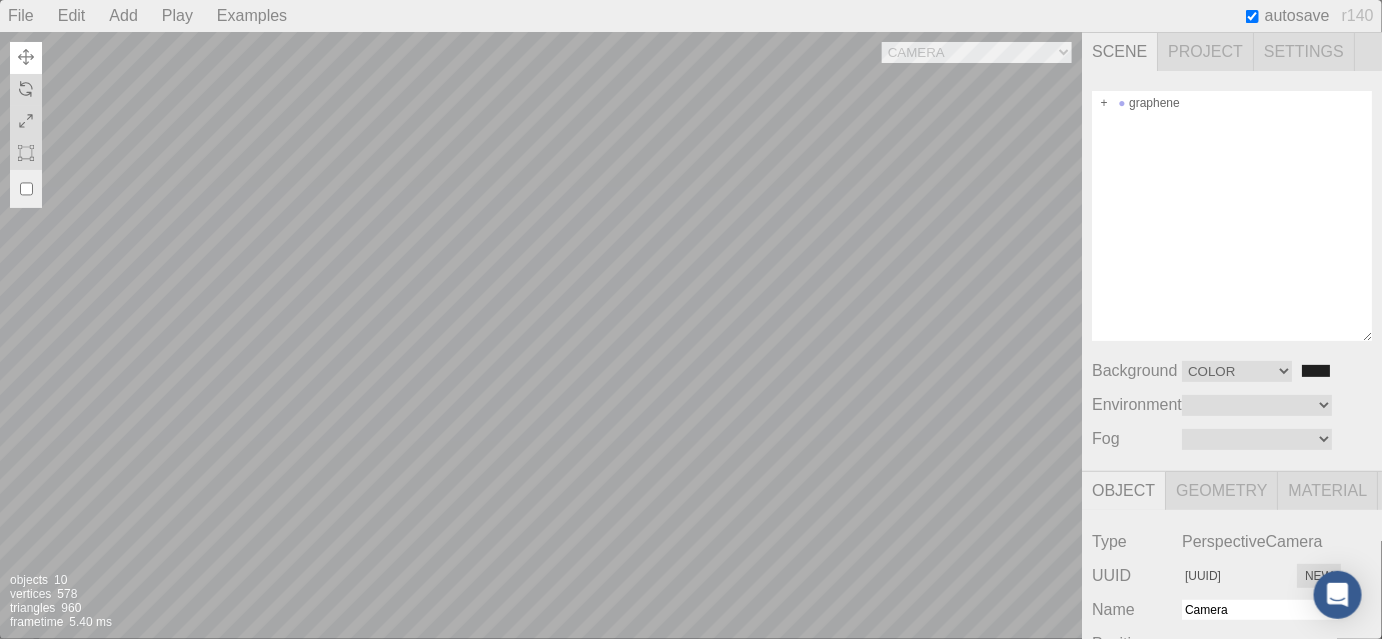 click on "Camera OrthographicCamera PerspectiveCamera Objects 10 Vertices 578 Triangles 960 Frametime 5.40 ms" at bounding box center (541, 335) 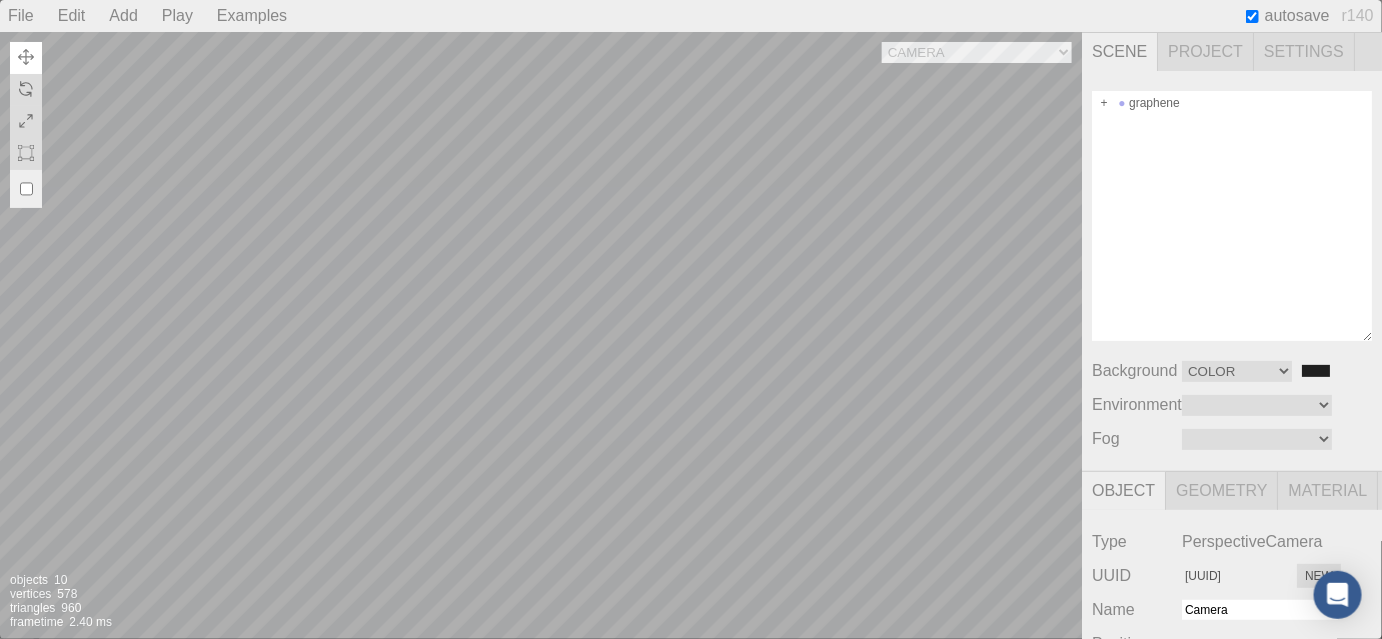 click on "Camera OrthographicCamera PerspectiveCamera Objects 10 Vertices 578 Triangles 960 Frametime 2.40 ms" at bounding box center [541, 335] 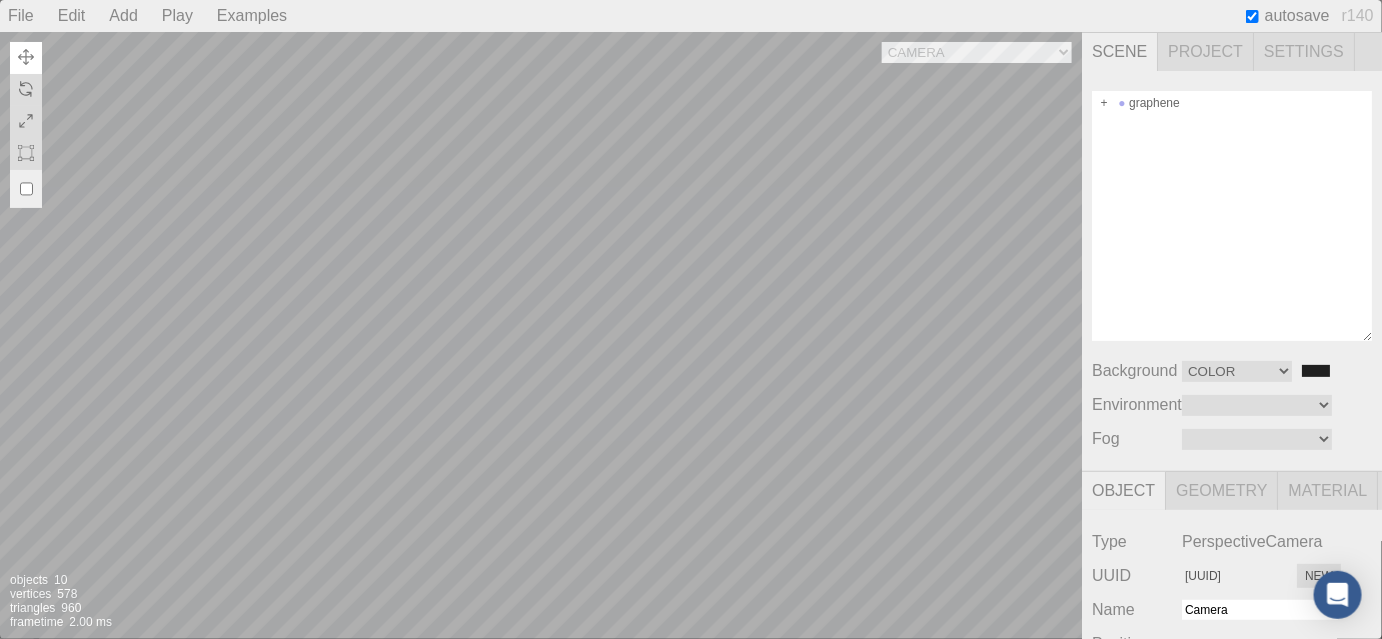 click on "Camera OrthographicCamera PerspectiveCamera Objects 10 Vertices 578 Triangles 960 Frametime 2.00 ms" at bounding box center (541, 335) 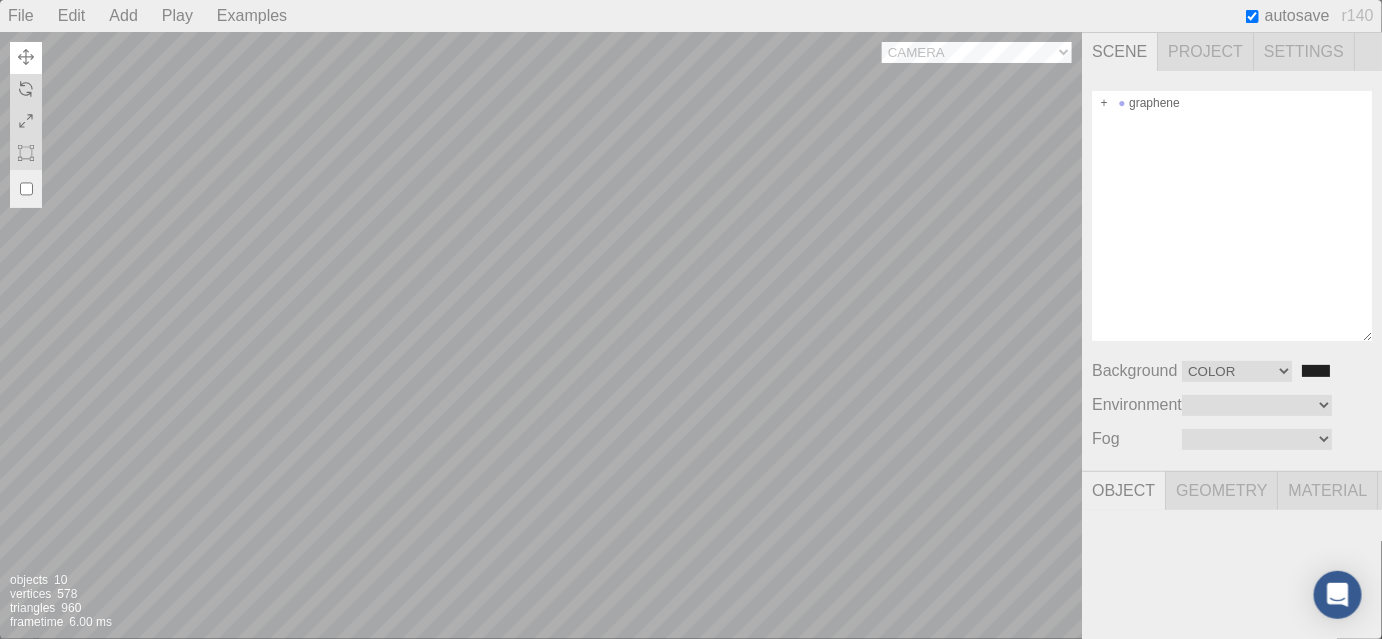 click on "Camera OrthographicCamera PerspectiveCamera" at bounding box center (977, 52) 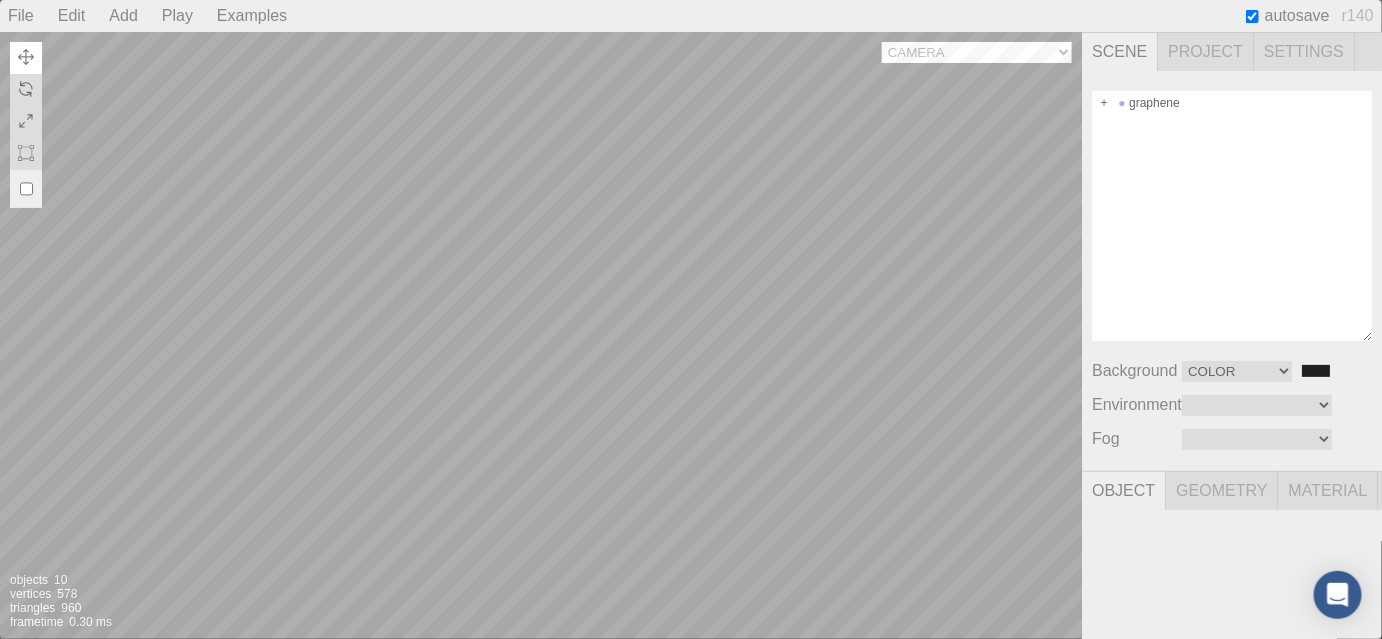 click on "Camera OrthographicCamera PerspectiveCamera Objects 10 Vertices 578 Triangles 960 Frametime 0.30 ms" at bounding box center [541, 335] 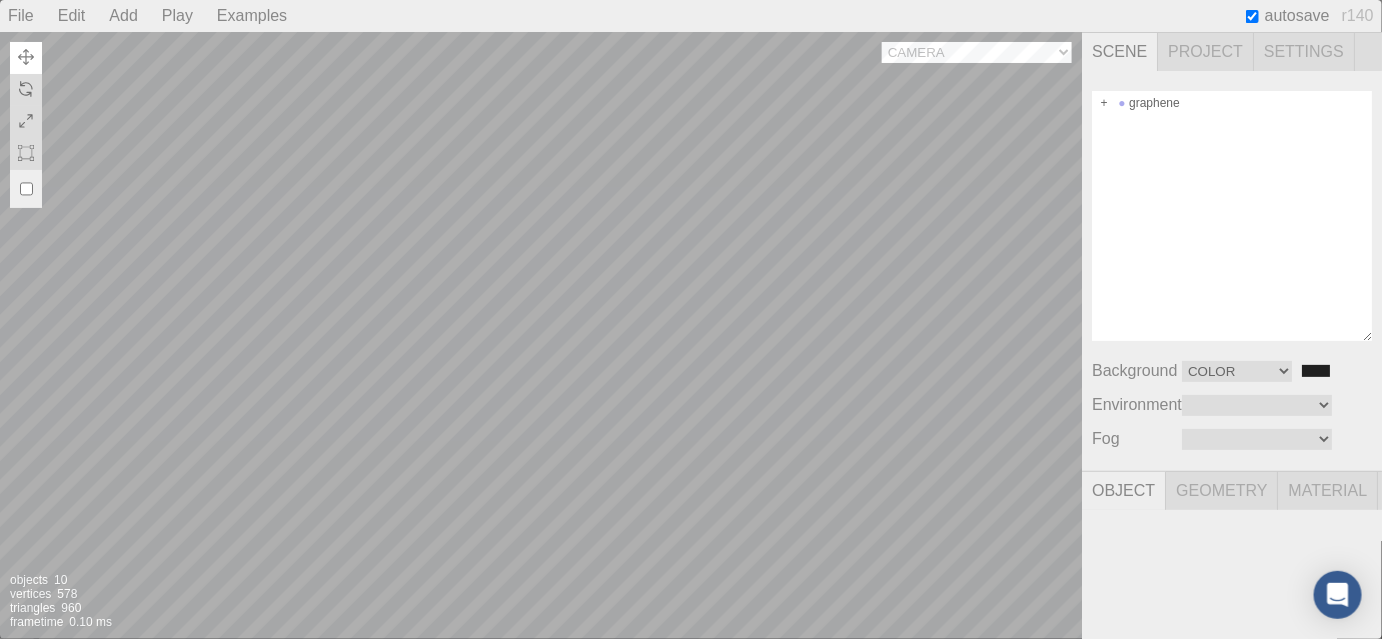 click on "Camera OrthographicCamera PerspectiveCamera" at bounding box center (977, 52) 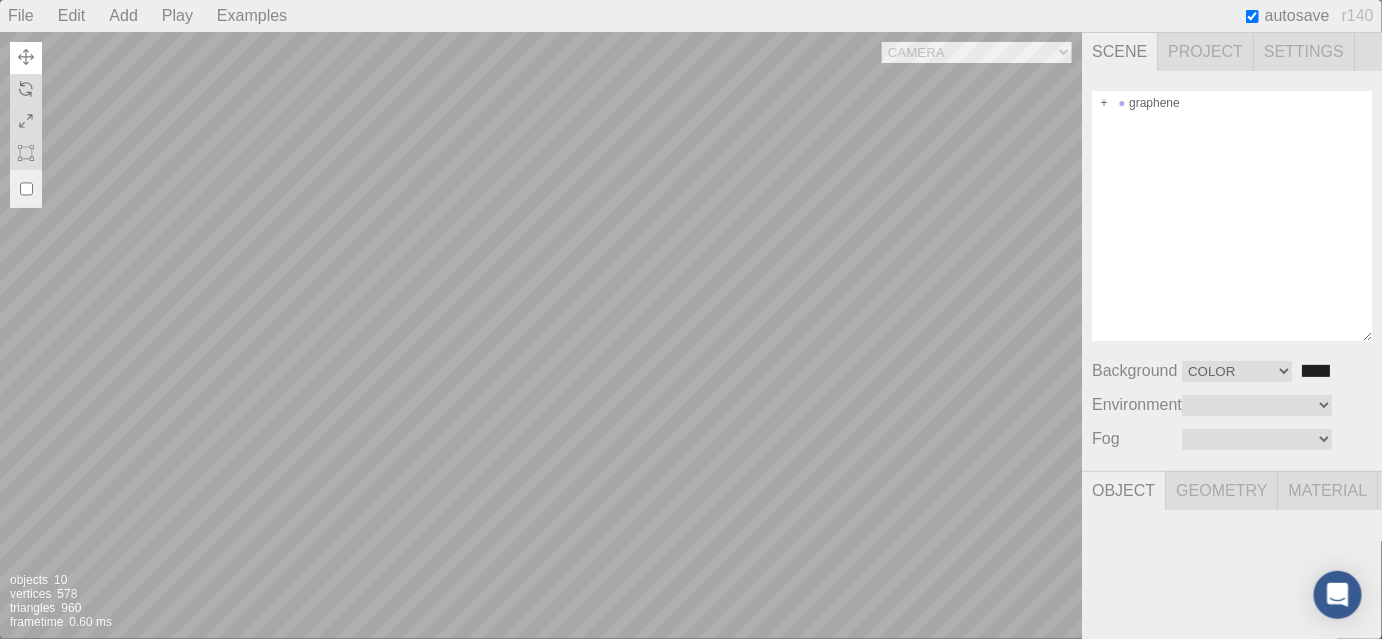 click on "Camera OrthographicCamera PerspectiveCamera Objects 10 Vertices 578 Triangles 960 Frametime 0.60 ms" at bounding box center [541, 335] 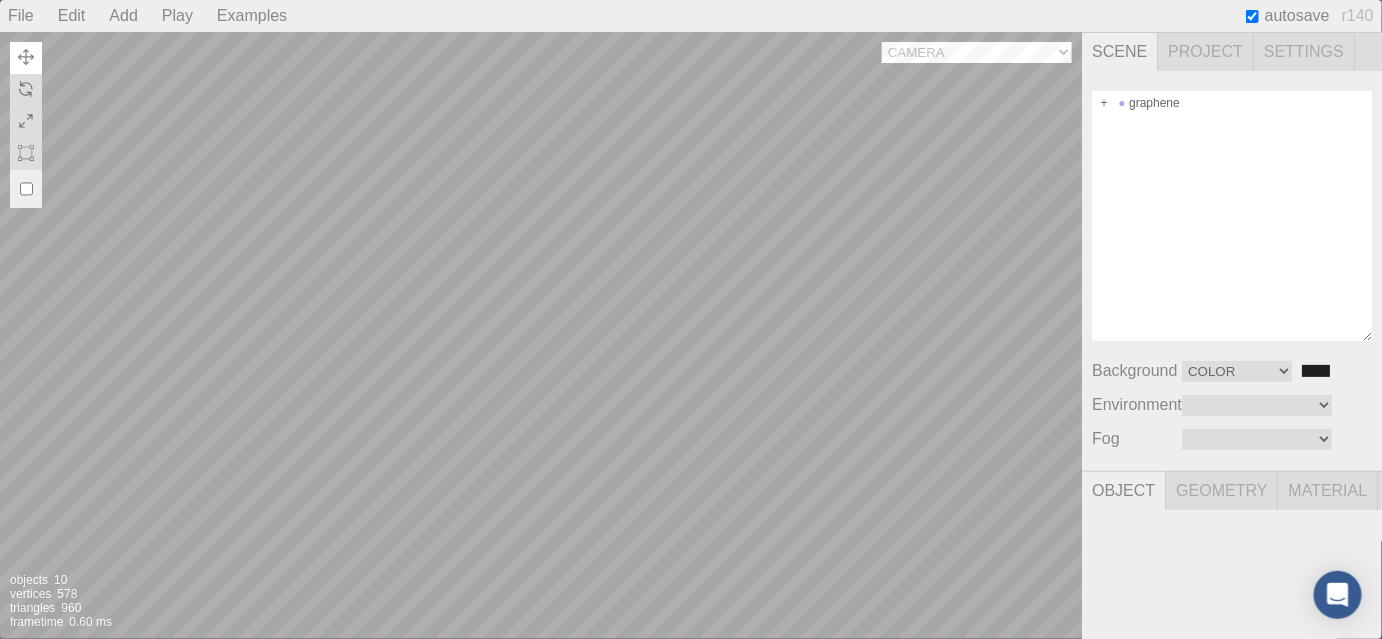 click on "Camera OrthographicCamera PerspectiveCamera Objects 10 Vertices 578 Triangles 960 Frametime 0.60 ms" at bounding box center (541, 335) 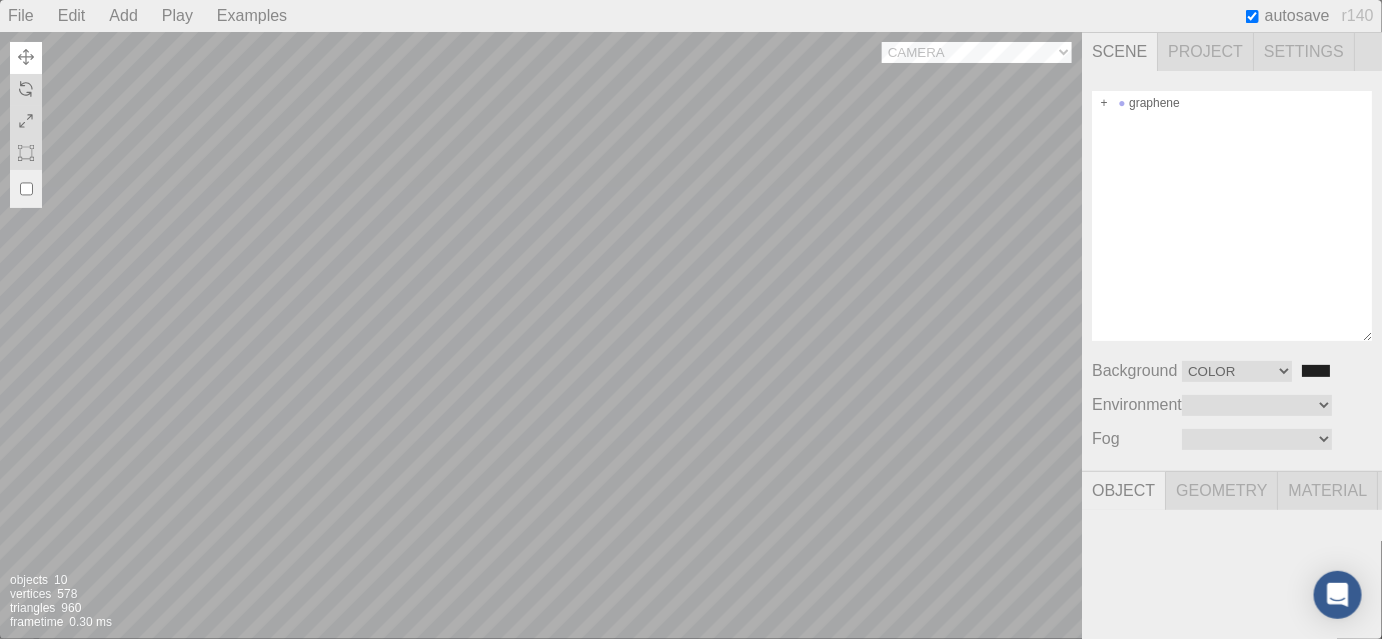 select on "[UUID]" 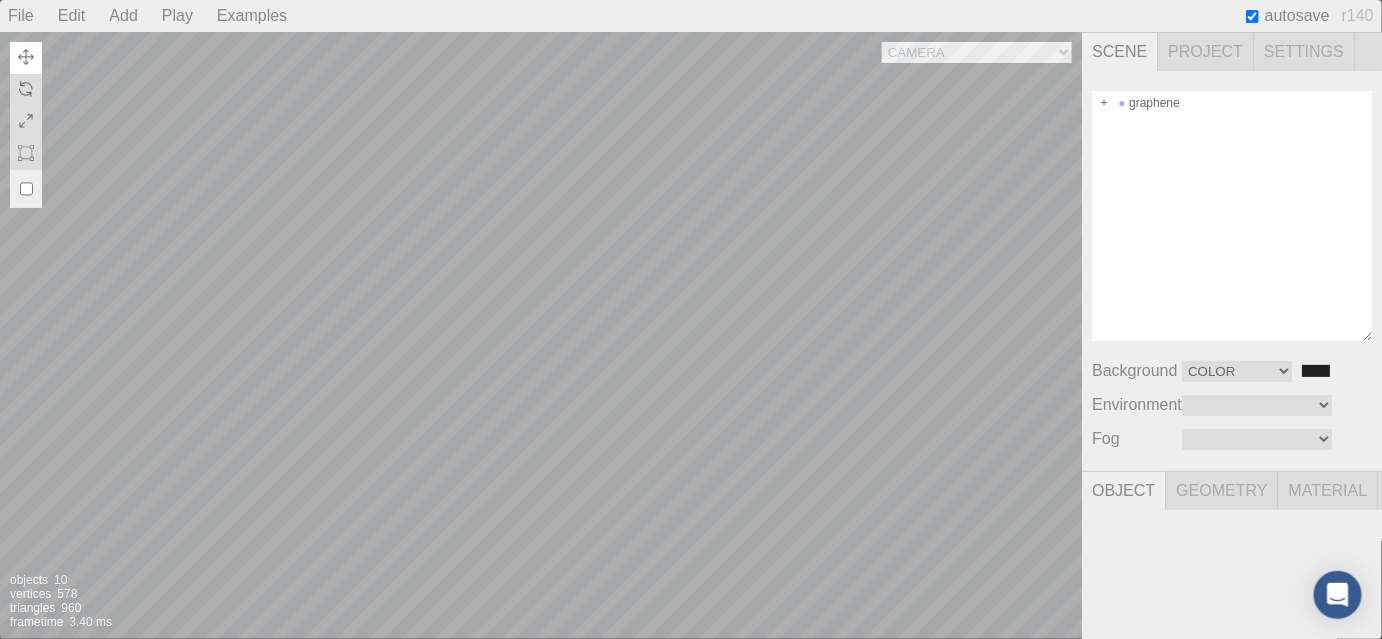 click on "Camera OrthographicCamera PerspectiveCamera Objects 10 Vertices 578 Triangles 960 Frametime 3.40 ms" at bounding box center (541, 335) 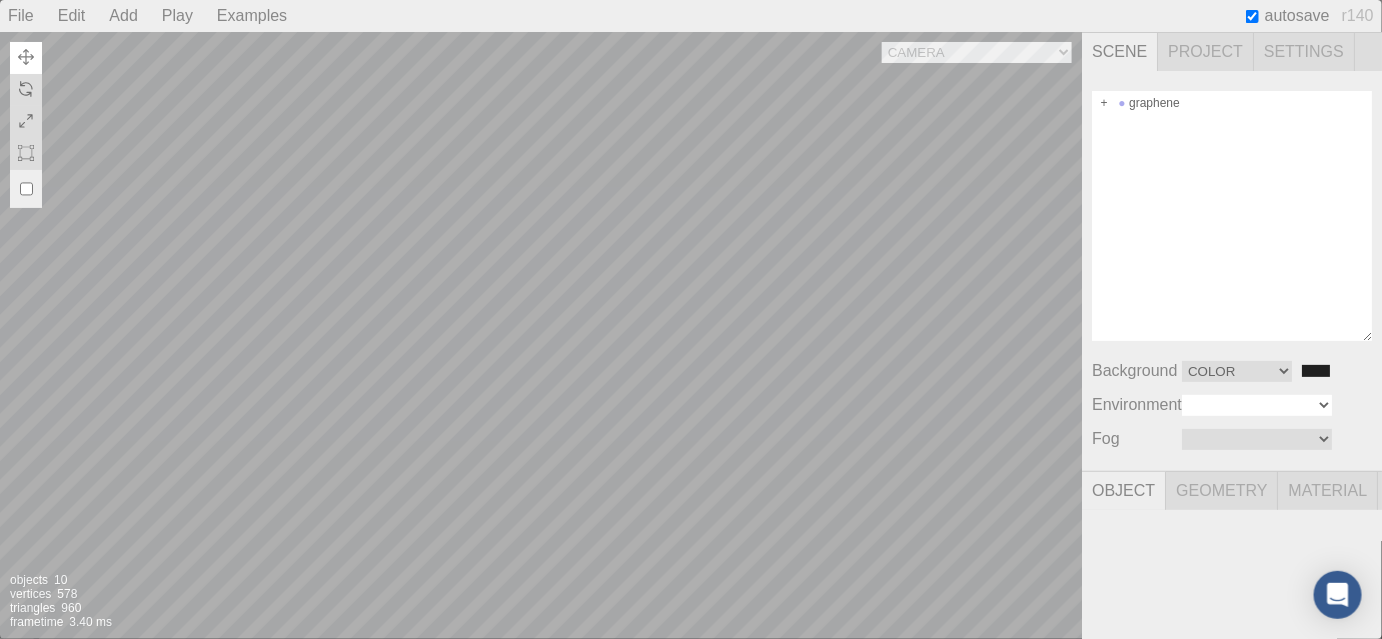 click on "Equirect ModelViewer" at bounding box center (1257, 405) 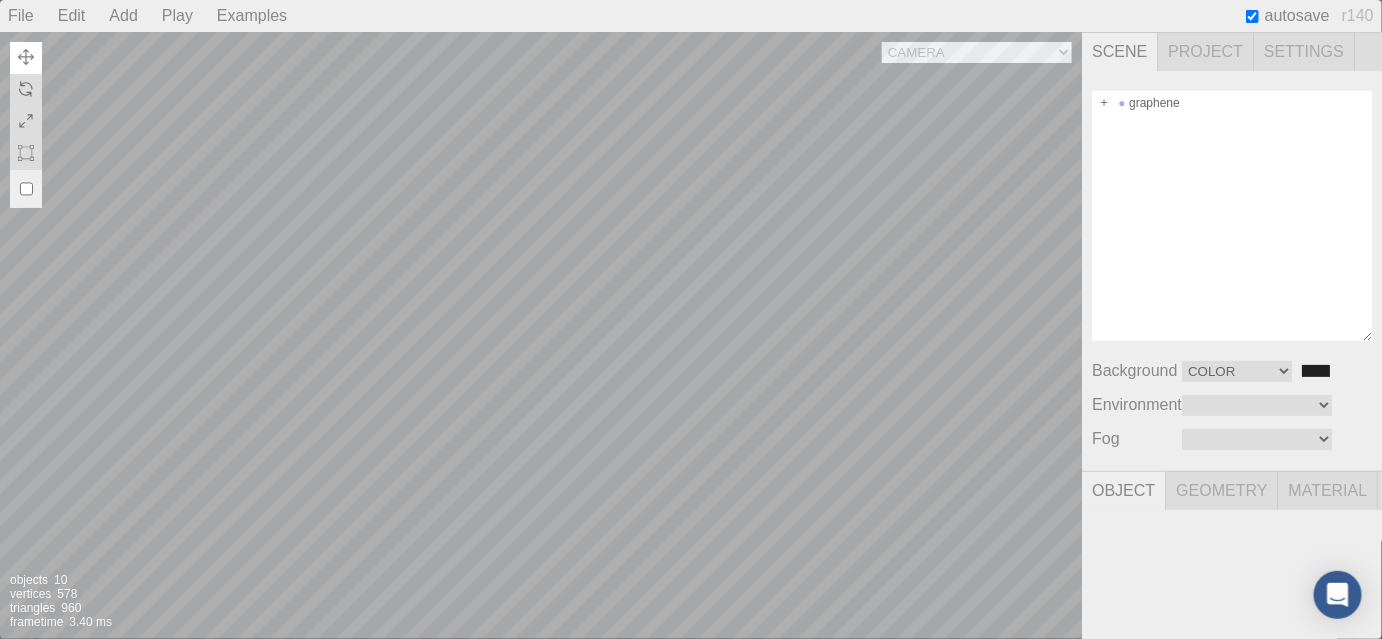 click on "Project" at bounding box center (1206, 52) 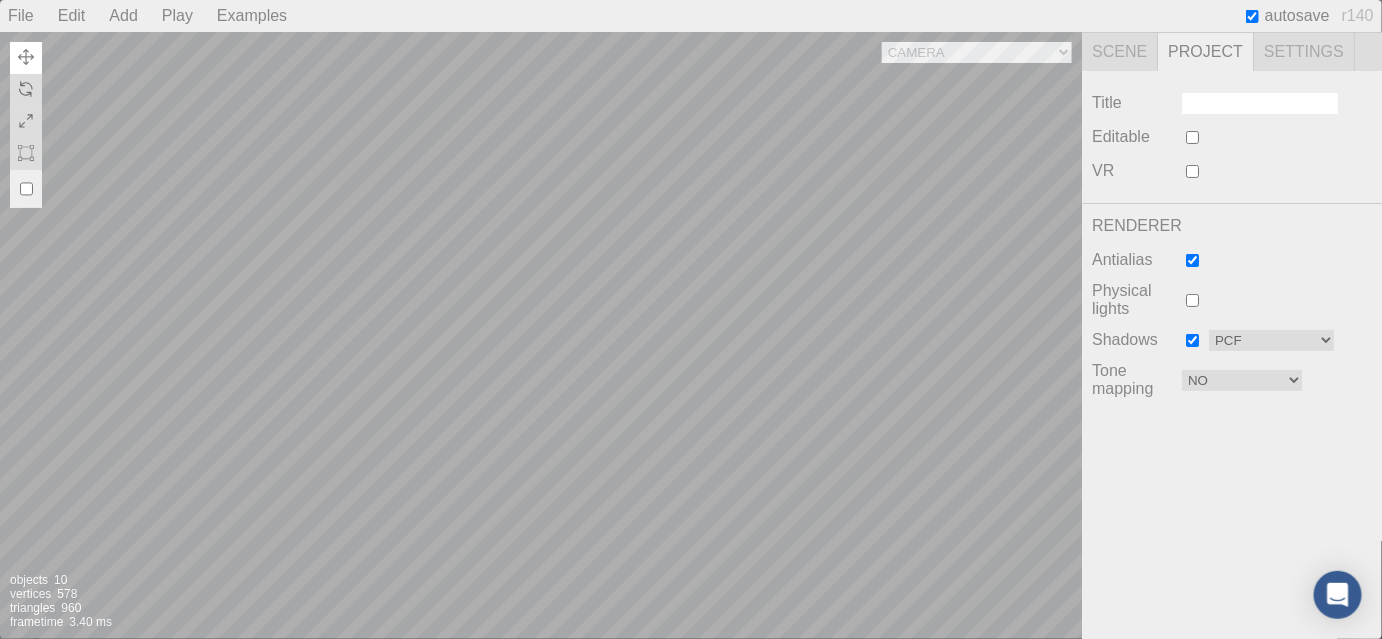 click on "Settings" at bounding box center [1304, 52] 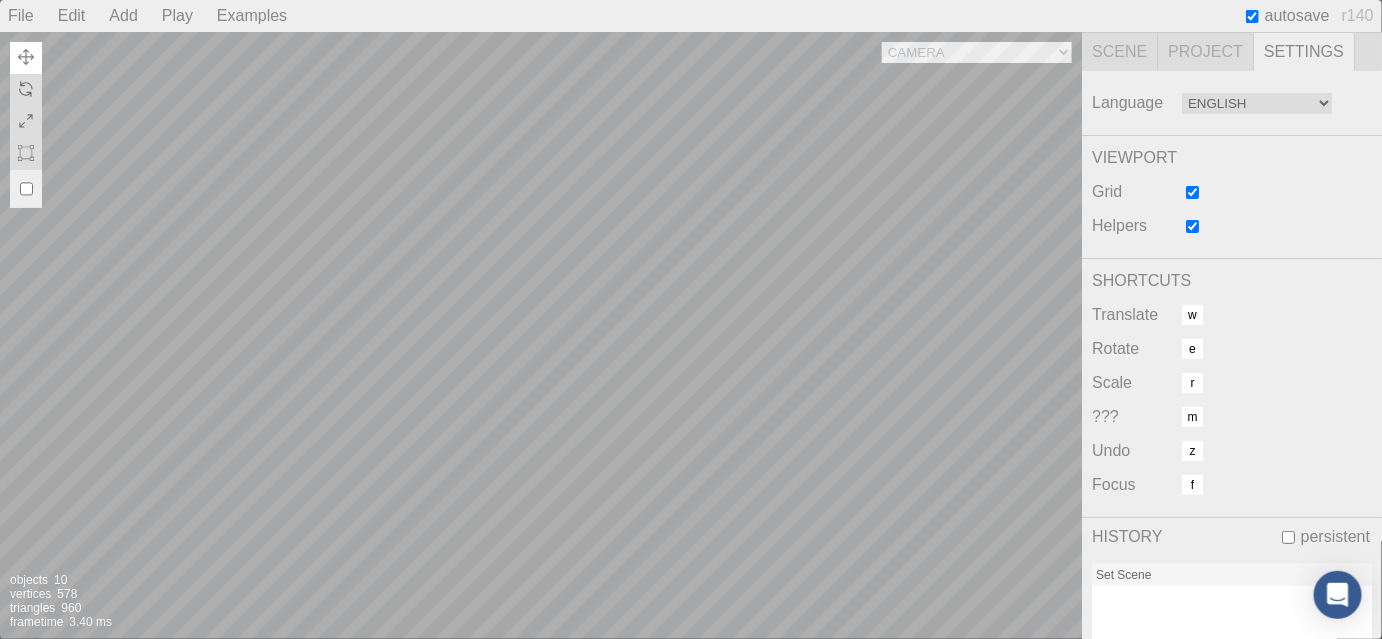 click on "Scene" at bounding box center [1120, 52] 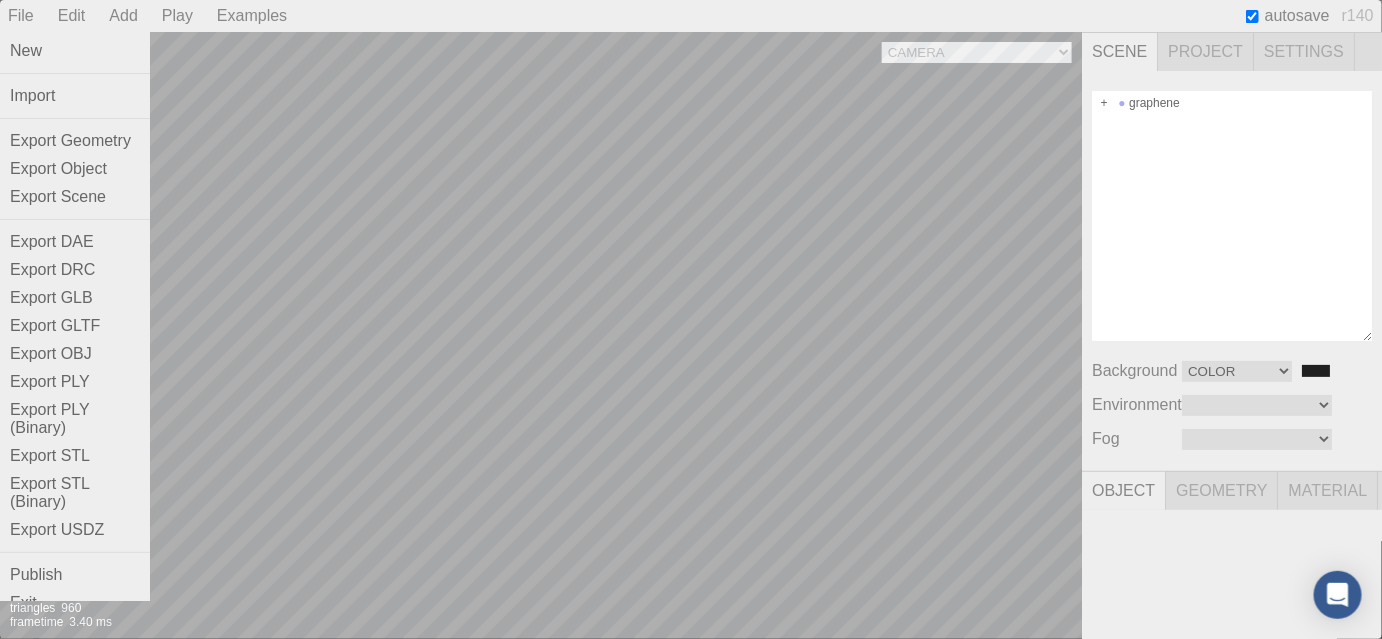 click on "Camera OrthographicCamera PerspectiveCamera Objects 10 Vertices 578 Triangles 960 Frametime 3.40 ms" at bounding box center (541, 335) 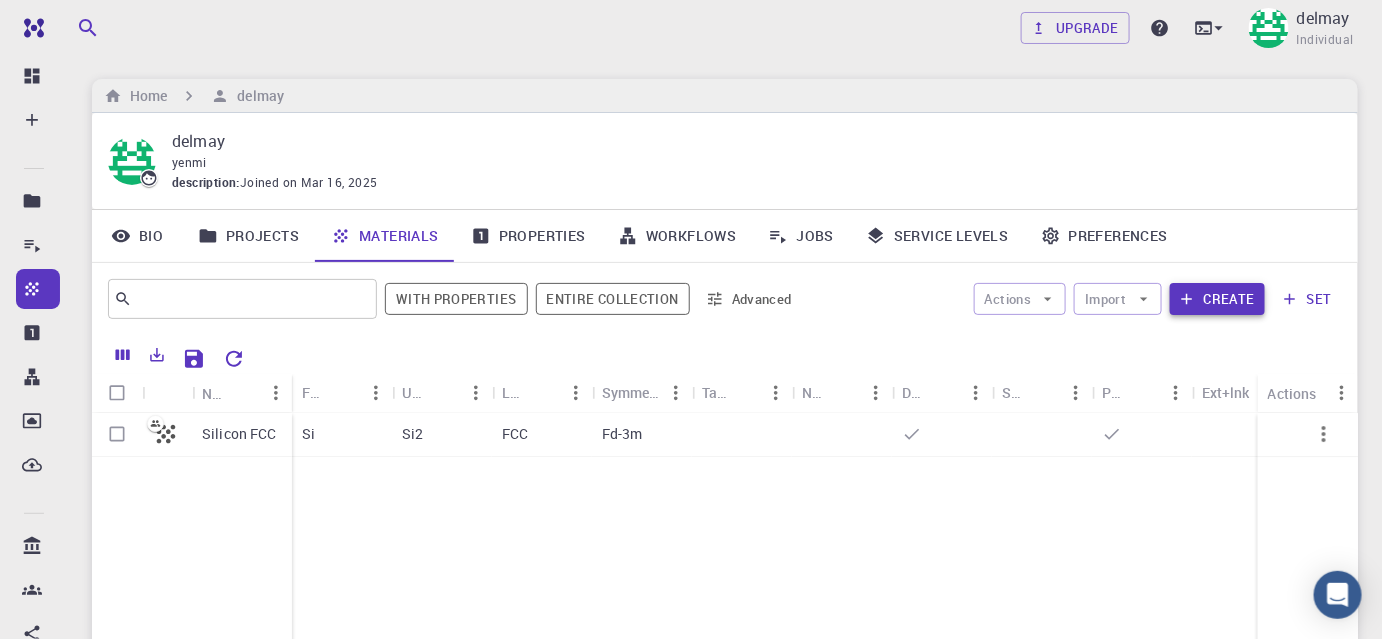 click on "Create" at bounding box center (1217, 299) 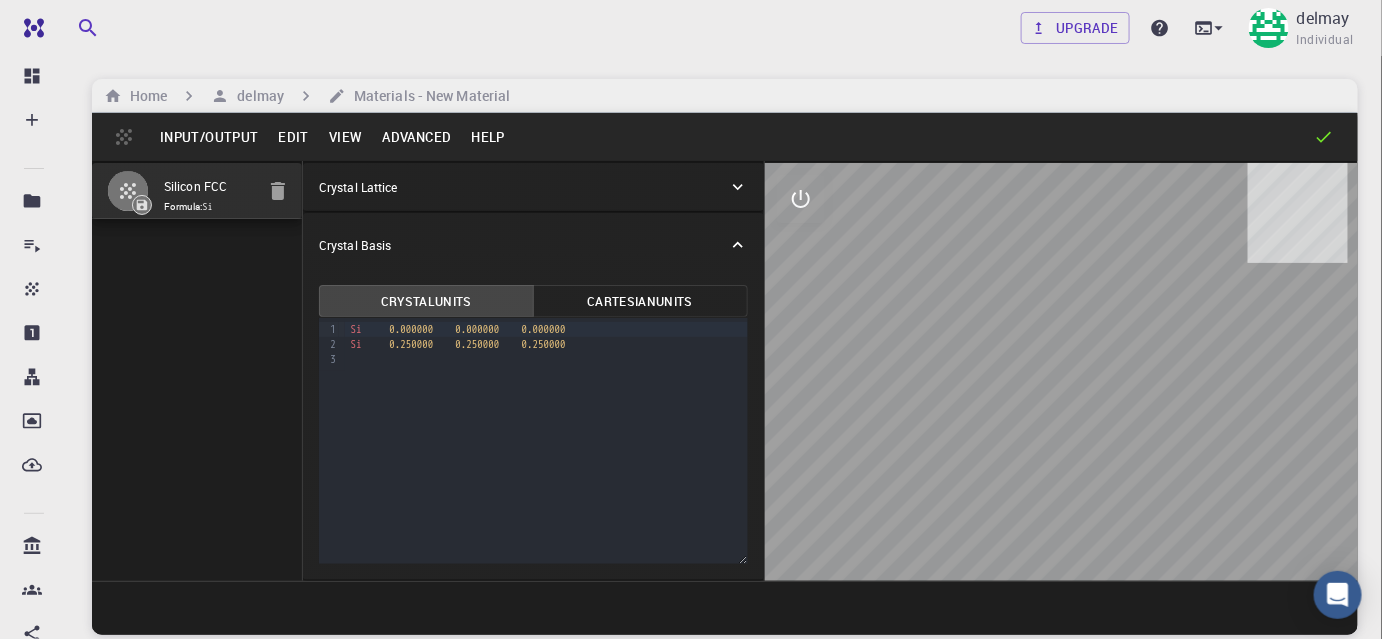 click on "Edit" at bounding box center (293, 137) 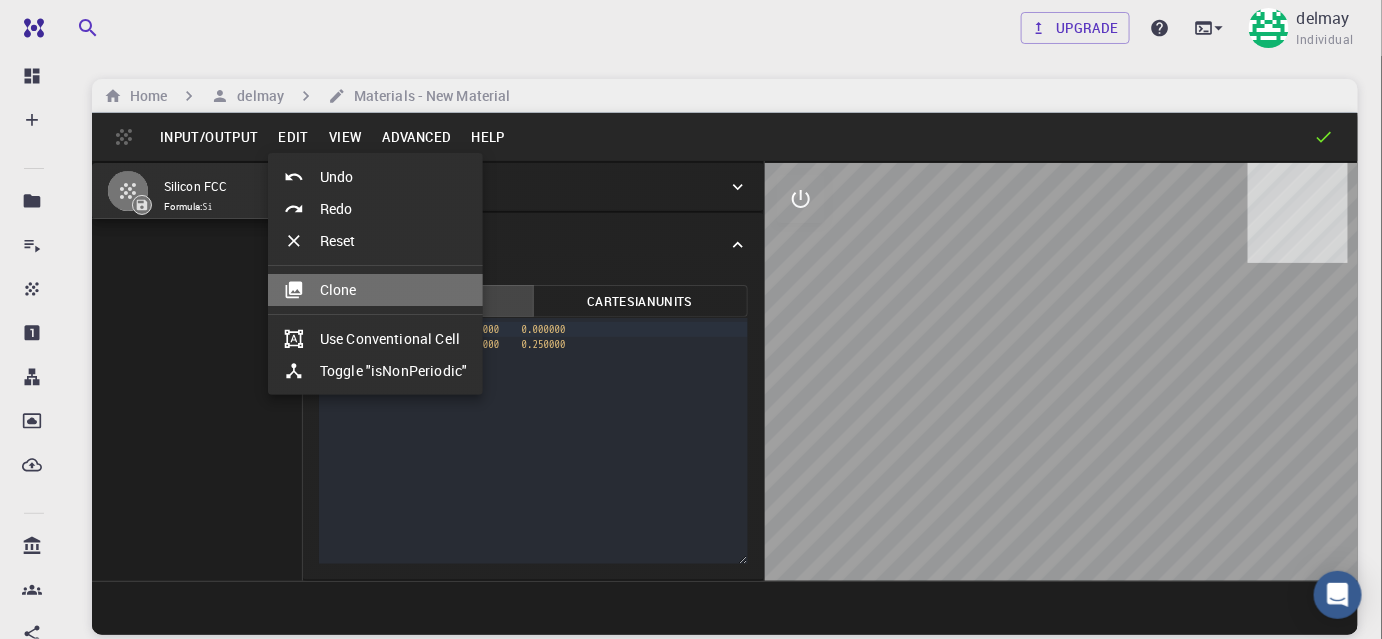 click 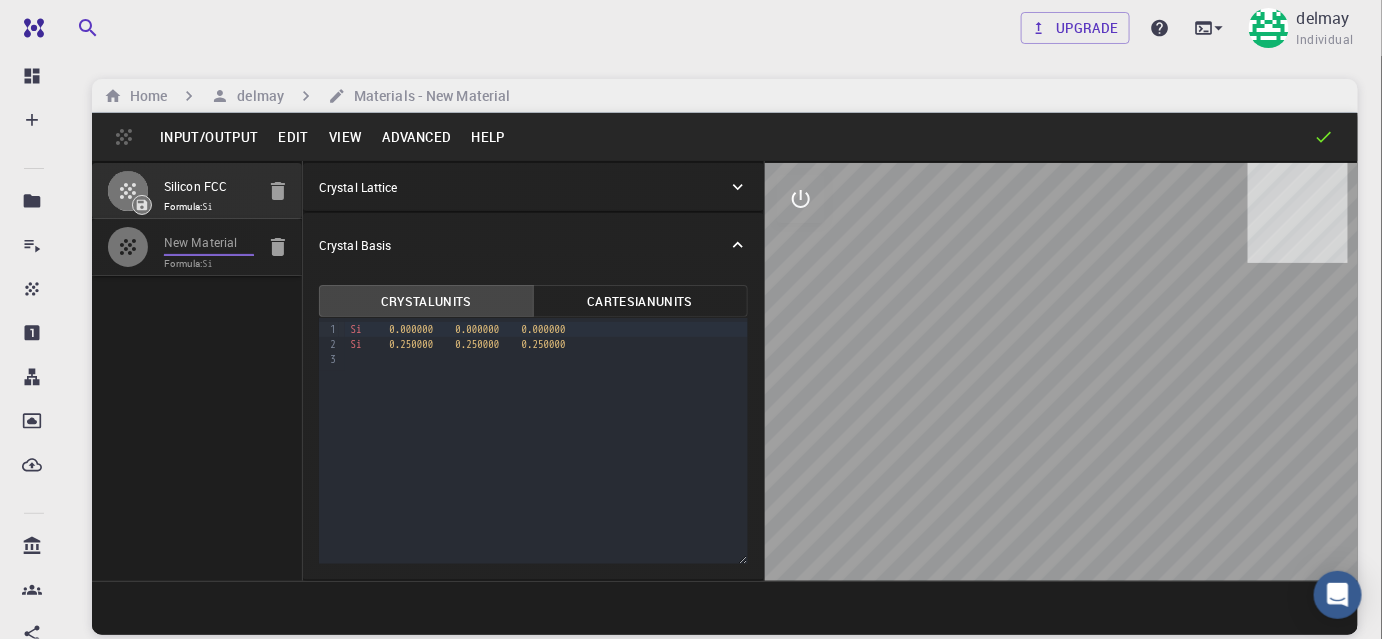 click on "New Material" at bounding box center (209, 243) 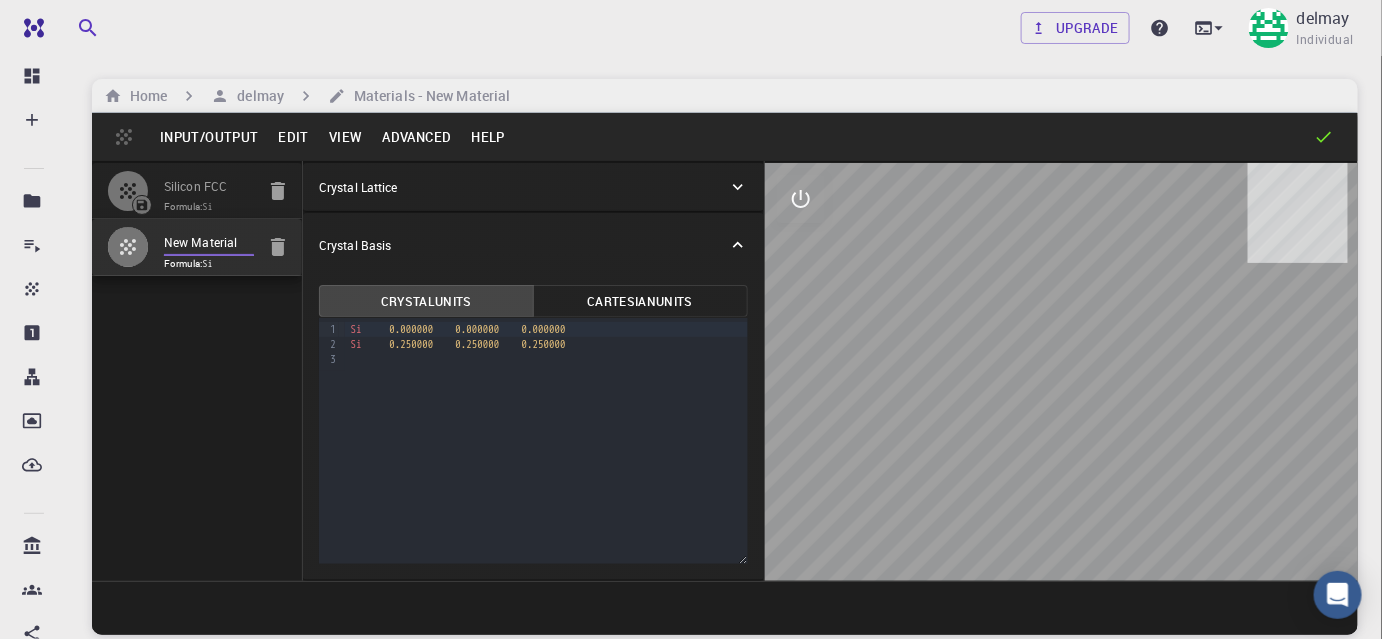 drag, startPoint x: 239, startPoint y: 241, endPoint x: 145, endPoint y: 216, distance: 97.26767 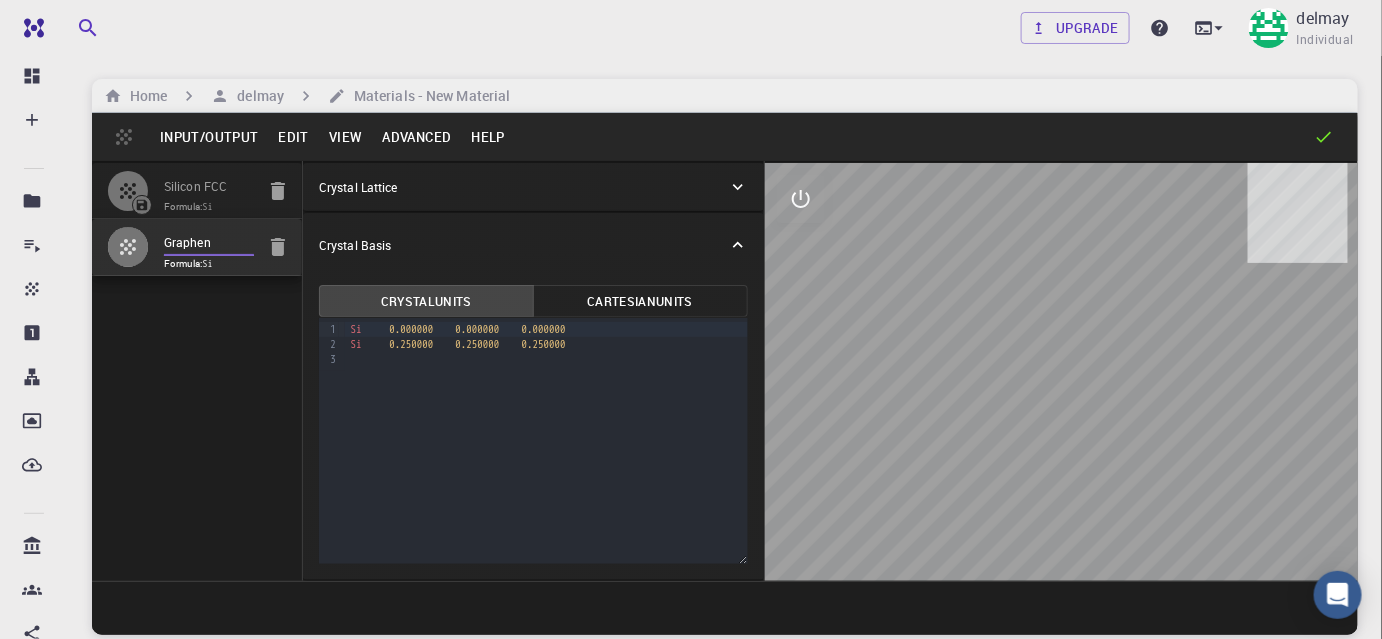 type on "Graphene" 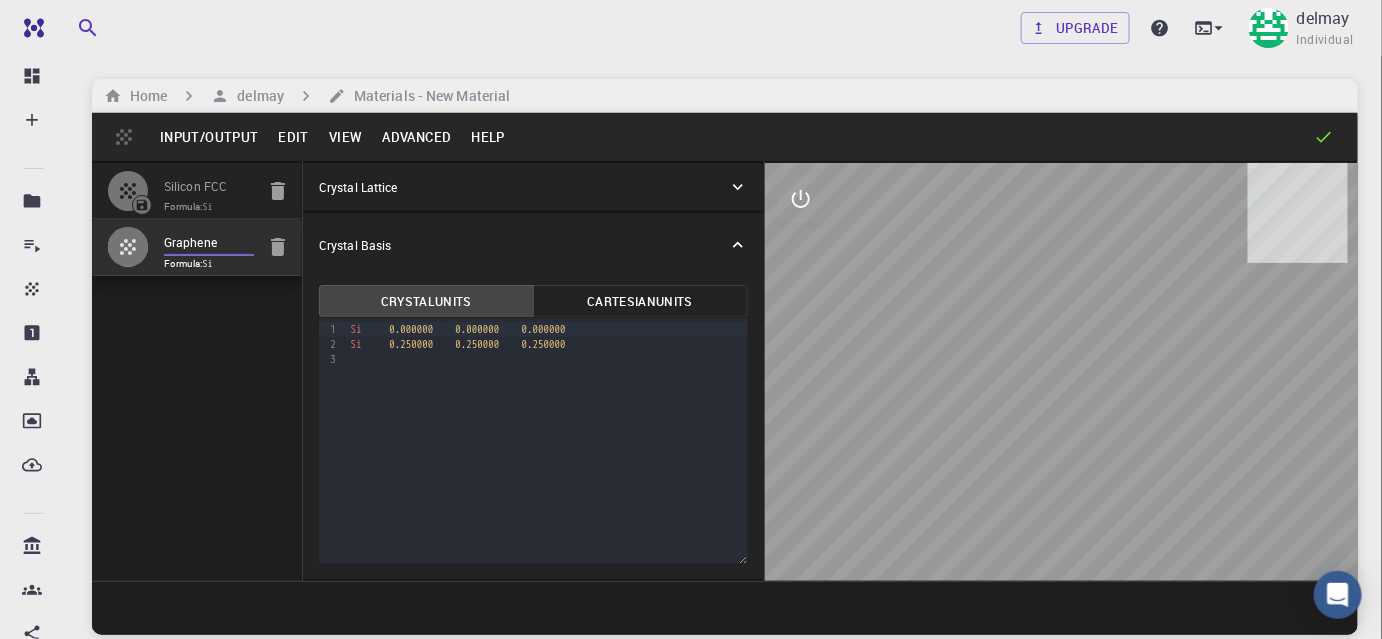 drag, startPoint x: 361, startPoint y: 335, endPoint x: 375, endPoint y: 338, distance: 14.3178215 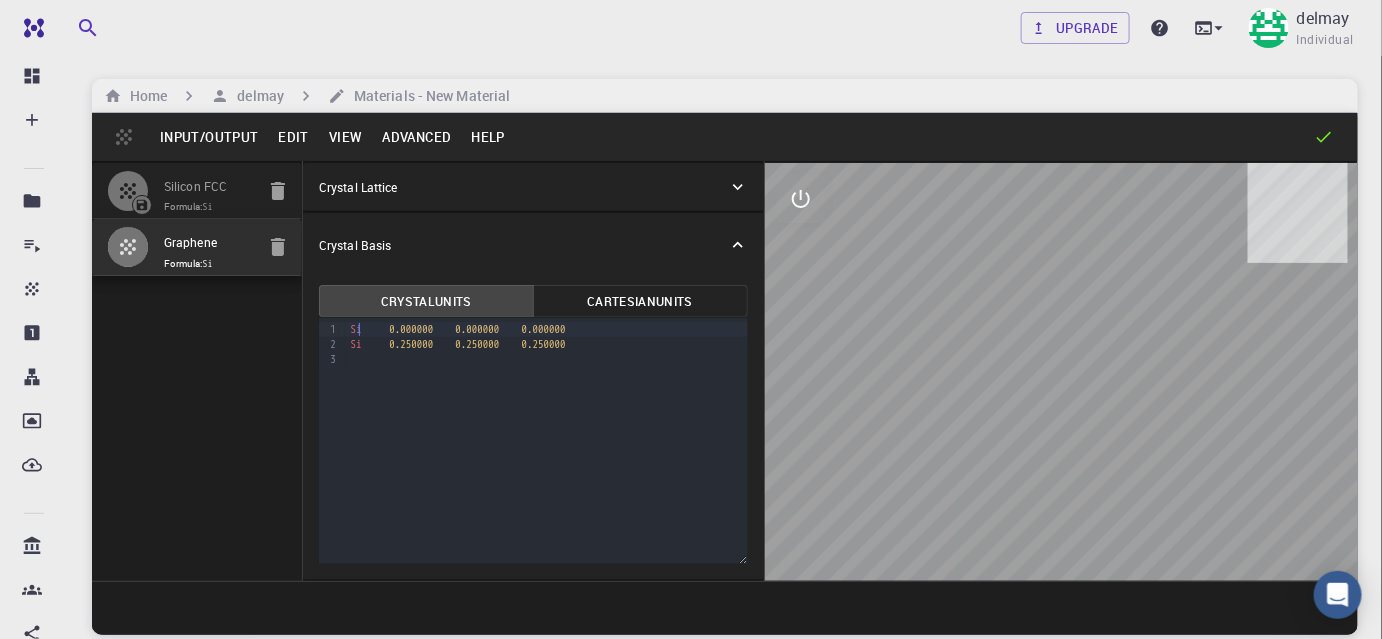 click 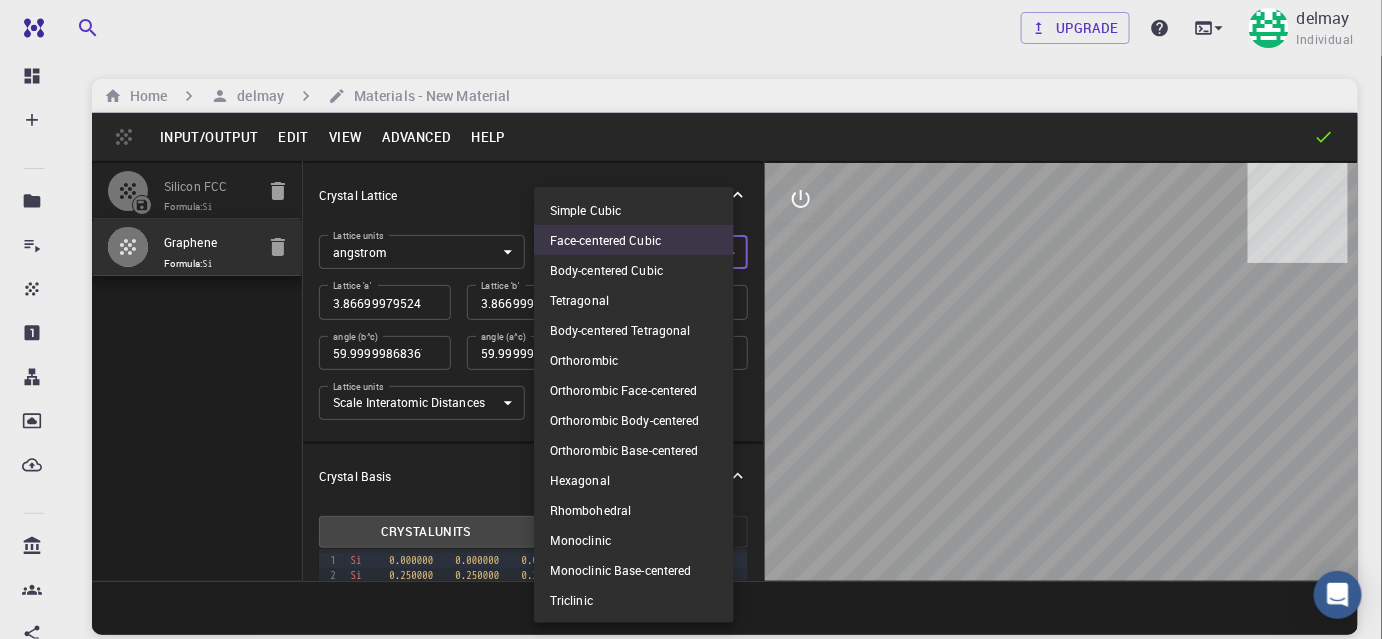 click on "Free Dashboard Create New Job New Material Create Material Upload File Import from Bank Import from 3rd Party New Workflow New Project Projects Jobs Materials Properties Workflows Dropbox External Uploads Bank Materials Workflows Accounts Shared with me Shared publicly Shared externally Documentation Contact Support Compute load: Low Upgrade [USER] Individual Home [USER] Materials - New Material Input/Output Edit View Advanced Help Silicon FCC Formula: Si Graphene Formula: Si Crystal Lattice Lattice units angstrom angstrom Lattice units Lattice type Face-centered Cubic FCC Lattice type Lattice 'a' 3.8669997952417843 Lattice 'a' Lattice 'b' 3.8669998461227024 Lattice 'b' Lattice 'c' 3.867 Lattice 'c' angle (b^c) 59.9999986836772 angle (b^c) angle (a^c) 59.999998248423154 angle (a^c) angle (a^b) 59.99999432867027 angle (a^b) Lattice units Scale Interatomic Distances 0 Lattice units Apply Edits Crystal Basis Crystal Units Cartesian Units 9 1 2 3 › Si 0.000000 0.000000" at bounding box center (691, 395) 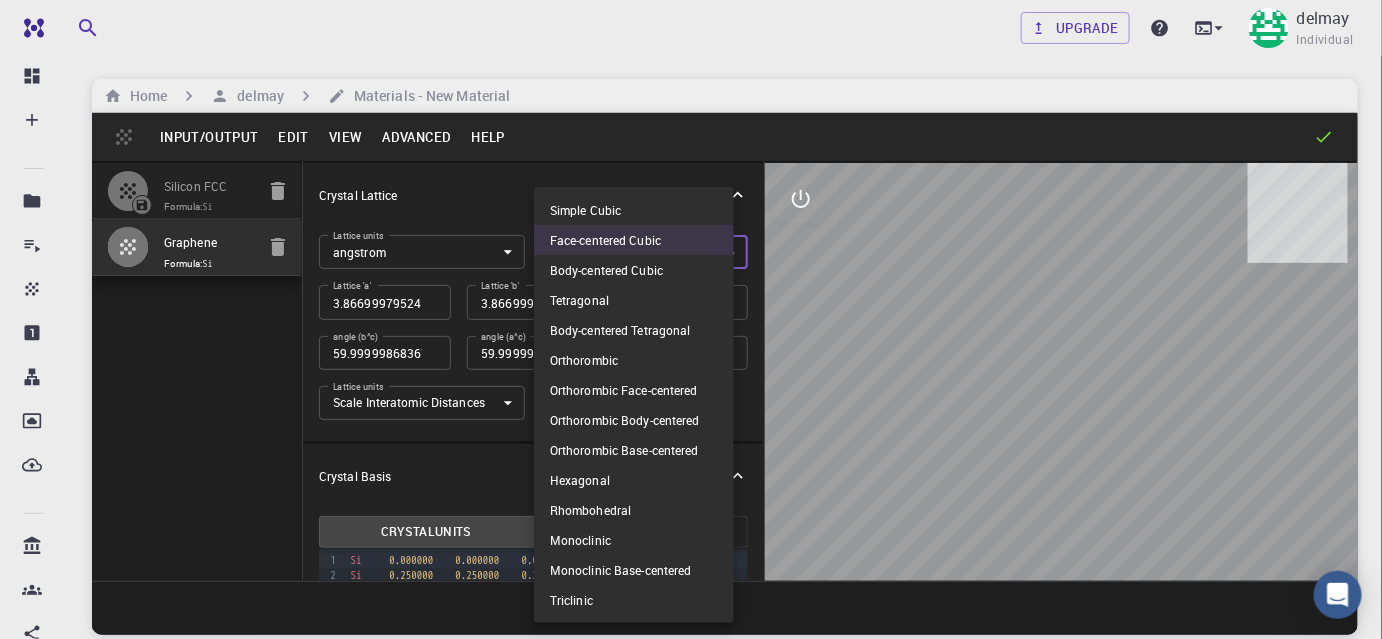drag, startPoint x: 672, startPoint y: 302, endPoint x: 704, endPoint y: 298, distance: 32.24903 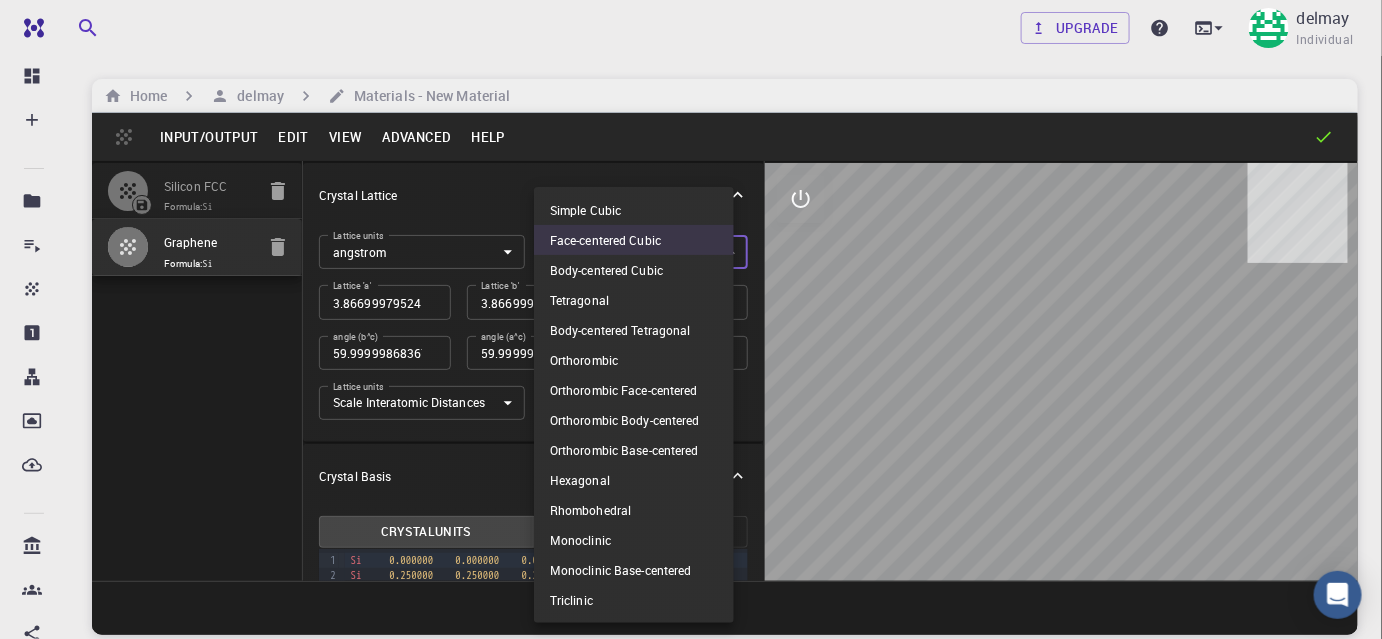 click on "Tetragonal" at bounding box center (634, 300) 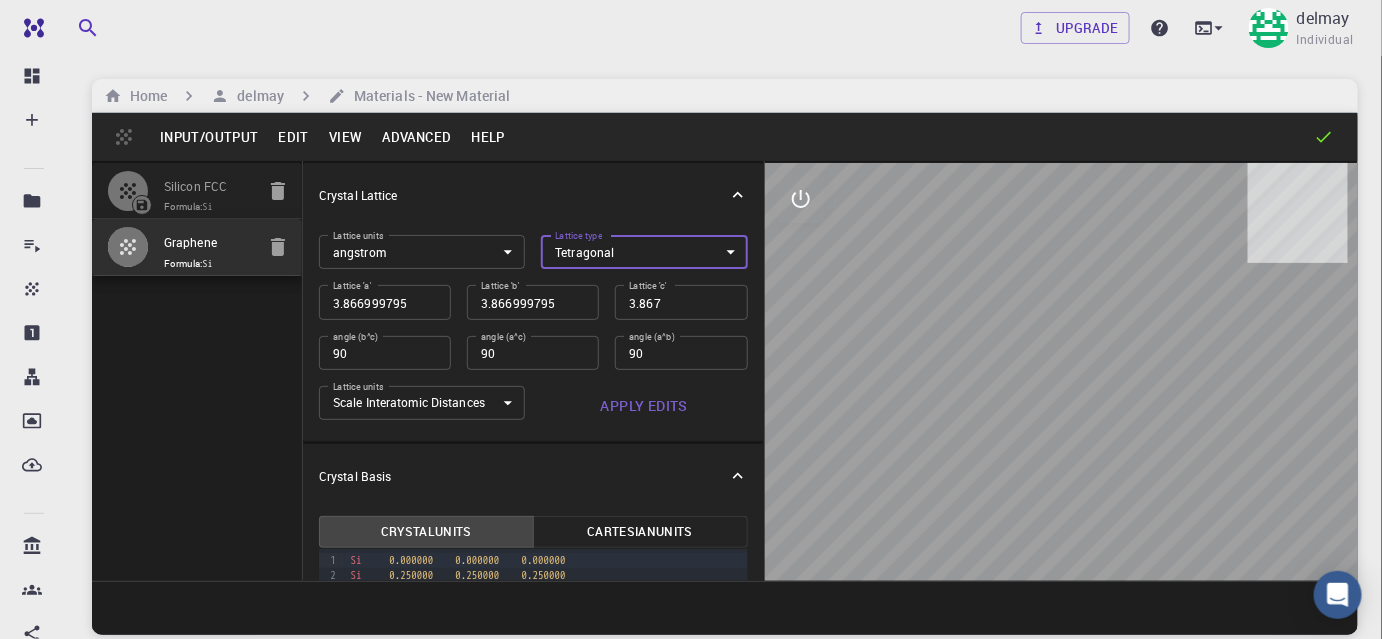 click on "Free Dashboard Create New Job New Material Create Material Upload File Import from Bank Import from 3rd Party New Workflow New Project Projects Jobs Materials Properties Workflows Dropbox External Uploads Bank Materials Workflows Accounts Shared with me Shared publicly Shared externally Documentation Contact Support Compute load: Low Upgrade [USER] Individual Home [USER] Materials - New Material Input/Output Edit View Advanced Help Silicon FCC Formula: Si Graphene Formula: Si Crystal Lattice Lattice units angstrom angstrom Lattice units Lattice type Tetragonal TET Lattice type Lattice 'a' 3.866999795 Lattice 'a' Lattice 'b' 3.866999795 Lattice 'b' Lattice 'c' 3.867 Lattice 'c' angle (b^c) 90 angle (b^c) angle (a^c) 90 angle (a^c) angle (a^b) 90 angle (a^b) Lattice units Scale Interatomic Distances 0 Lattice units Apply Edits Crystal Basis Crystal Units Cartesian Units 9 1 2 3 › Si 0.000000 0.000000 0.000000 Si 0.250000 0.250000 0.250000 © [YEAR]" at bounding box center (691, 395) 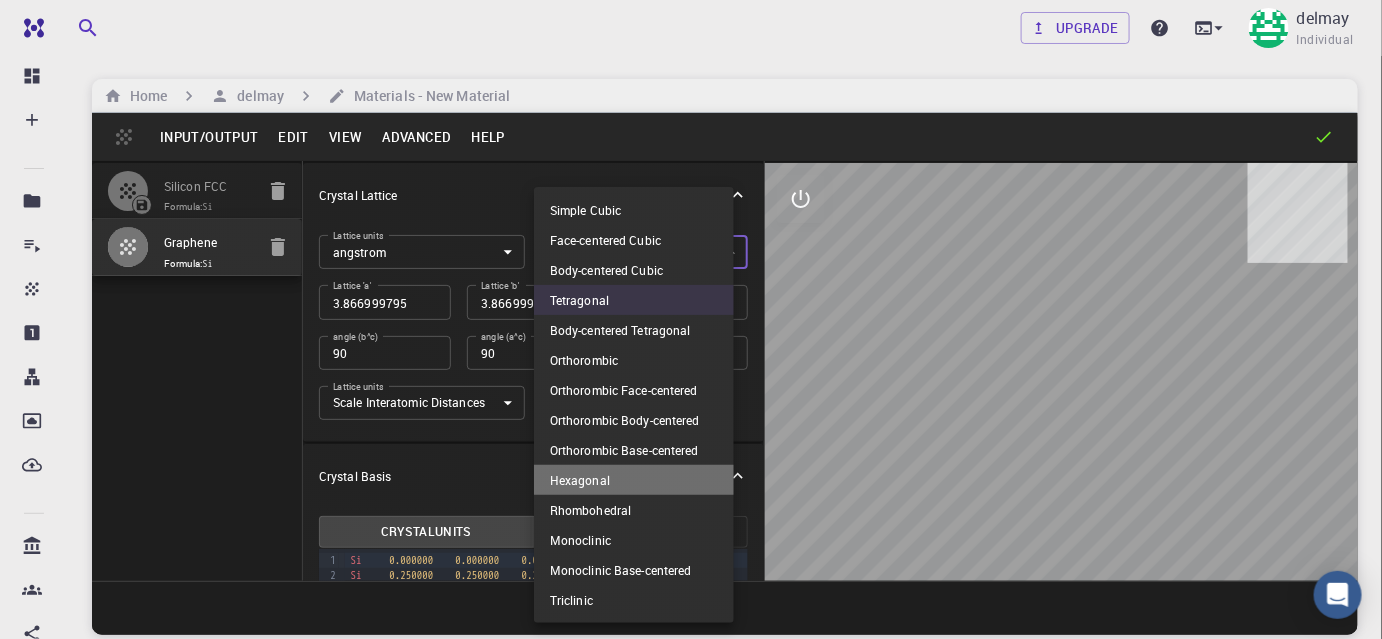 click on "Hexagonal" at bounding box center (634, 480) 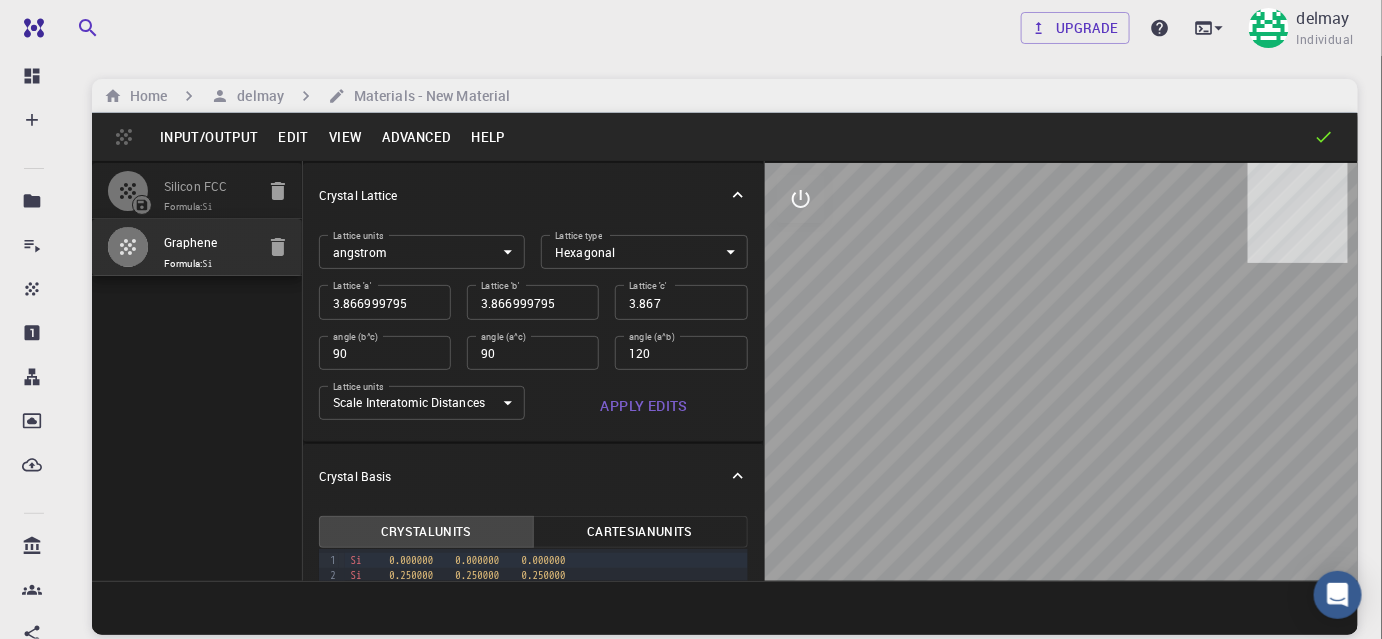click on "Crystal Basis" at bounding box center [523, 476] 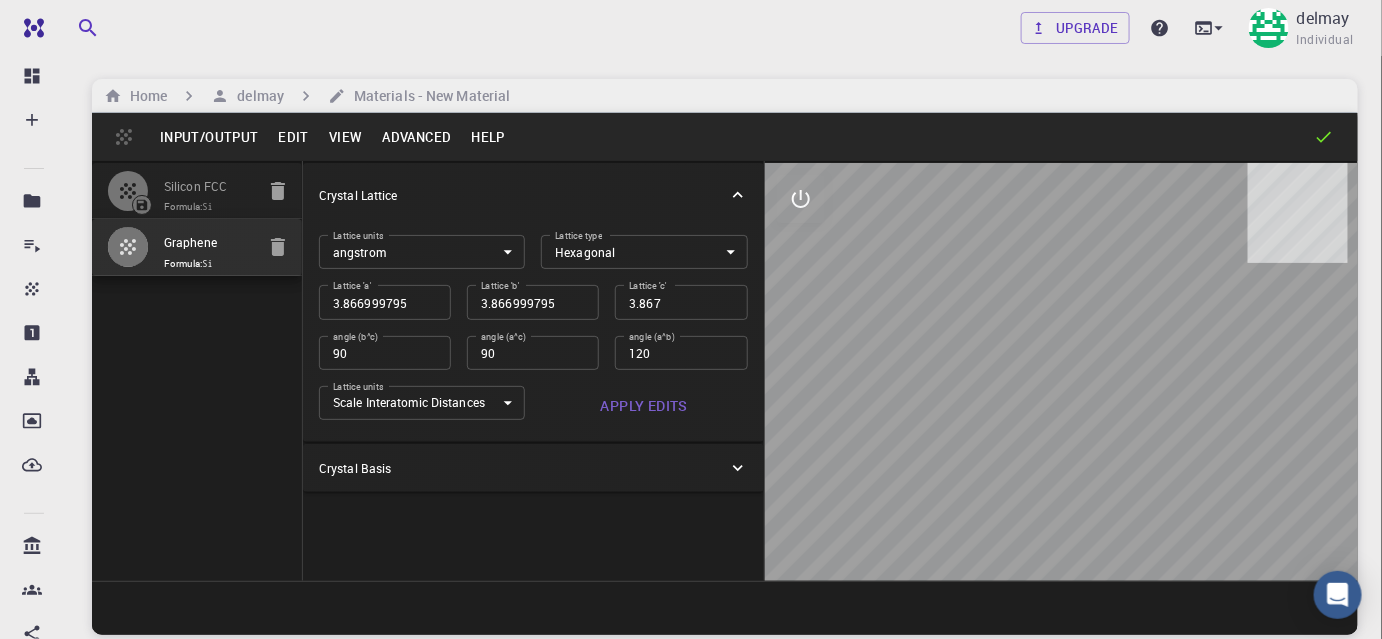 click on "Crystal Basis" at bounding box center [523, 468] 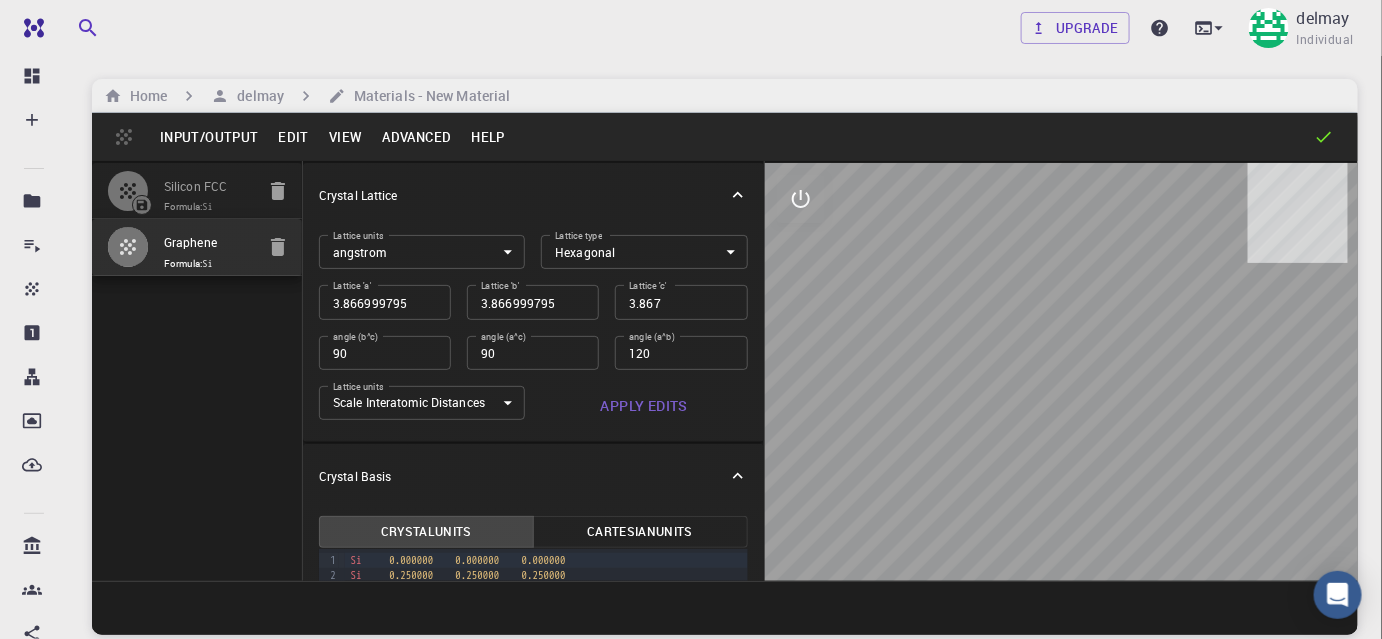scroll, scrollTop: 229, scrollLeft: 0, axis: vertical 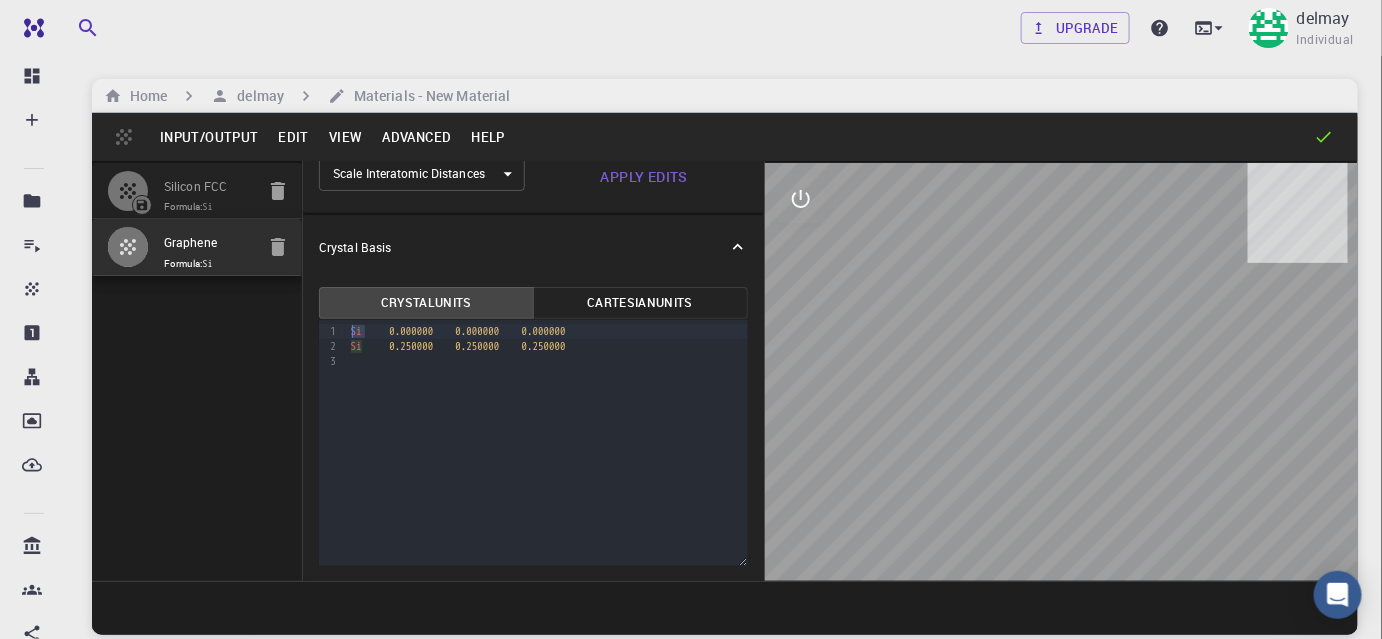 drag, startPoint x: 368, startPoint y: 327, endPoint x: 344, endPoint y: 327, distance: 24 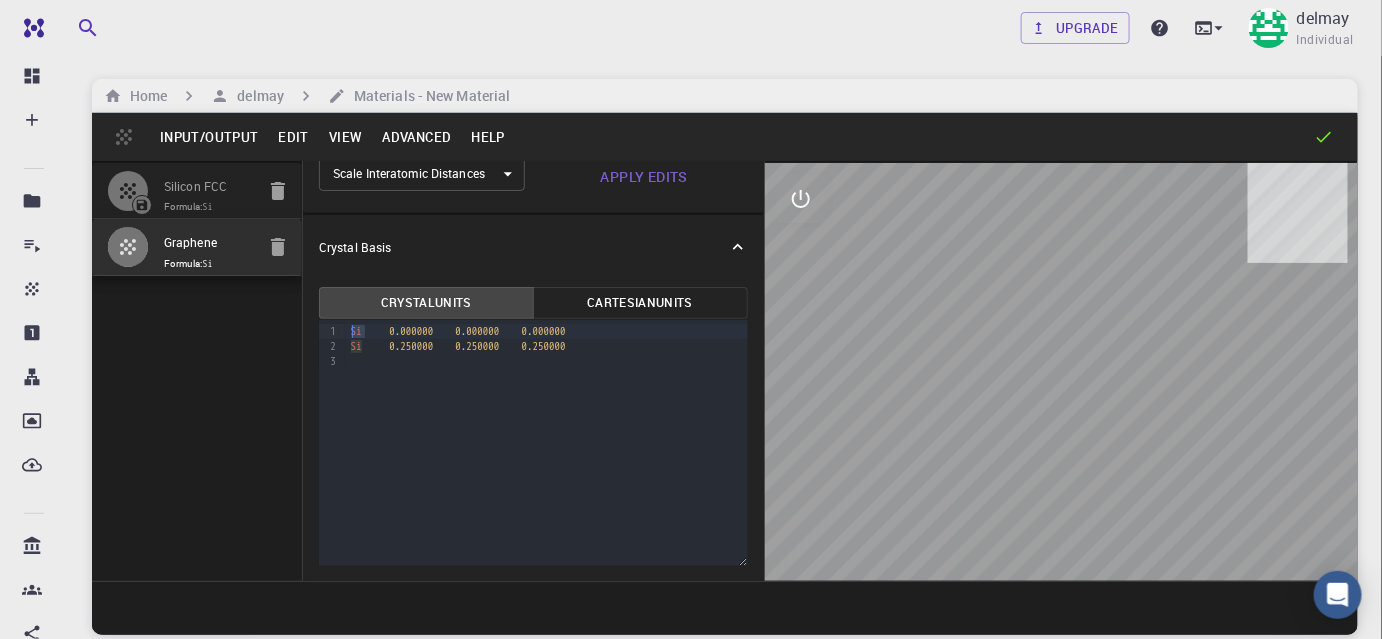 type on "FCC" 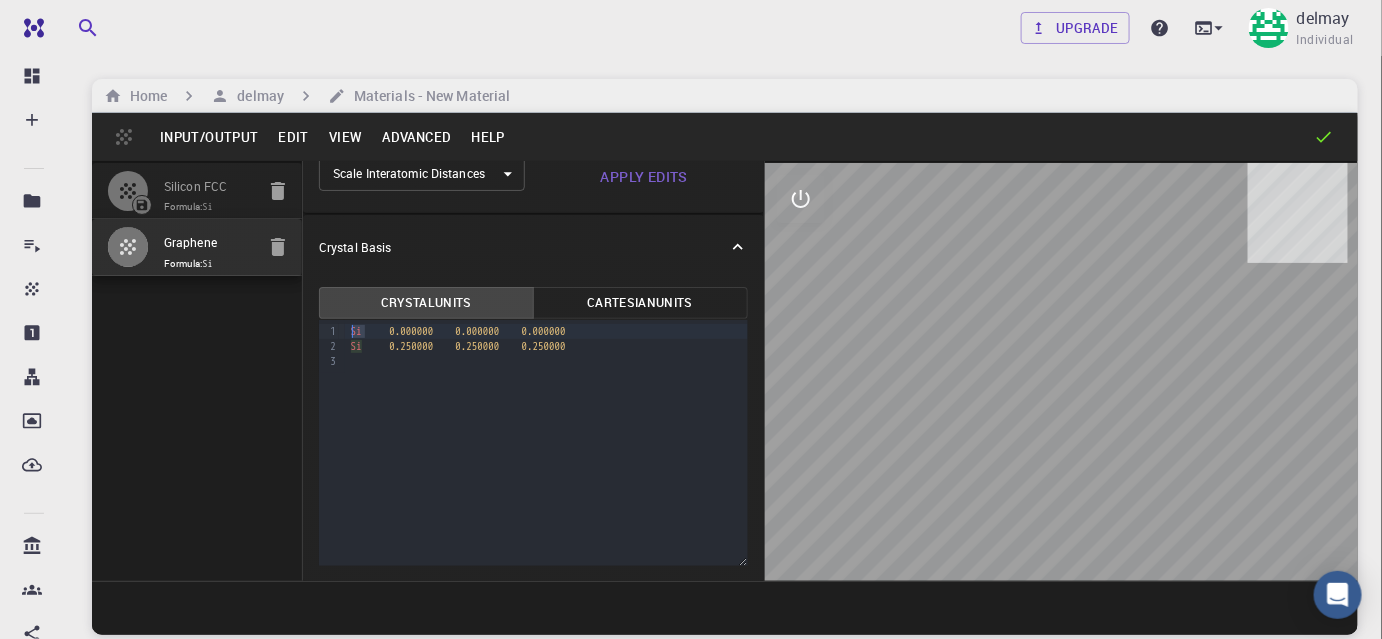 type on "3.8669997952417843" 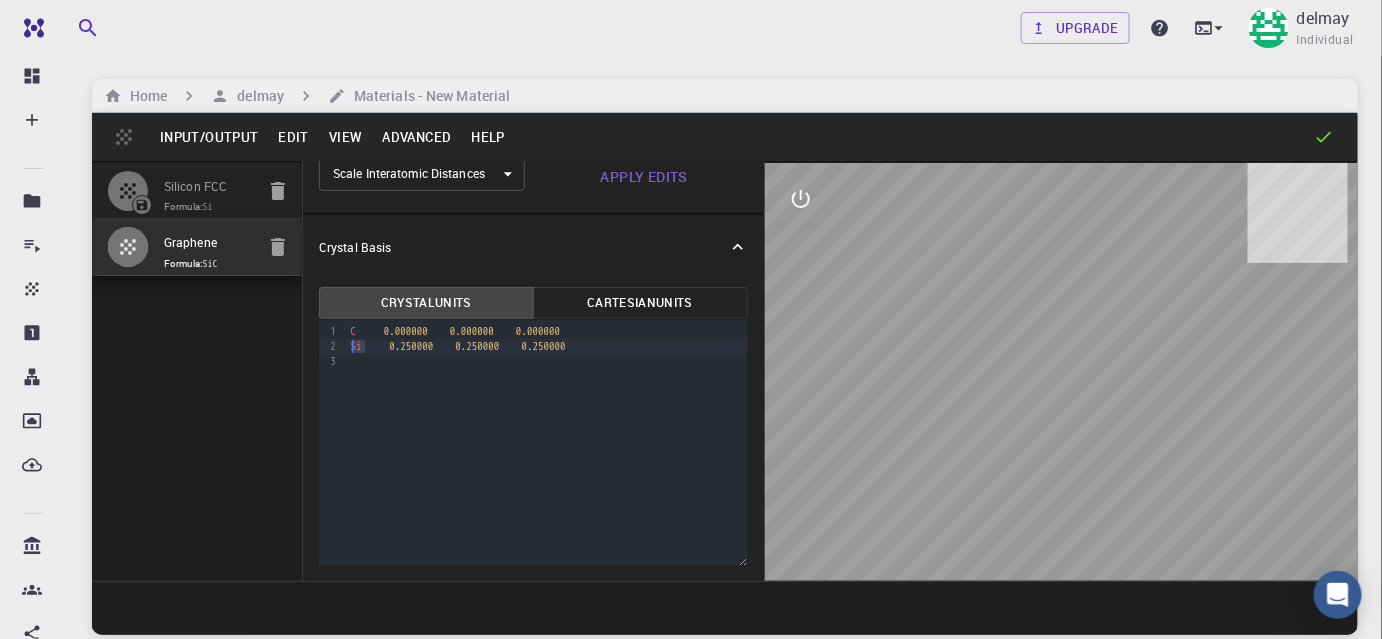 drag, startPoint x: 366, startPoint y: 347, endPoint x: 343, endPoint y: 341, distance: 23.769728 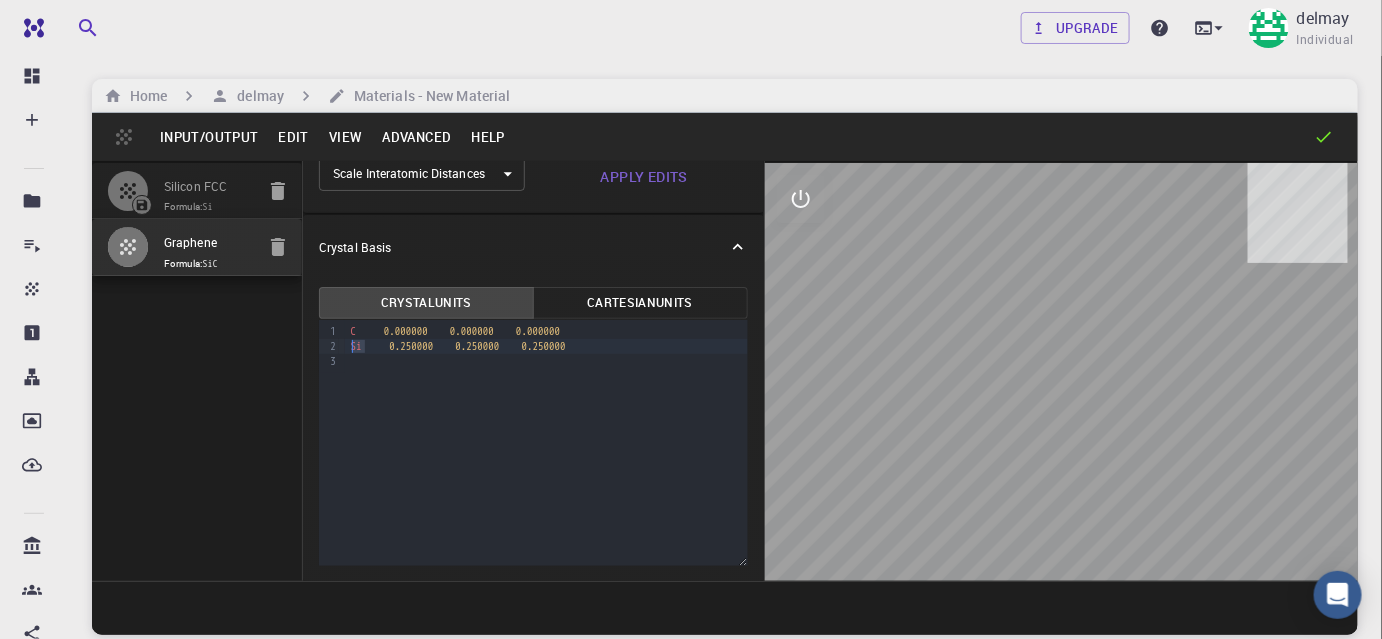 click on "Si       0.250000      0.250000      0.250000" at bounding box center (546, 346) 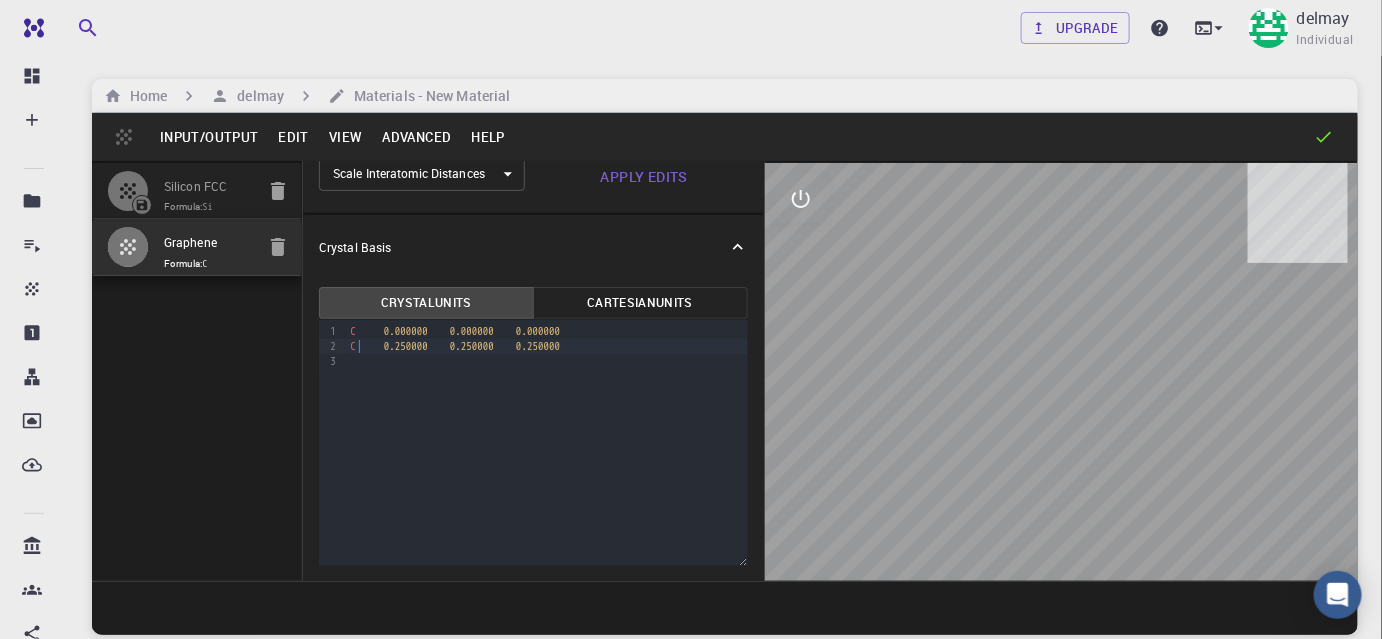 click on "9 1 2 3 › C 0.000000 0.000000 0.000000 C 0.250000 0.250000 0.250000" at bounding box center [533, 443] 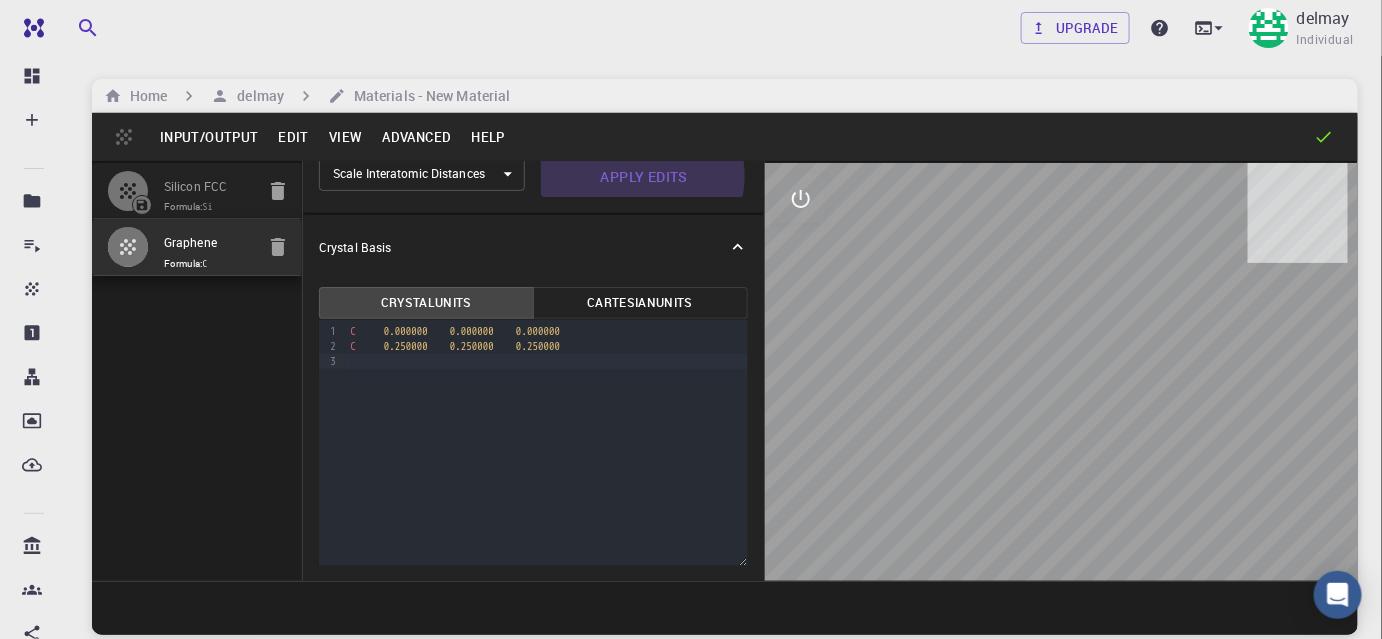 click on "Apply Edits" at bounding box center (644, 177) 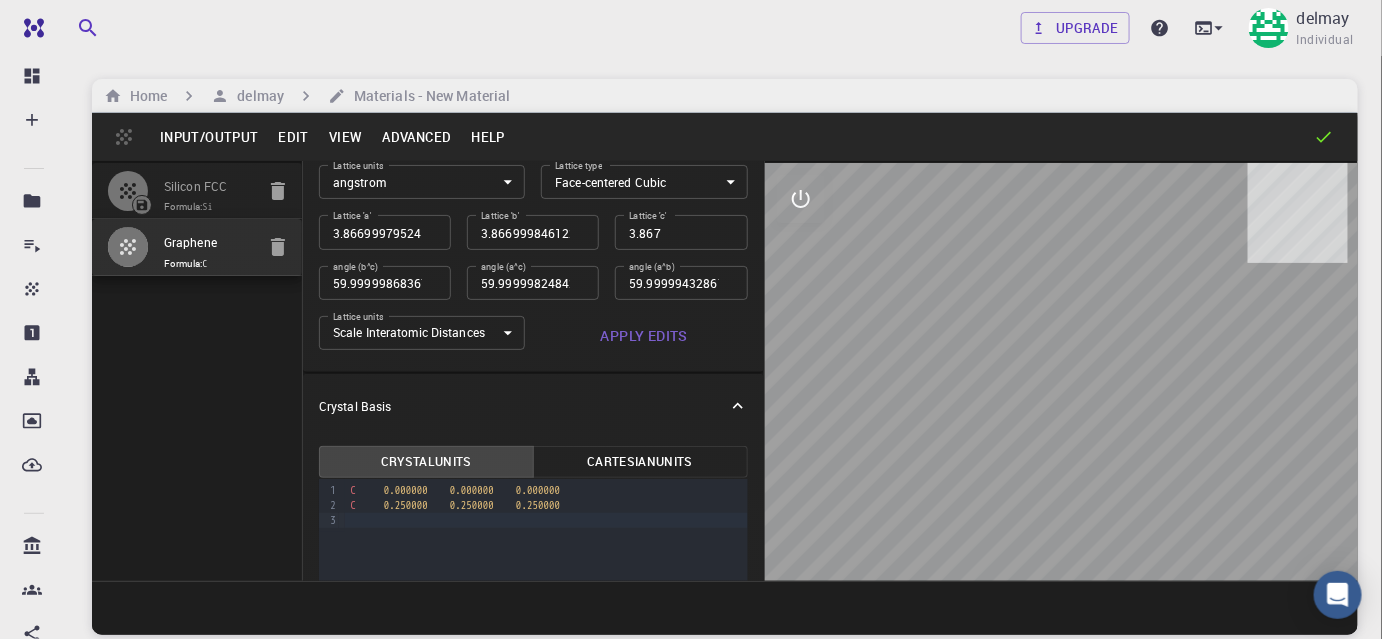 scroll, scrollTop: 0, scrollLeft: 0, axis: both 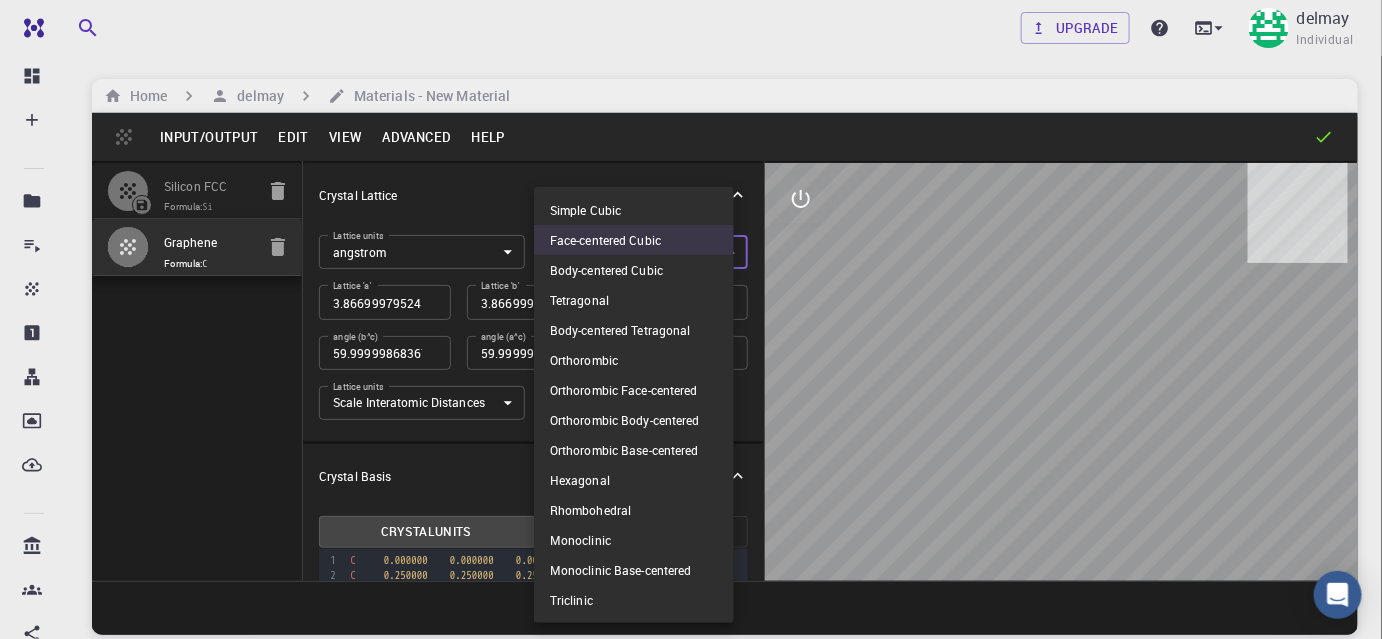 click on "Free Dashboard Create New Job New Material Create Material Upload File Import from Bank Import from 3rd Party New Workflow New Project Projects Jobs Materials Properties Workflows Dropbox External Uploads Bank Materials Workflows Accounts Shared with me Shared publicly Shared externally Documentation Contact Support Compute load: Low Upgrade [PERSON] Individual Home [PERSON] Materials - New Material Input/Output Edit View Advanced Help Silicon FCC Formula:  Si Graphene Formula:  C Crystal Lattice Lattice units angstrom angstrom Lattice units Lattice type Face-centered Cubic FCC Lattice type Lattice 'a' [NUMBER] Lattice 'a' Lattice 'b' [NUMBER] Lattice 'b' Lattice 'c' [NUMBER] angle (b^c) [NUMBER] angle (b^c) angle (a^c) [NUMBER] angle (a^c) angle (a^b) [NUMBER] angle (a^b) Lattice units Scale Interatomic Distances 0 Lattice units Apply Edits Crystal Basis Crystal  Units Cartesian  Units 9 1 2 3 › C       0.000000      0.000000        C" at bounding box center [691, 395] 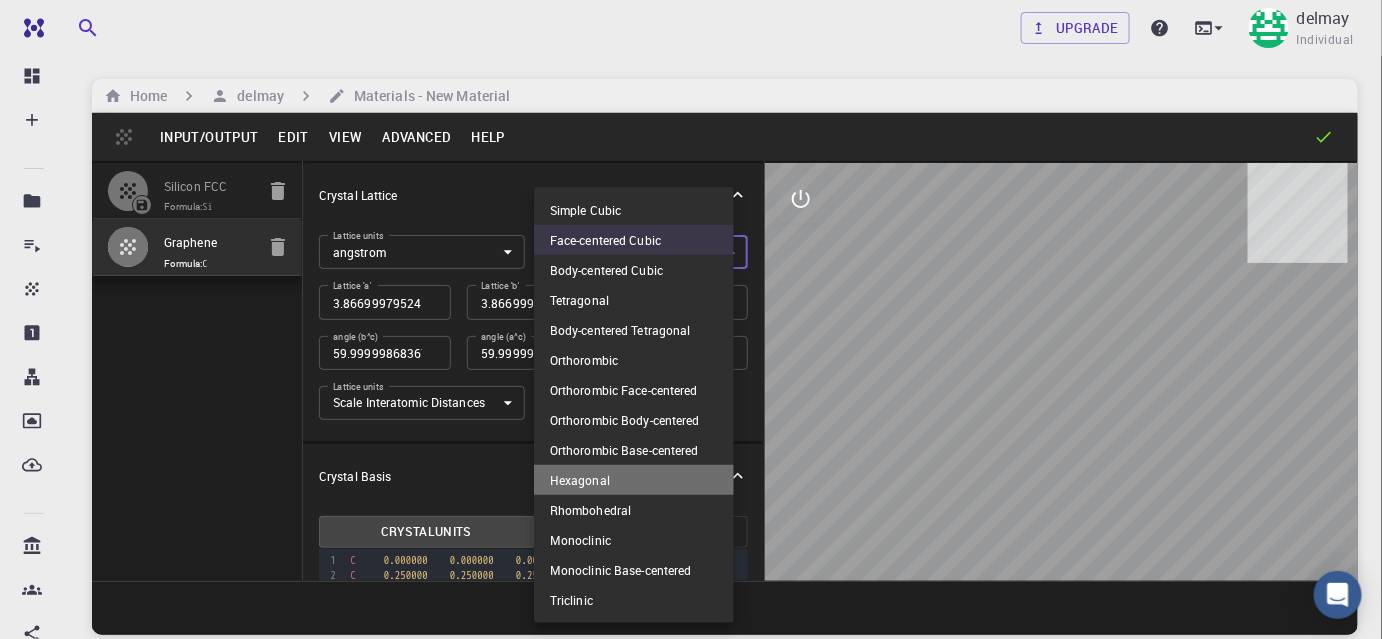 click on "Hexagonal" at bounding box center (634, 480) 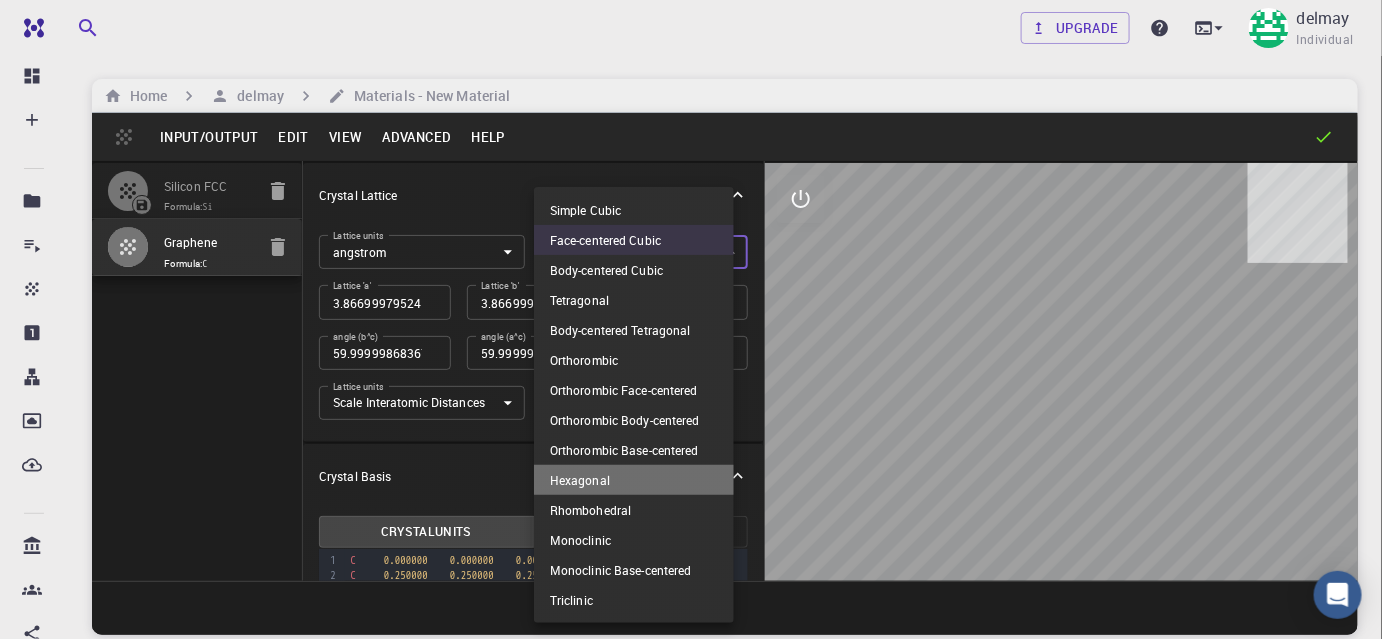 type on "HEX" 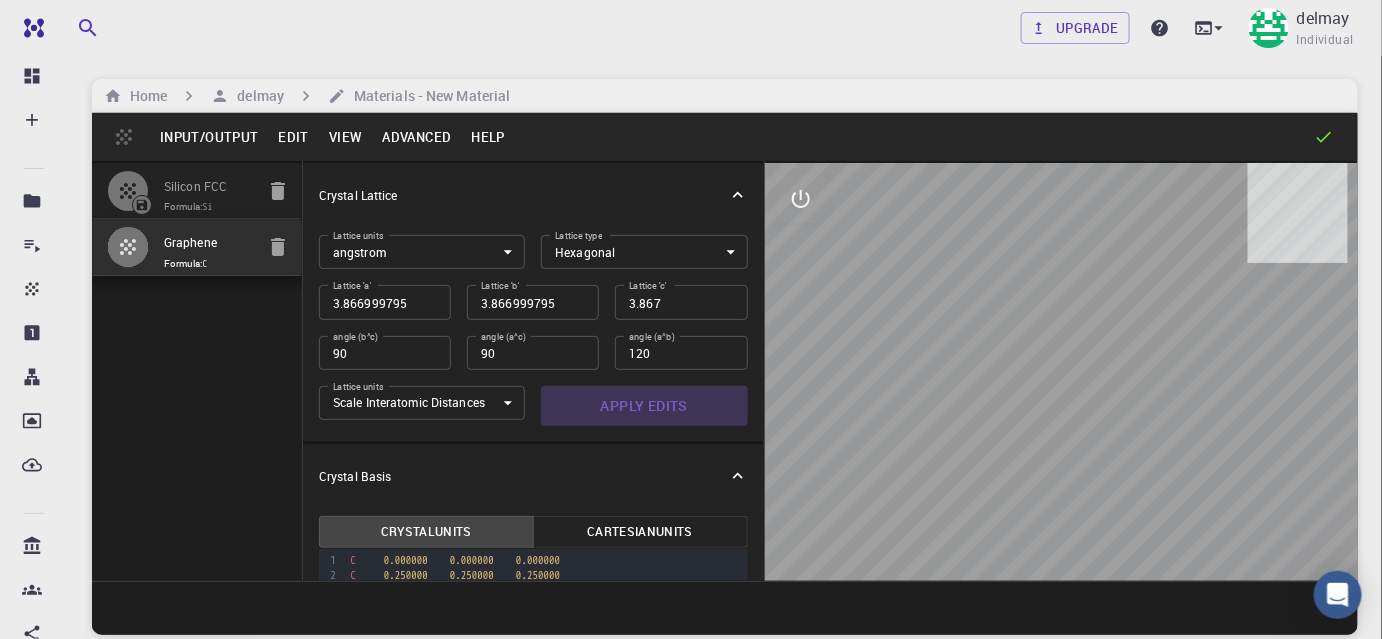 click on "Apply Edits" at bounding box center (644, 406) 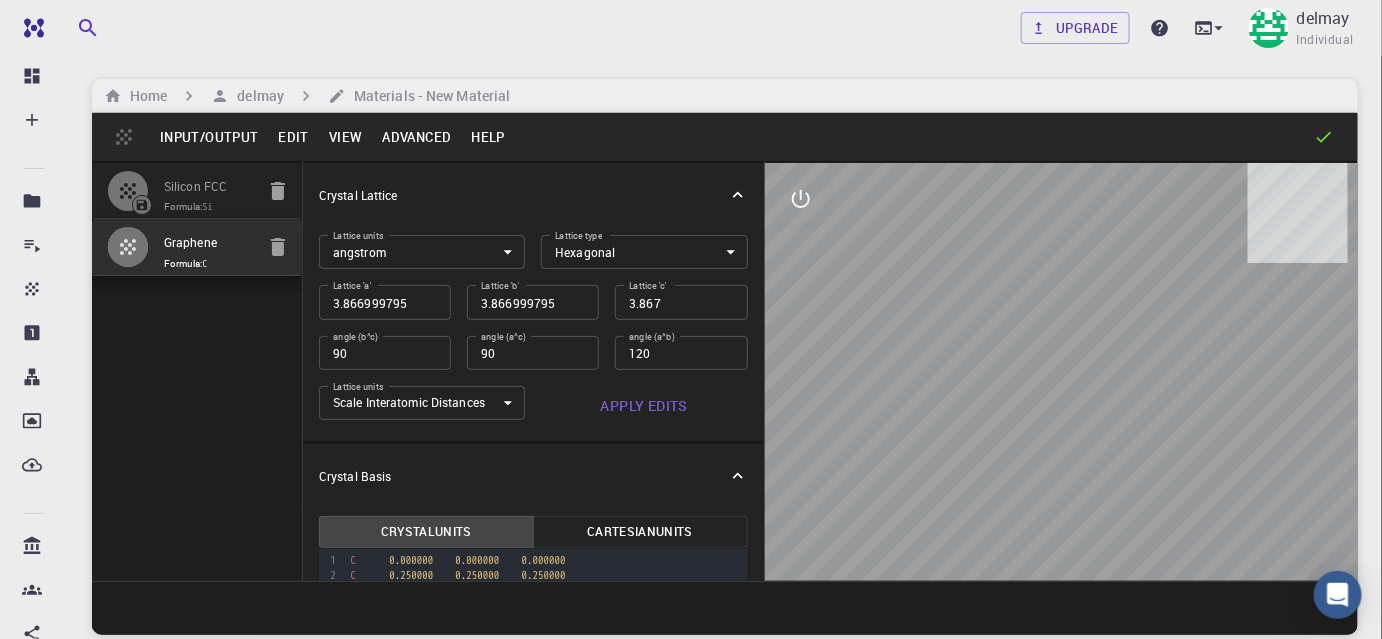 drag, startPoint x: 1097, startPoint y: 451, endPoint x: 1097, endPoint y: 316, distance: 135 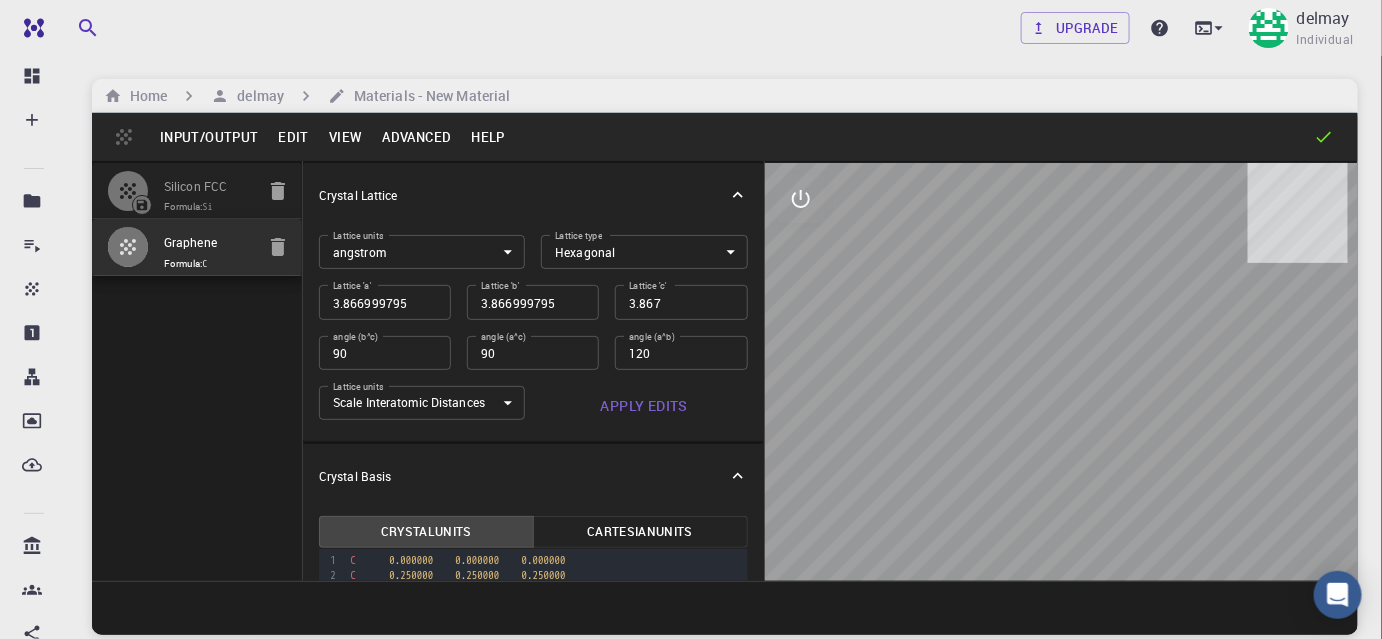 click at bounding box center (1061, 372) 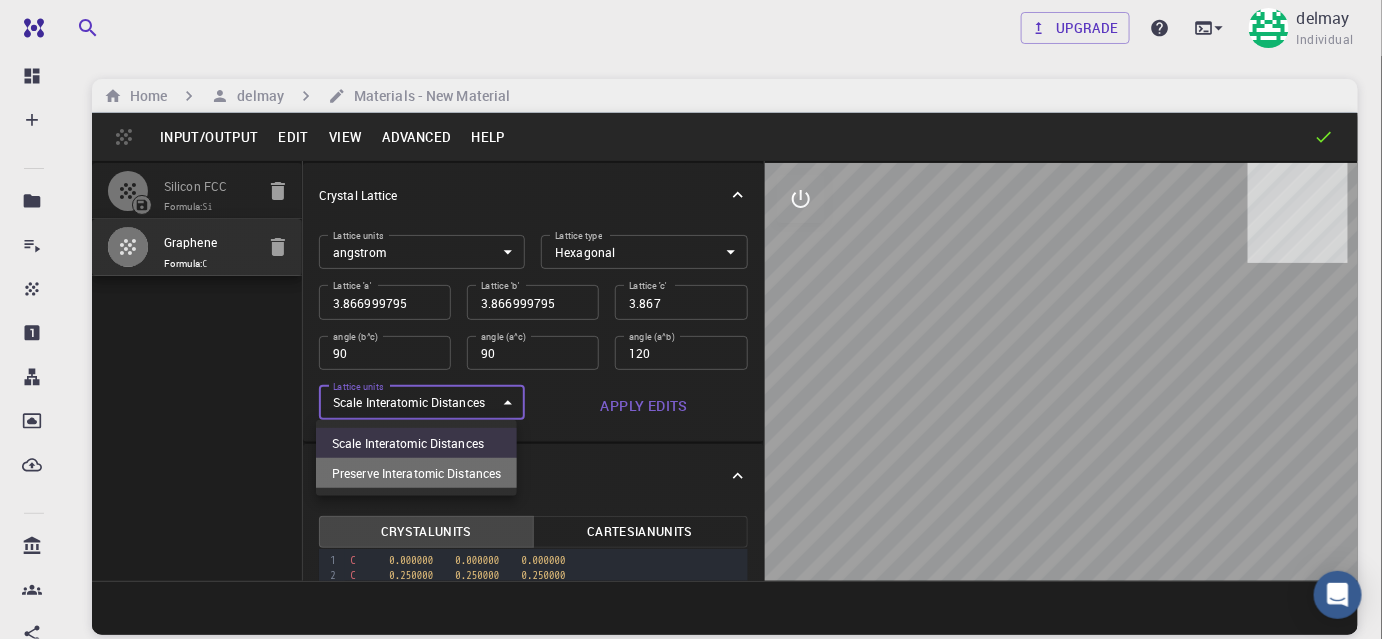 click on "Preserve Interatomic Distances" at bounding box center [416, 473] 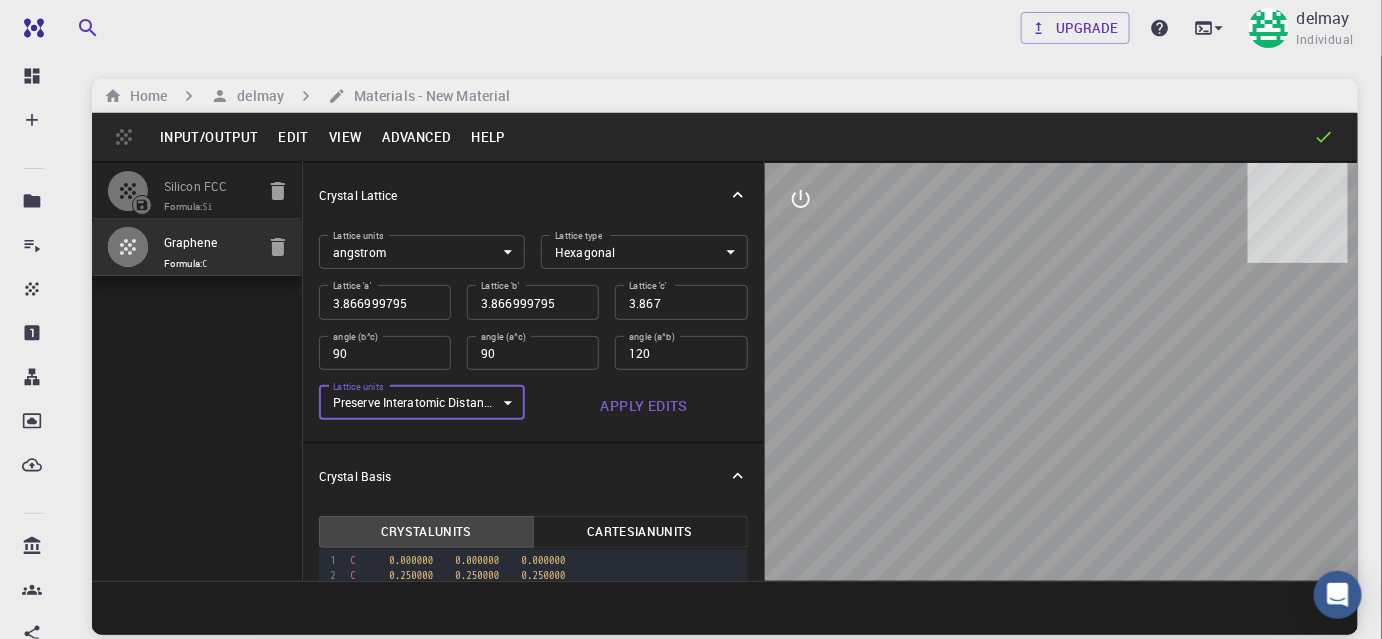 click on "Free Dashboard Create New Job New Material Create Material Upload File Import from Bank Import from 3rd Party New Workflow New Project Projects Jobs Materials Properties Workflows Dropbox External Uploads Bank Materials Workflows Accounts Shared with me Shared publicly Shared externally Documentation Contact Support Compute load: Low Upgrade [USER] Individual Home [USER] Materials - New Material Input/Output Edit View Advanced Help Silicon FCC Formula: Si Graphene Formula: Si Crystal Lattice Lattice units angstrom angstrom Lattice units Lattice type Hexagonal HEX Lattice type Lattice 'a' 3.866999795 Lattice 'a' Lattice 'b' 3.866999795 Lattice 'b' Lattice 'c' 3.867 Lattice 'c' angle (b^c) 90 angle (b^c) angle (a^c) 90 angle (a^c) angle (a^b) 120 angle (a^b) Lattice units Preserve Interatomic Distances 1 Lattice units Apply Edits Crystal Basis Crystal Units Cartesian Units 9 1 2 3 › C 0.000000 0.000000 0.000000 C 0.250000 0.250000 0.250000 © [YEAR]" at bounding box center [691, 395] 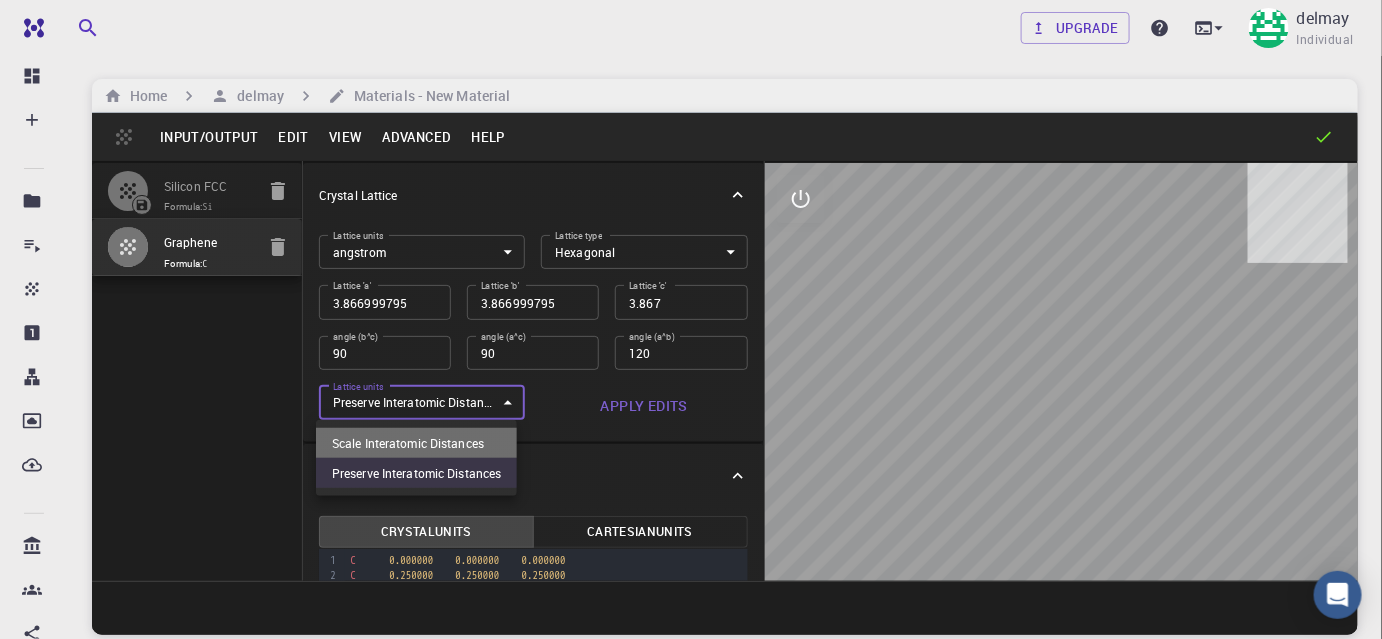 click on "Scale Interatomic Distances" at bounding box center (416, 443) 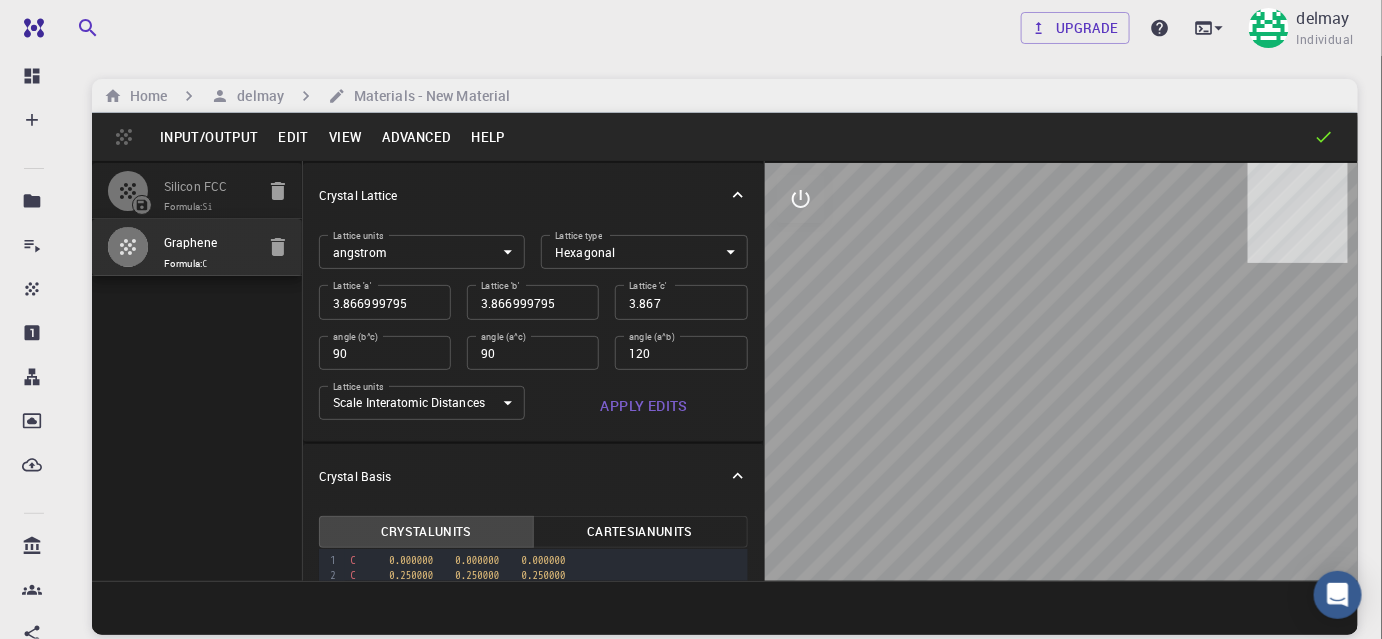 click on "View" at bounding box center [346, 137] 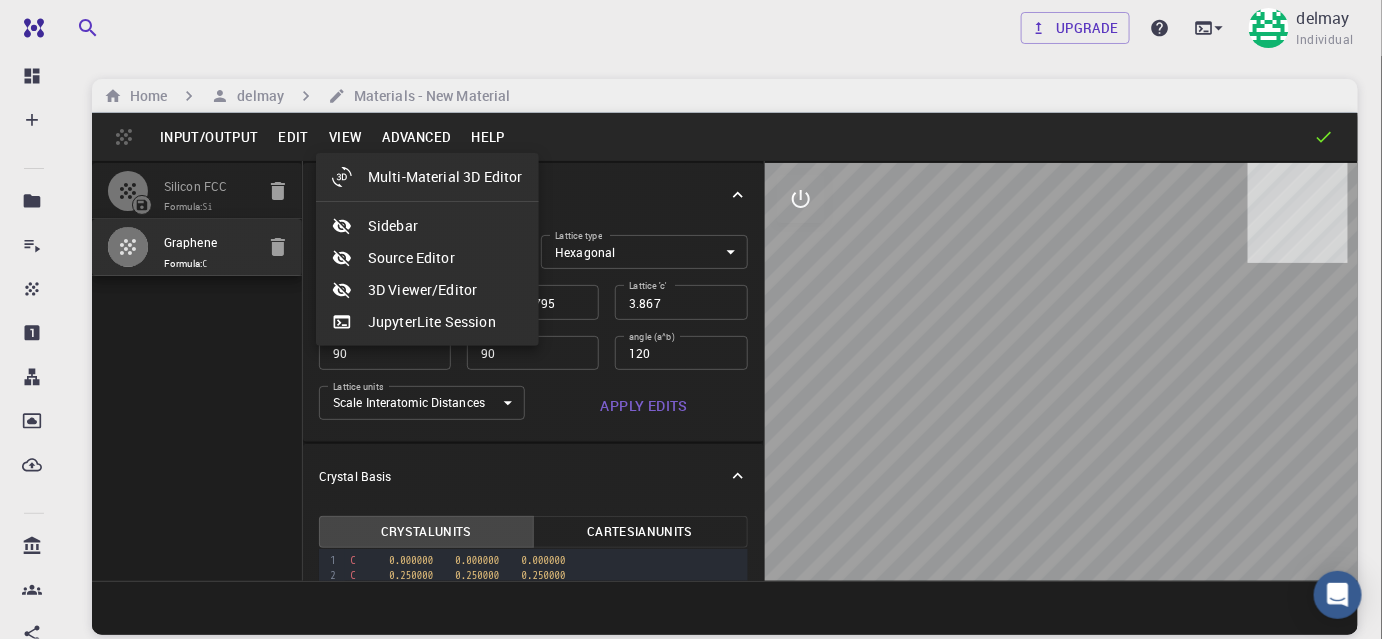 click at bounding box center [691, 319] 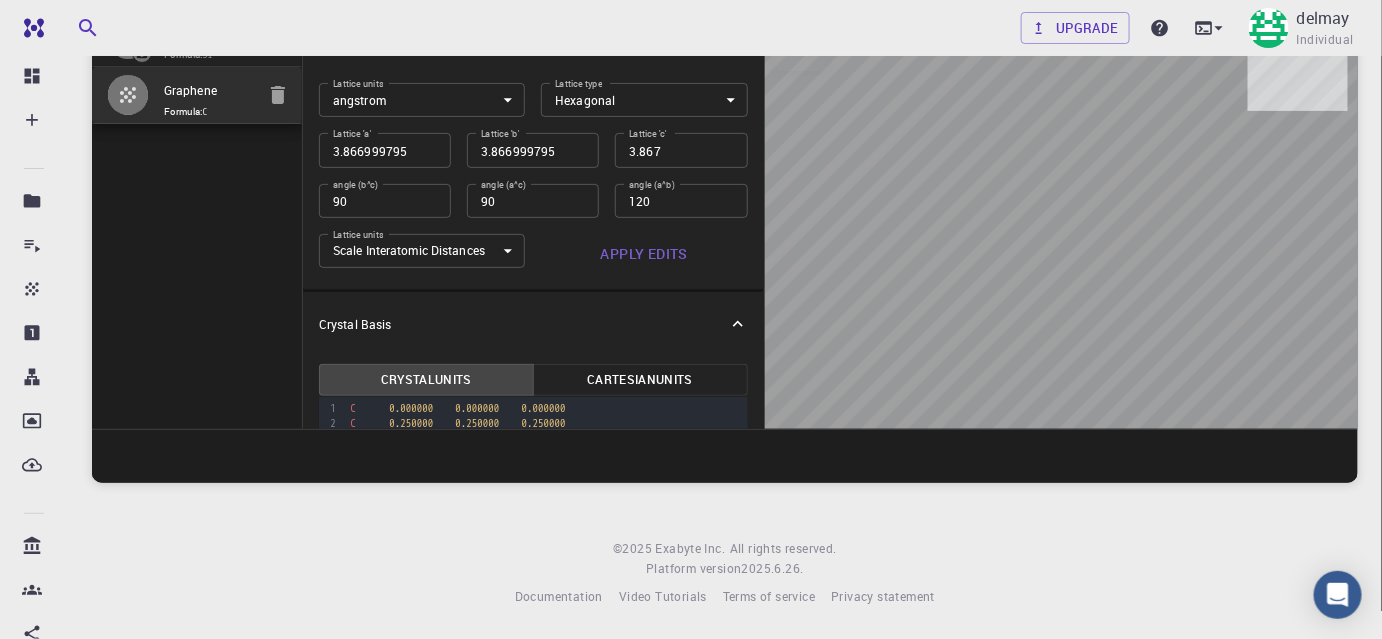scroll, scrollTop: 0, scrollLeft: 0, axis: both 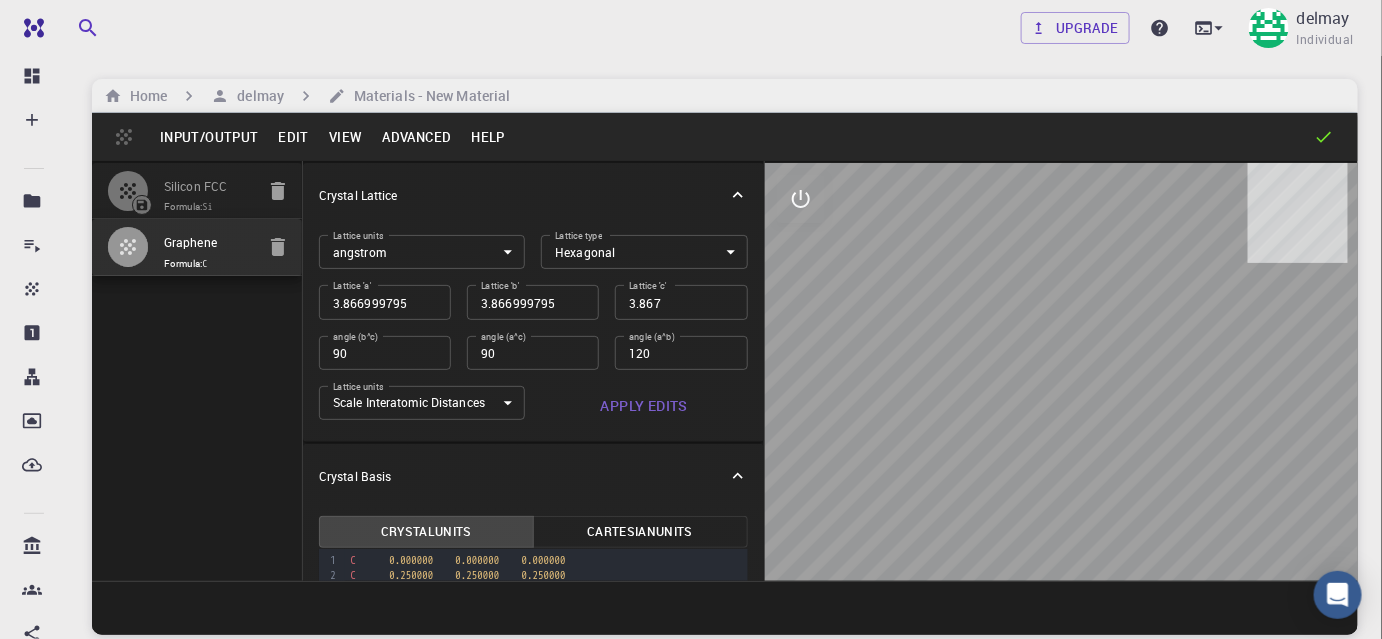 click 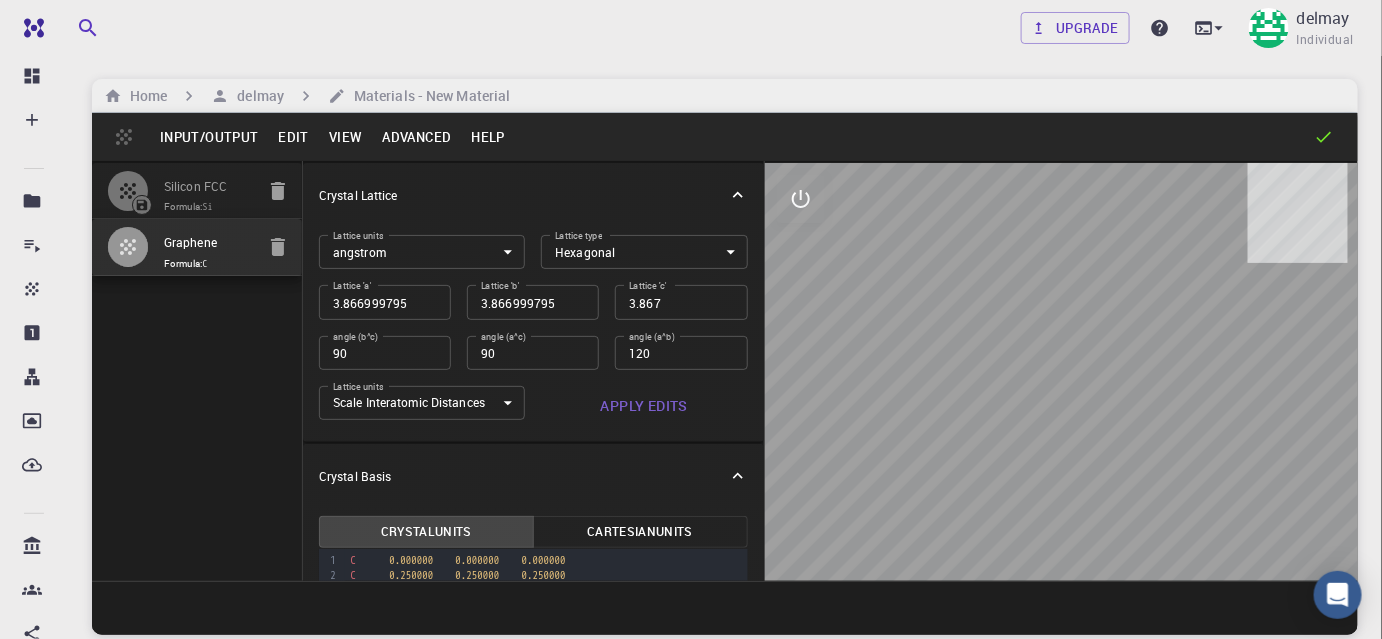 click 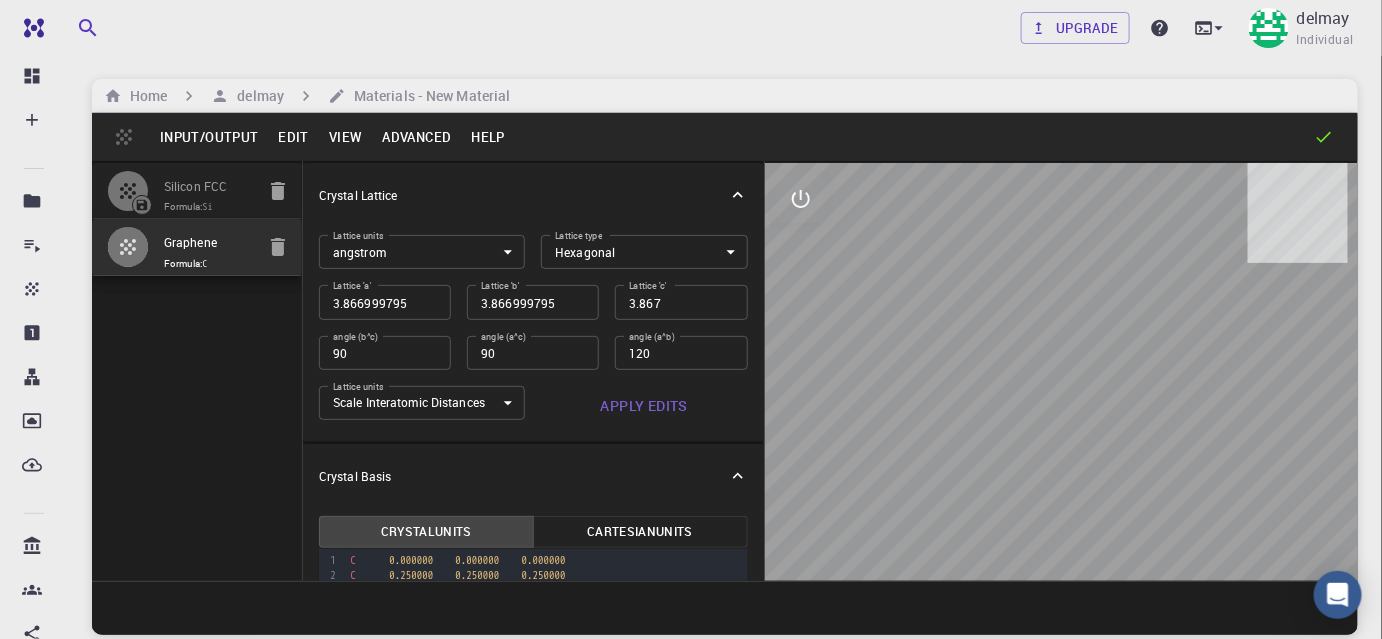 click on "Input/Output" at bounding box center [209, 137] 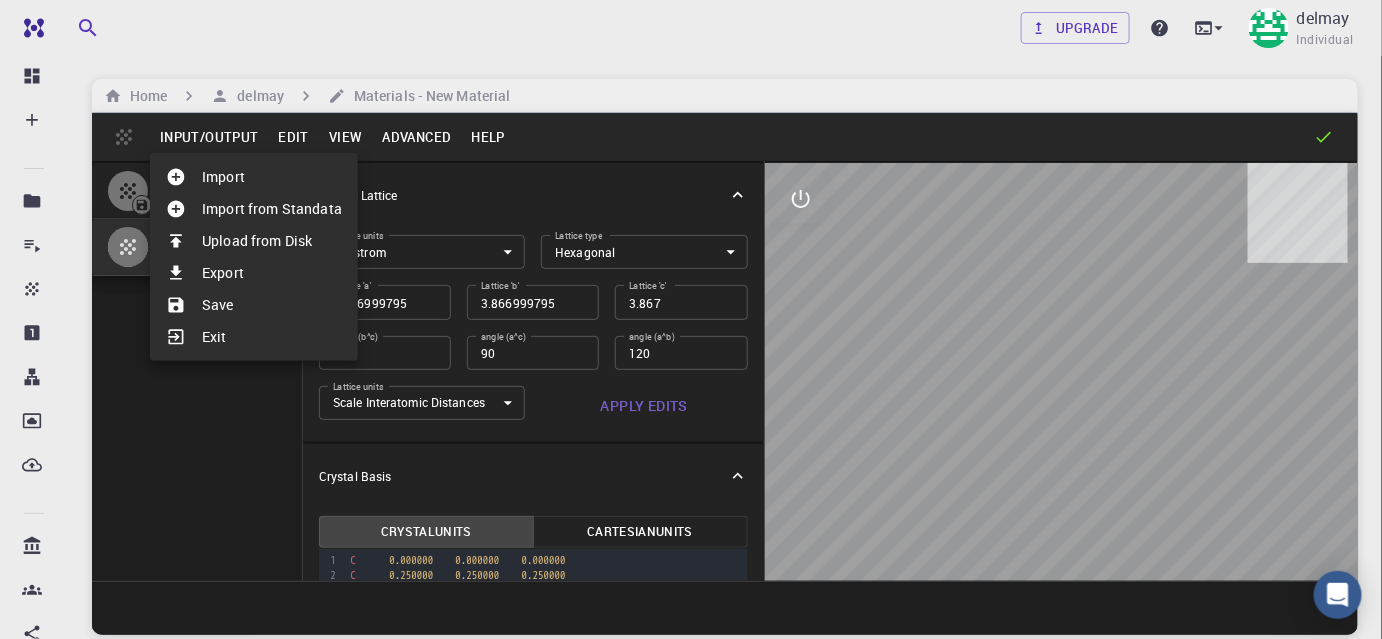 click on "Import" at bounding box center [254, 177] 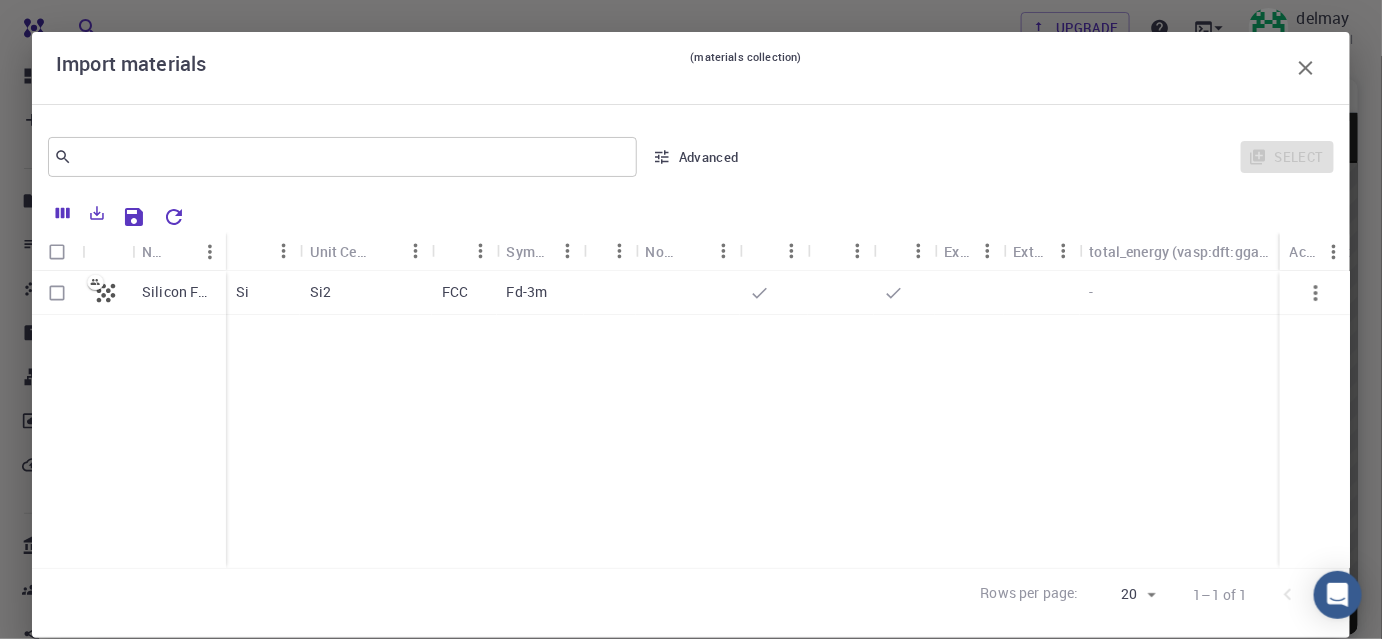 click on "Silicon FCC" at bounding box center [179, 292] 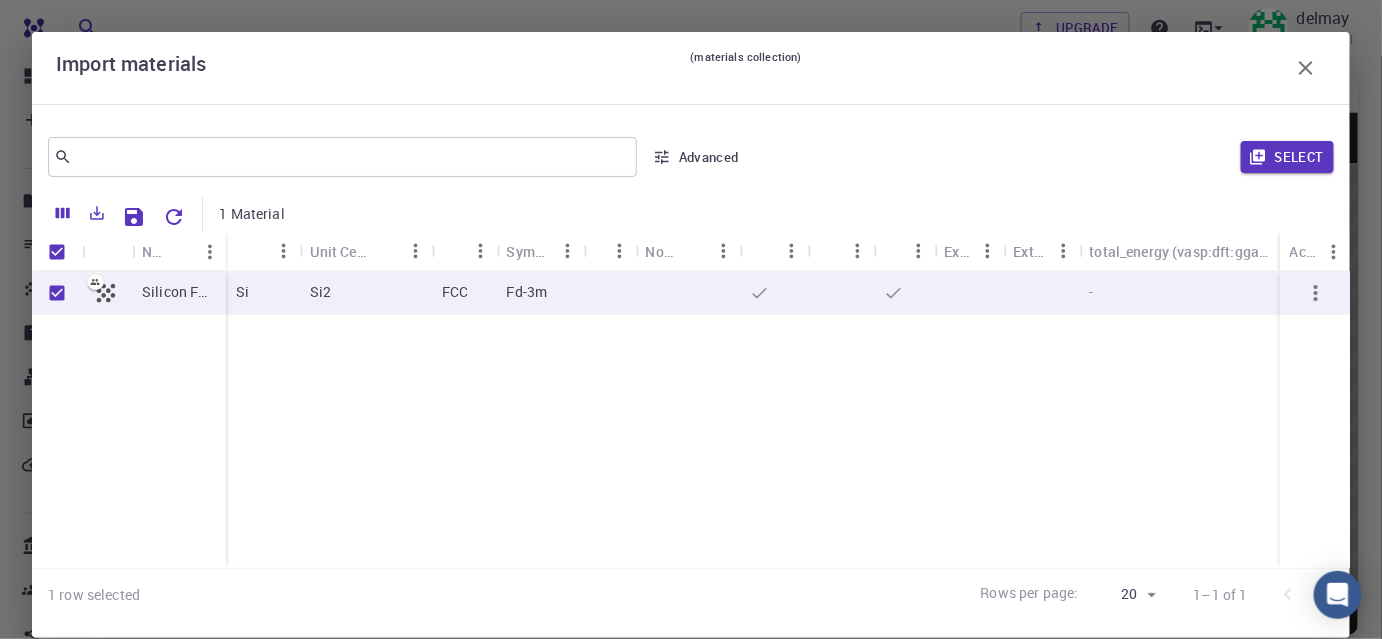 click on "Silicon FCC Si Si2 FCC Fd-3m - - - - -" at bounding box center [3311, 419] 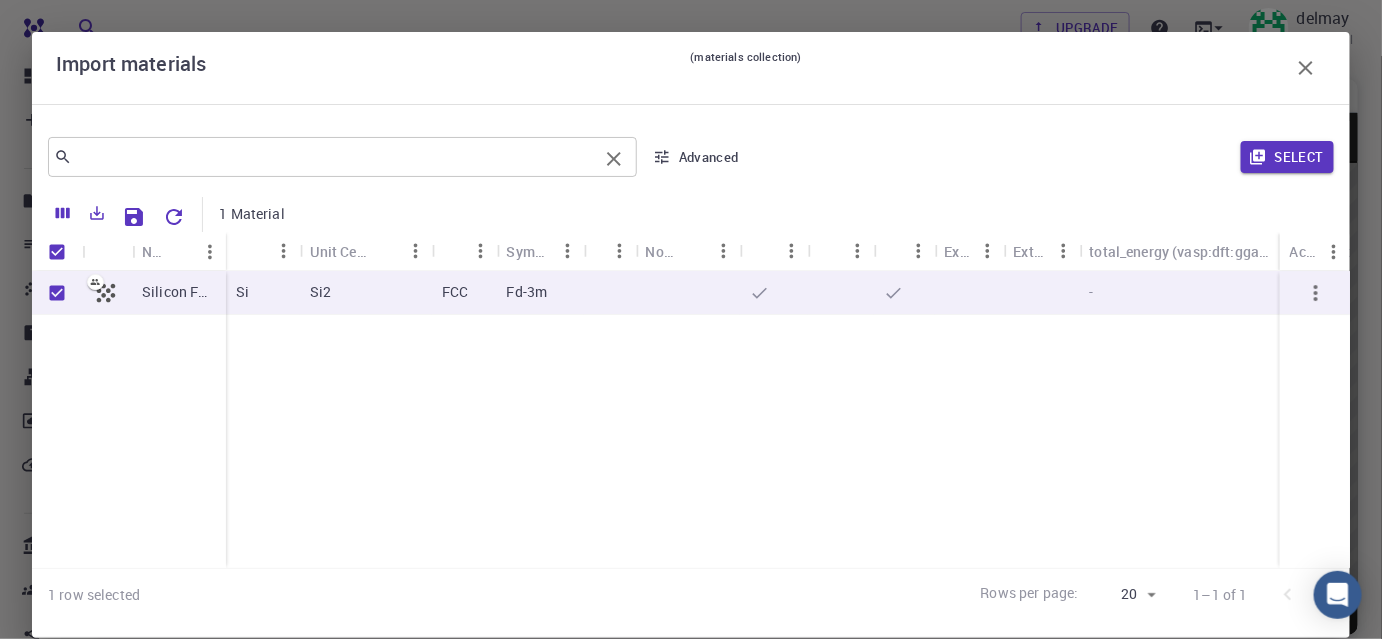 click at bounding box center [335, 157] 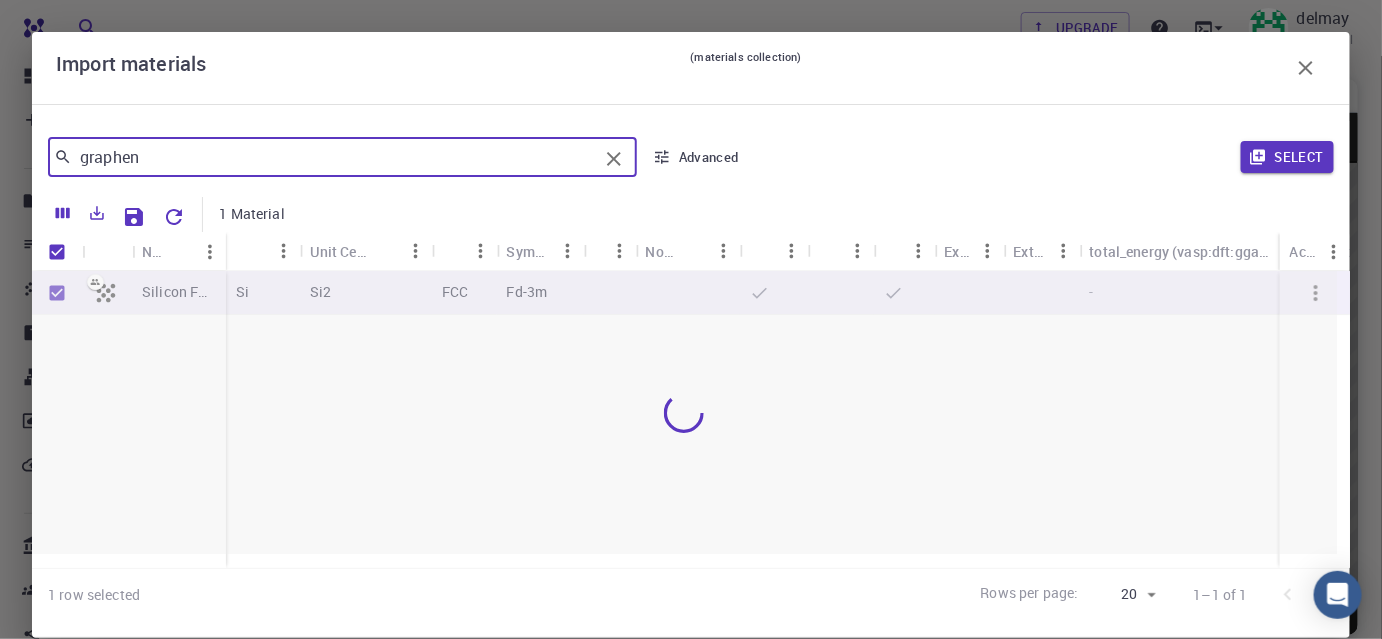 type on "graphene" 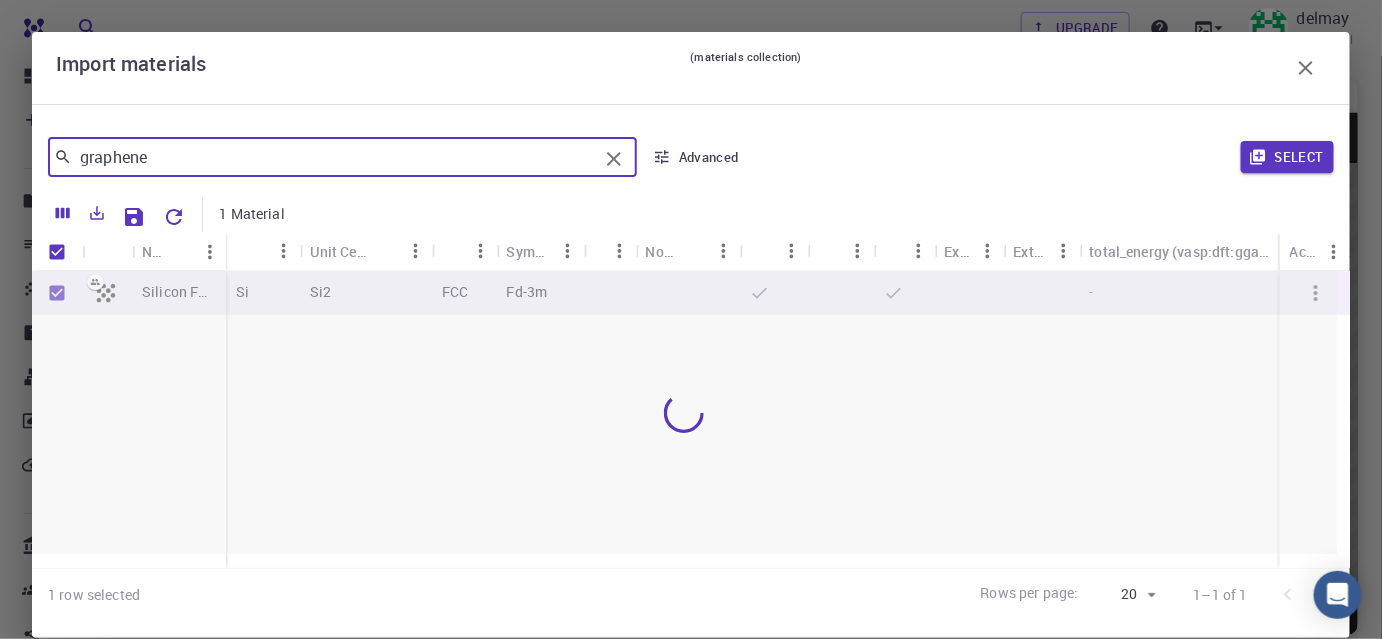 checkbox on "false" 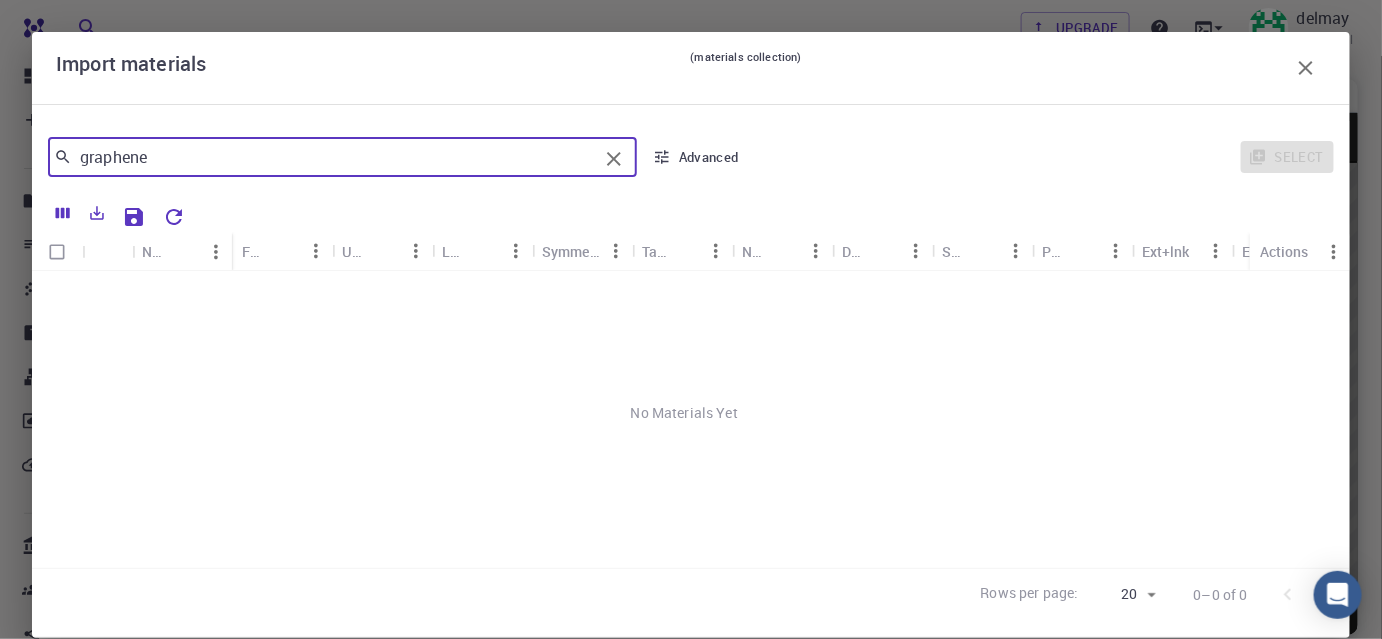 type on "graphene" 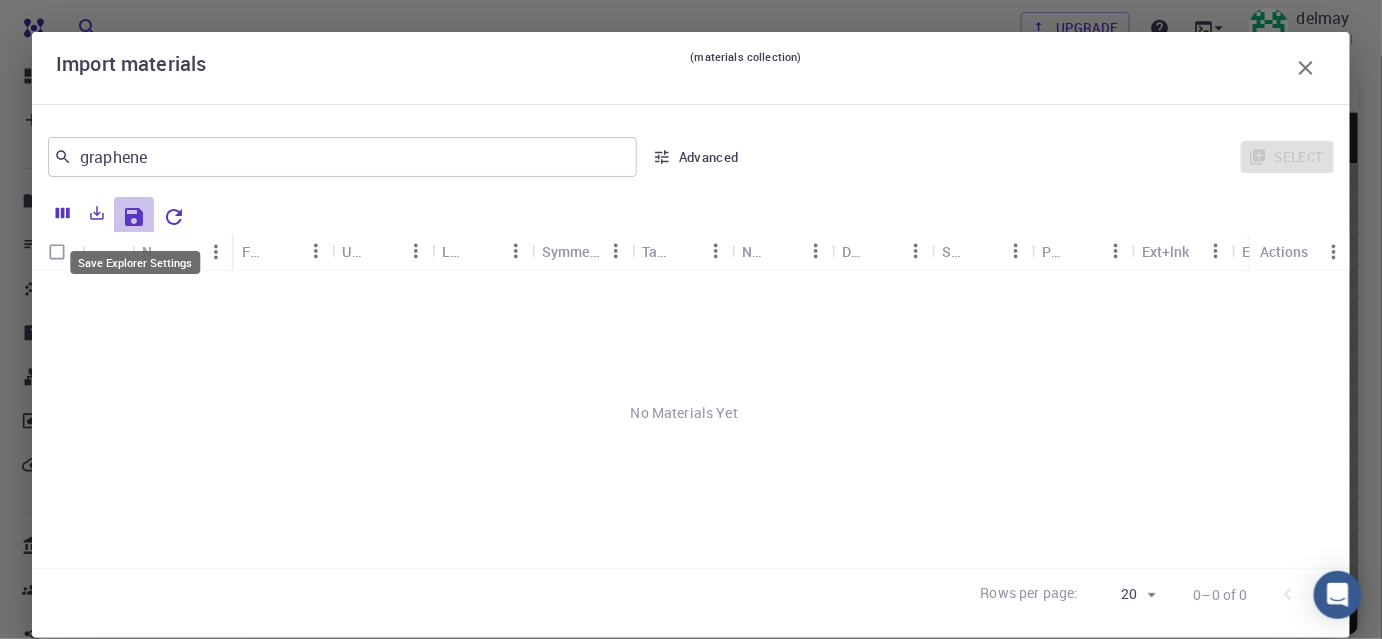 click 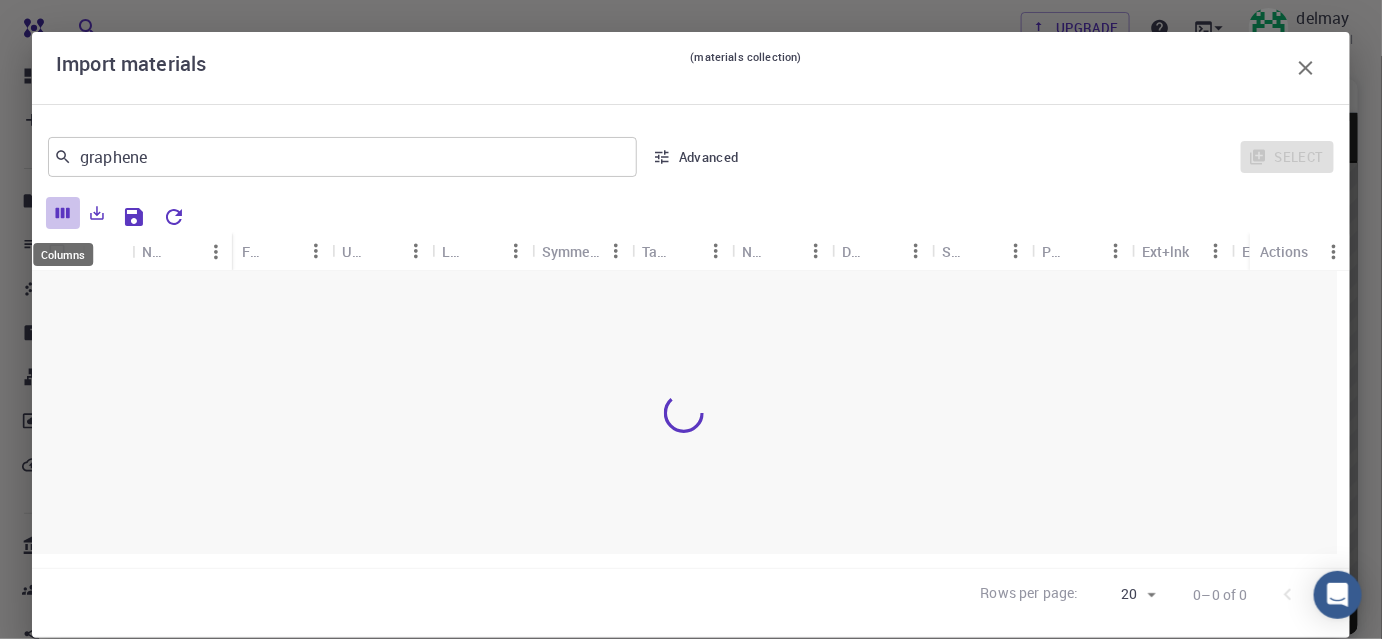 click 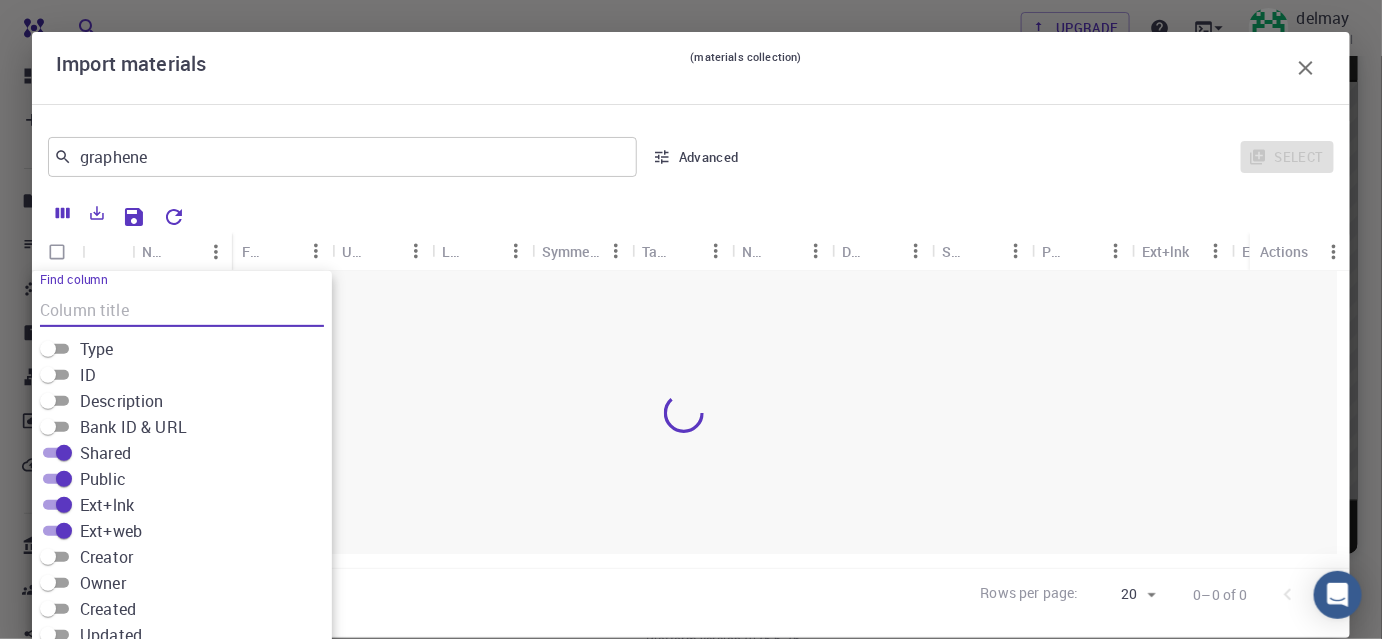 scroll, scrollTop: 301, scrollLeft: 0, axis: vertical 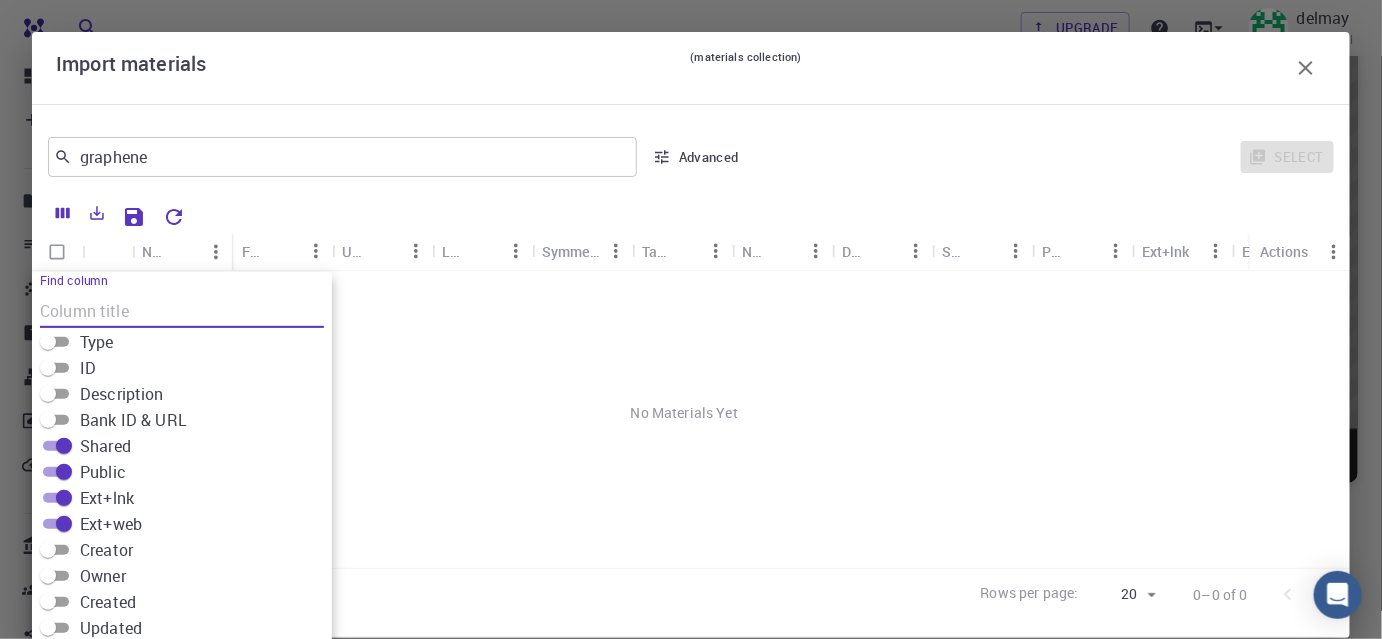 click on "No Materials Yet" at bounding box center [684, 412] 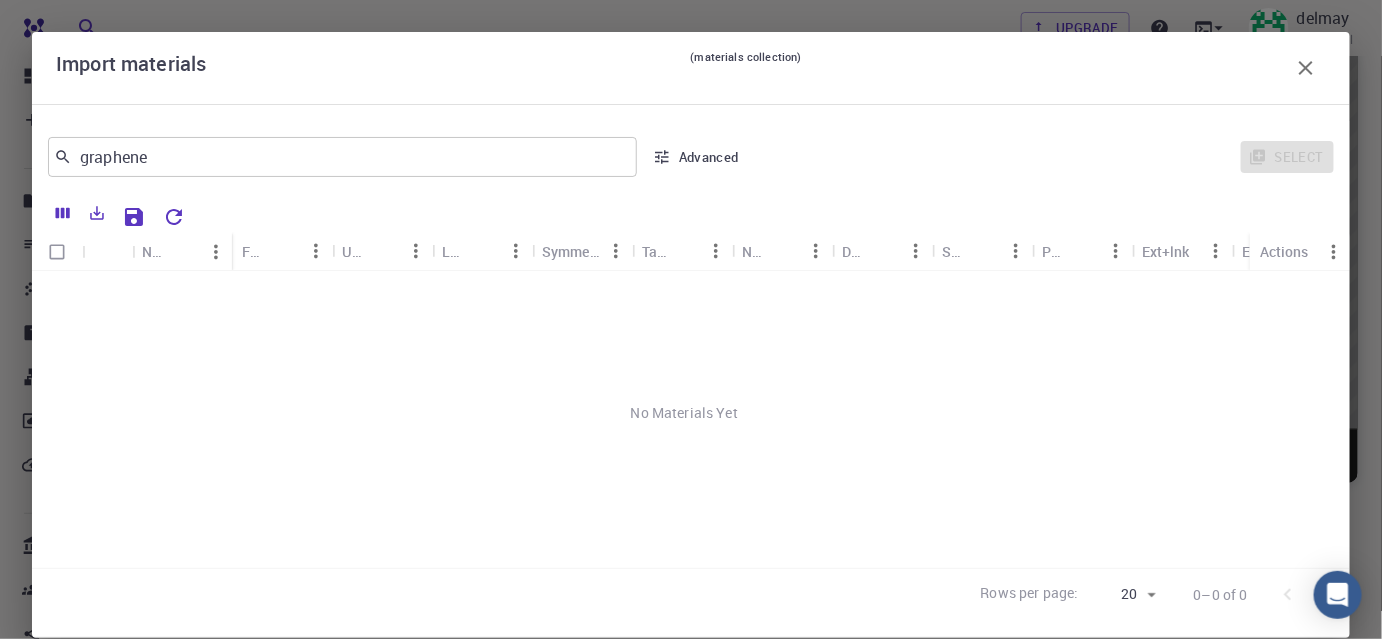 click 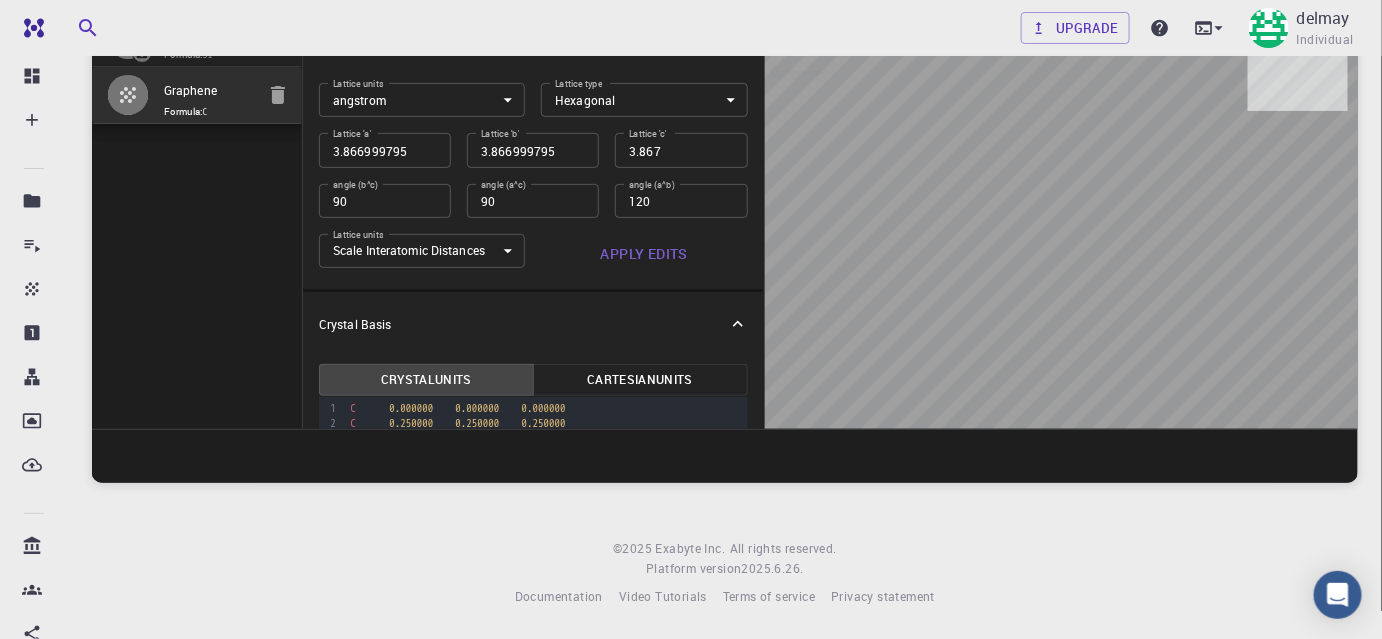 scroll, scrollTop: 0, scrollLeft: 0, axis: both 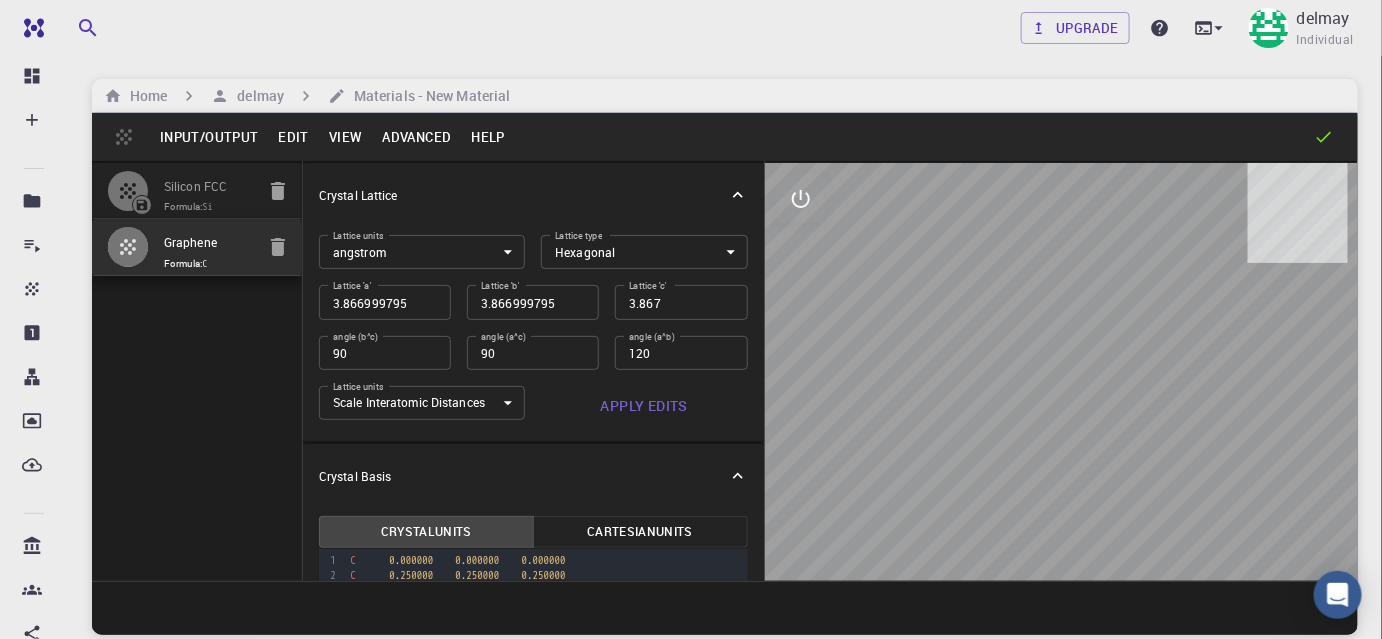 click on "Input/Output" at bounding box center [209, 137] 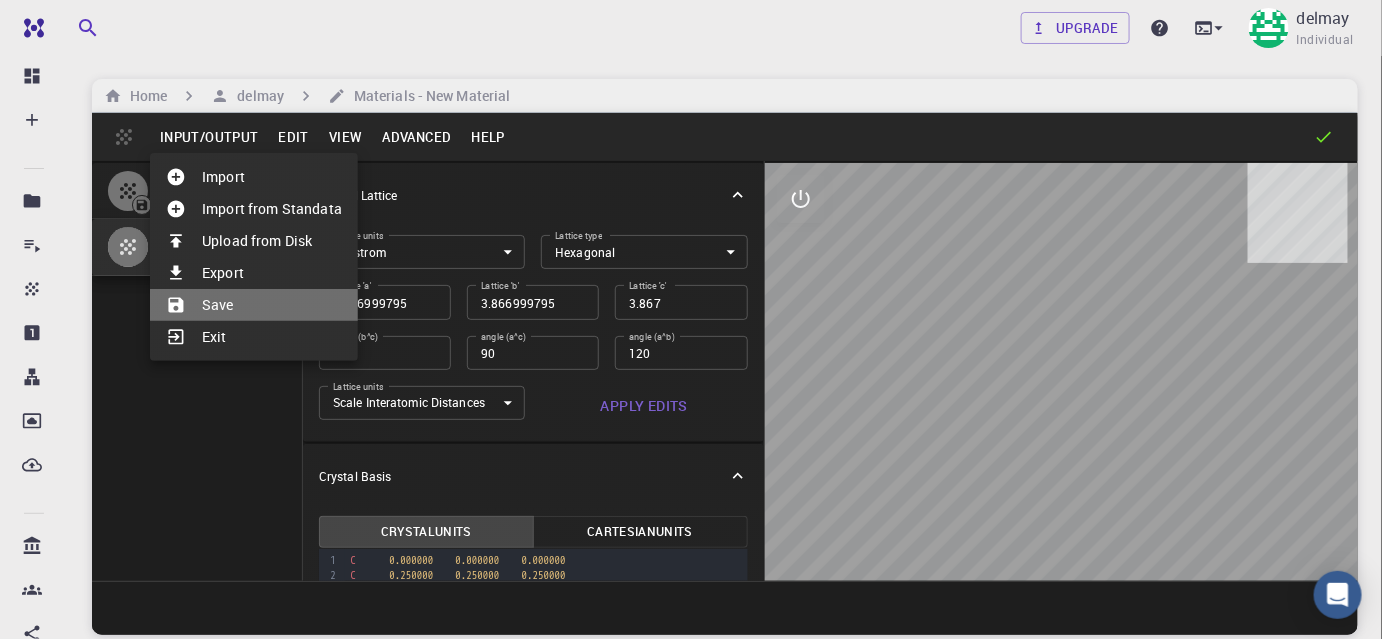 click 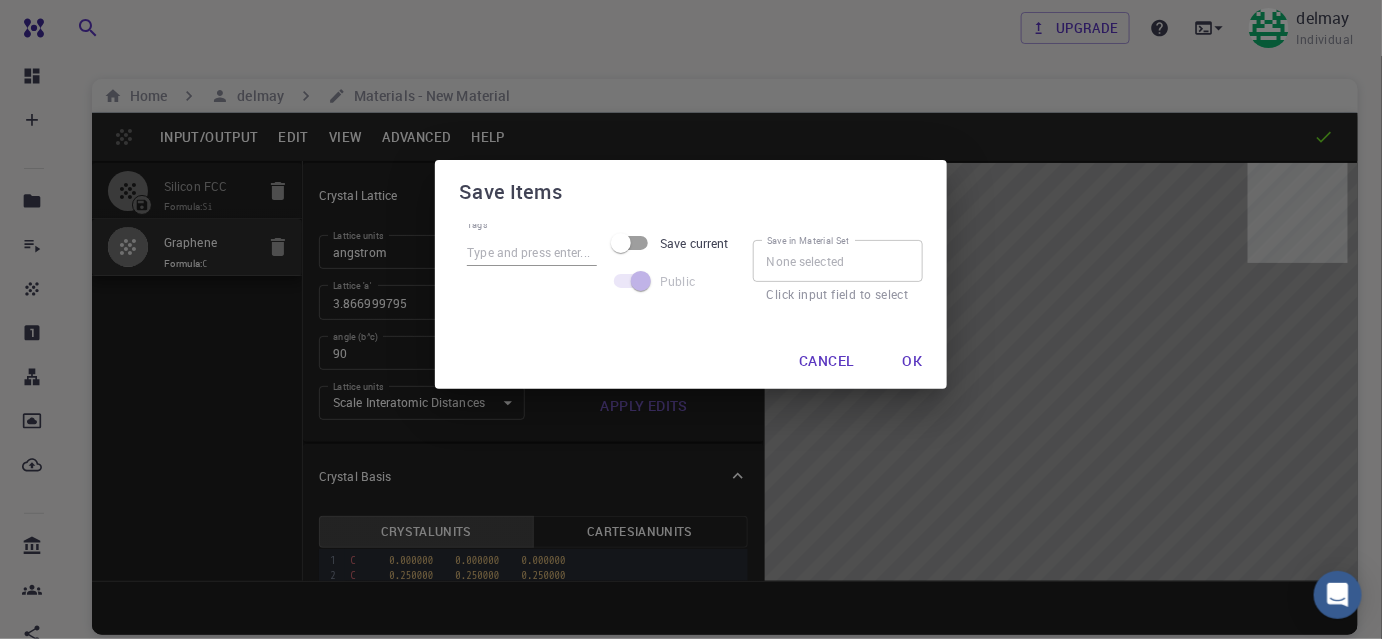 click on "Ok" at bounding box center [913, 361] 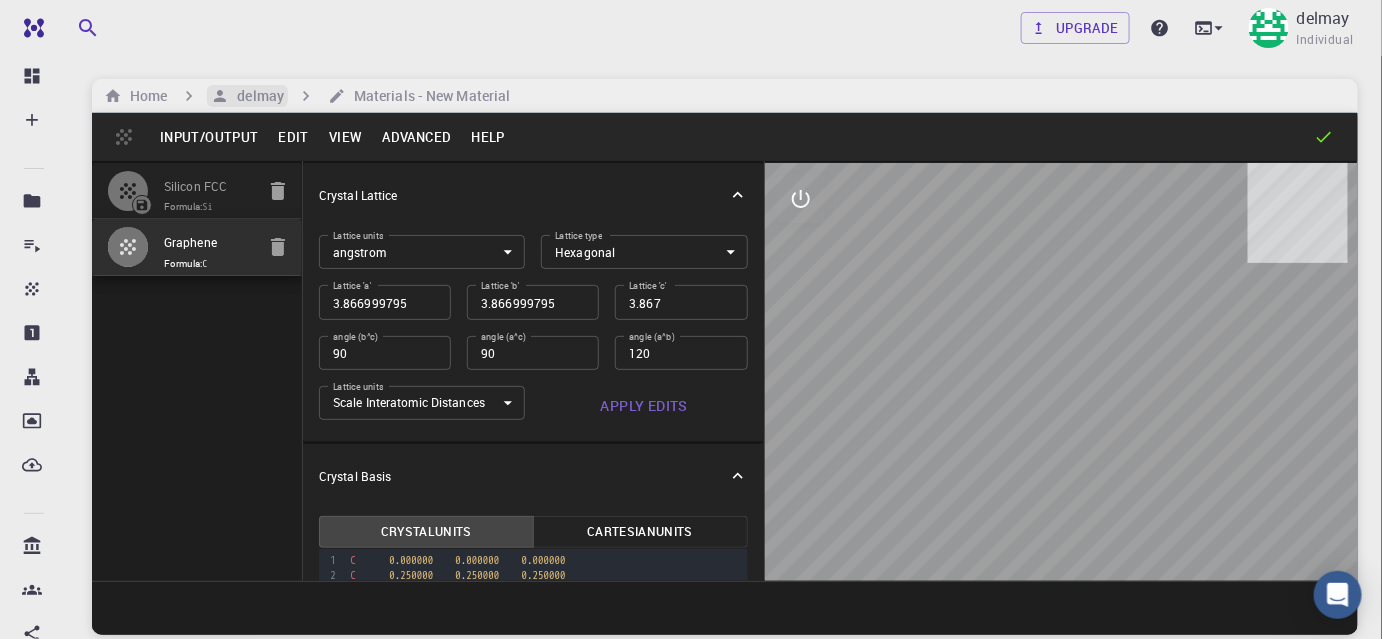 click on "delmay" at bounding box center (256, 96) 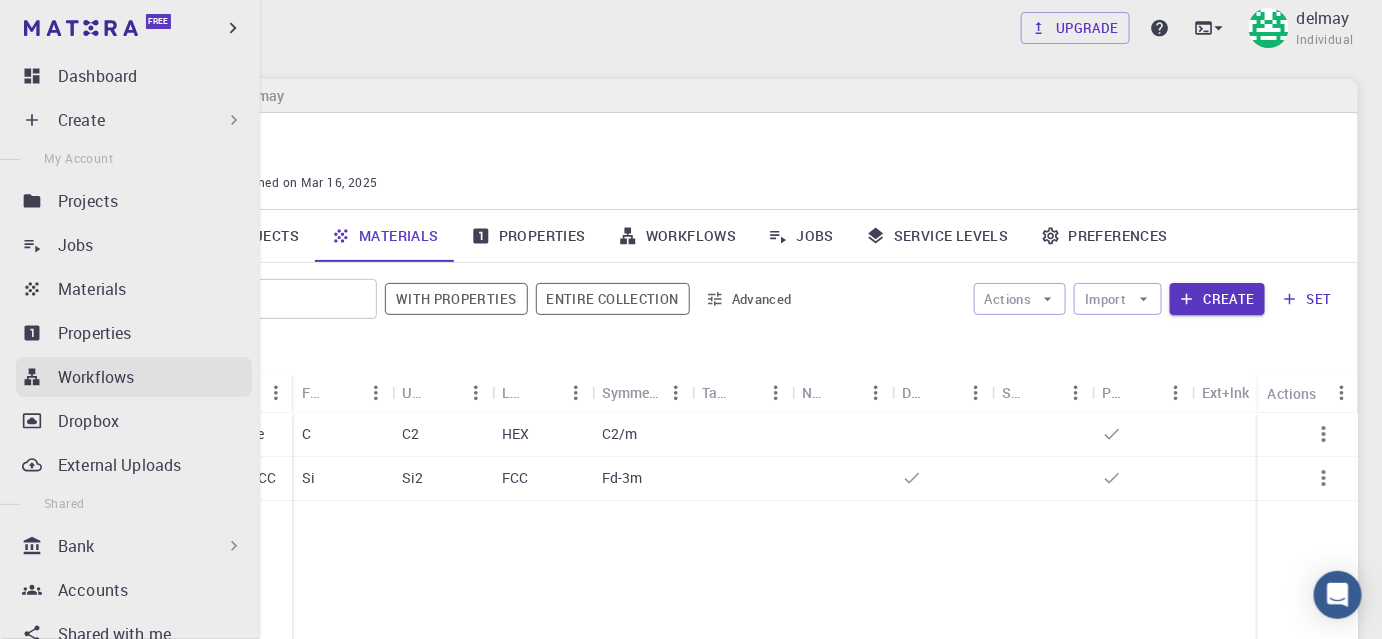 click on "Workflows" at bounding box center (96, 377) 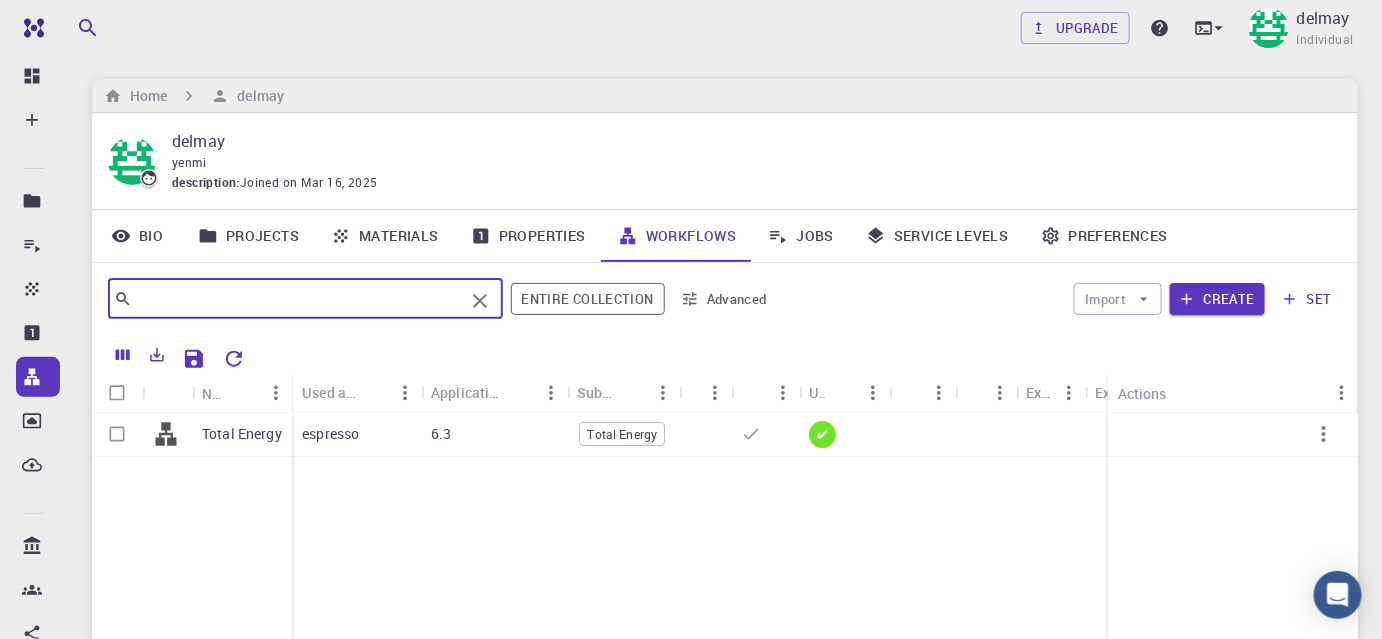 click at bounding box center [298, 299] 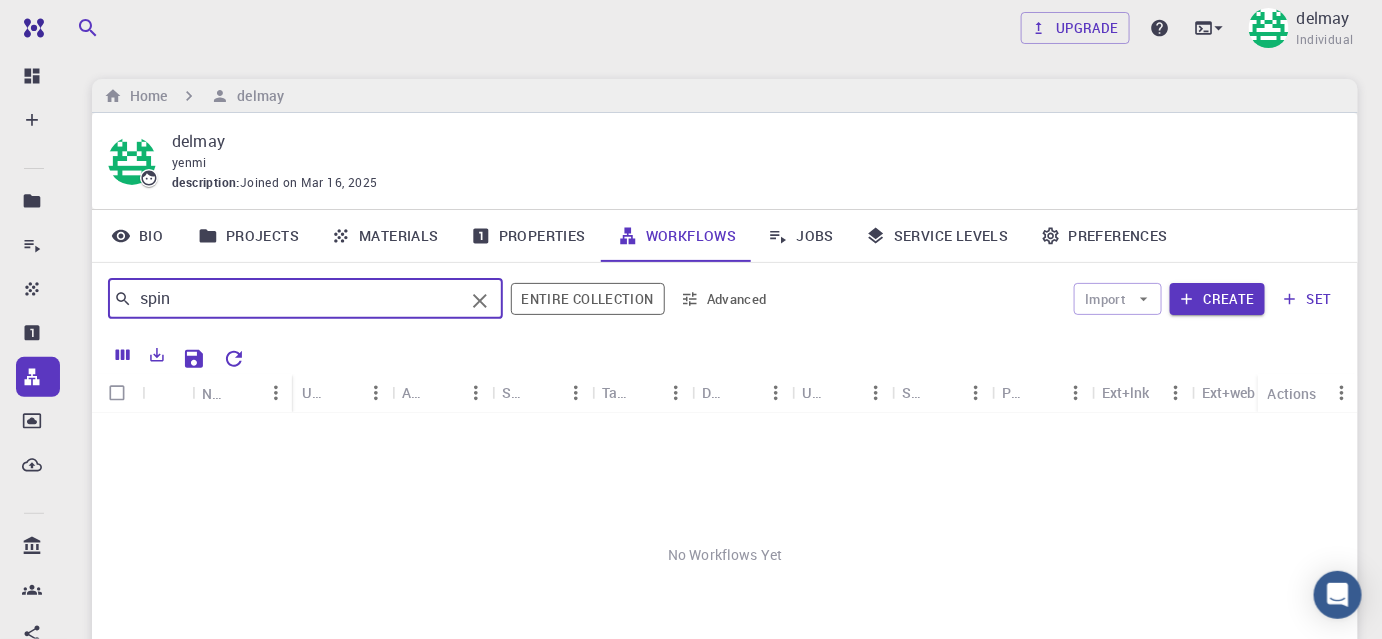 type on "spin" 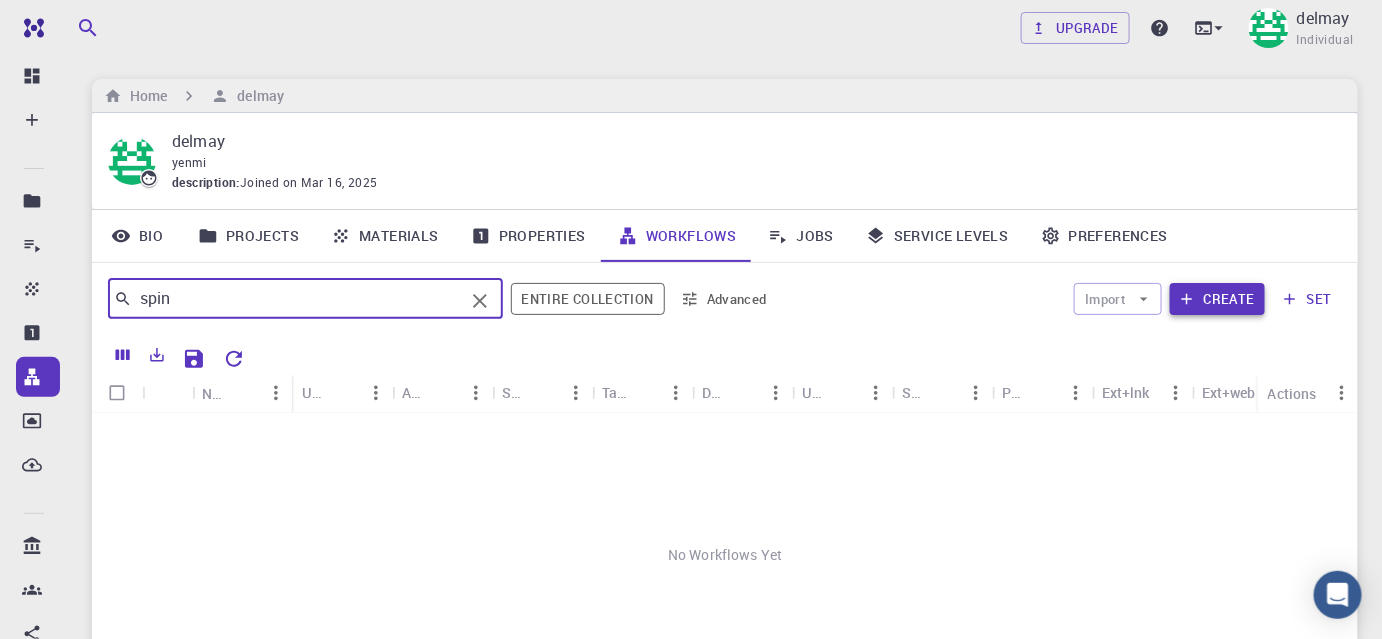 click on "Create" at bounding box center (1217, 299) 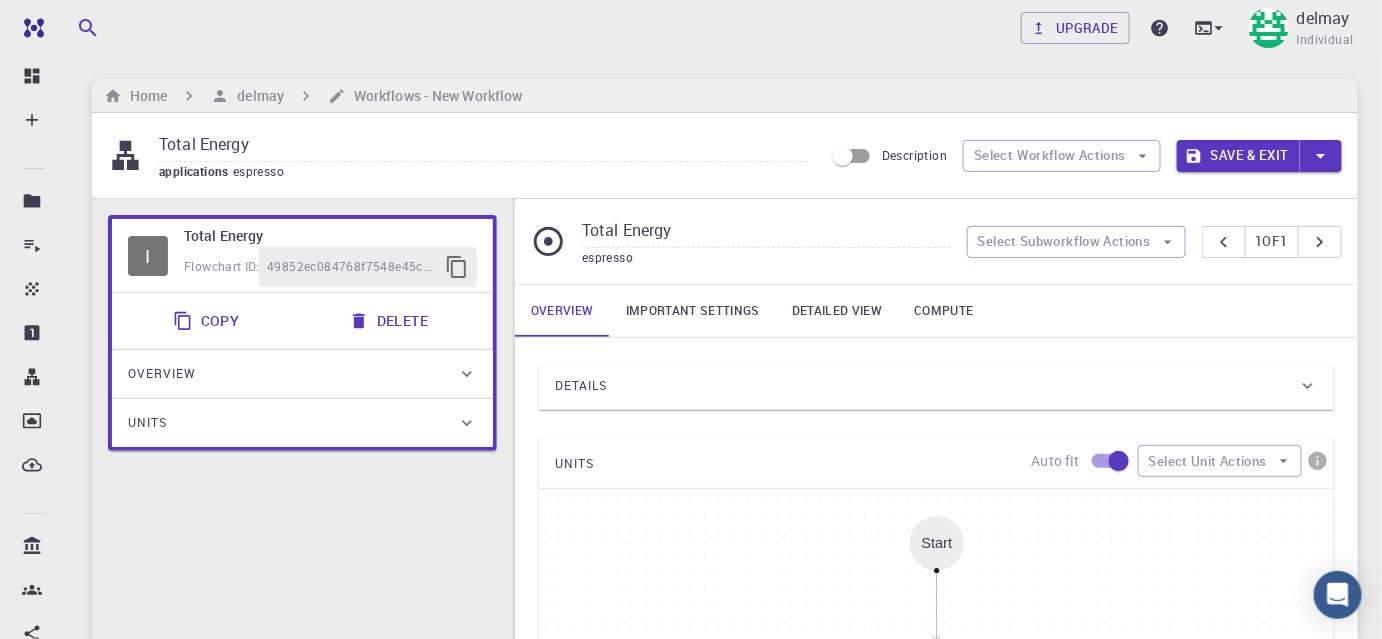 click on "Total Energy" at bounding box center (483, 145) 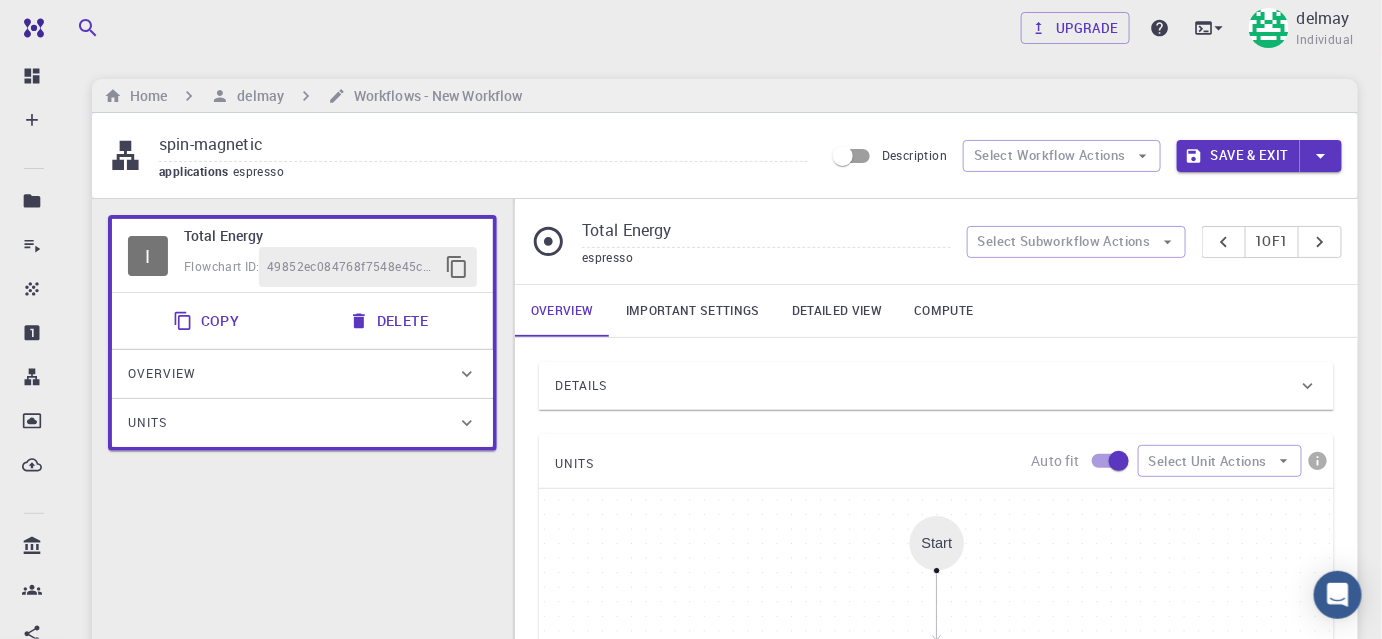 type on "spin-magnetic" 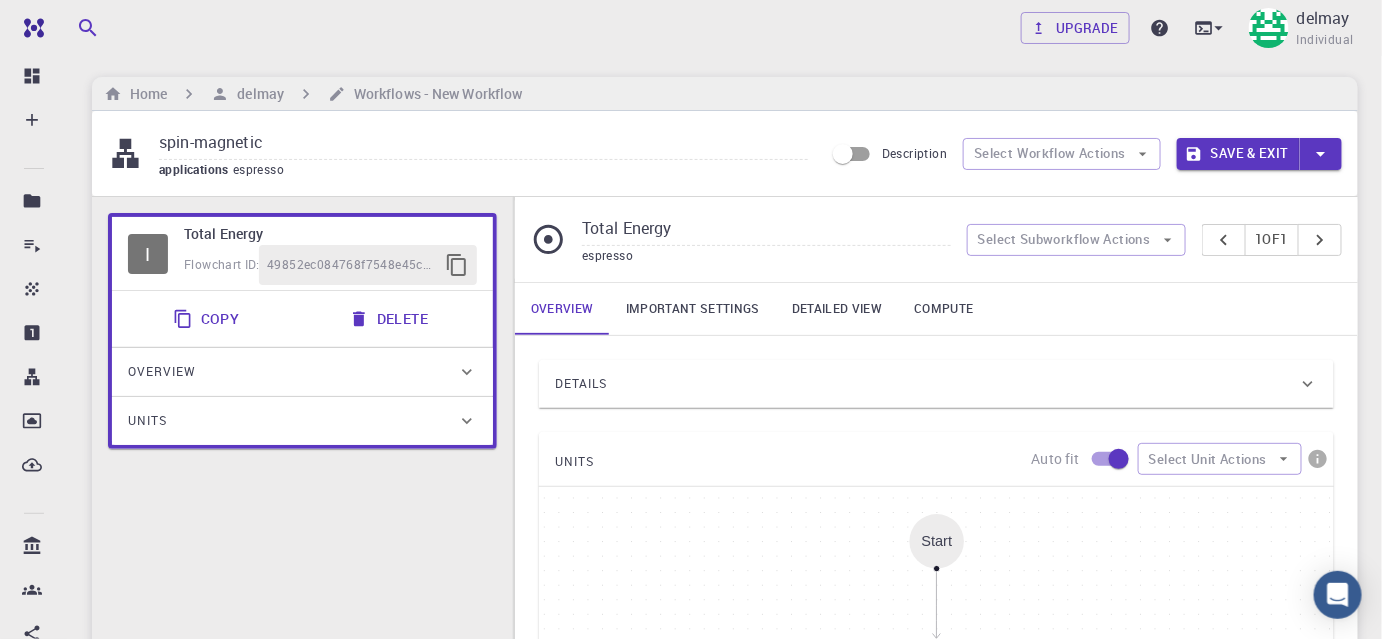 scroll, scrollTop: 0, scrollLeft: 0, axis: both 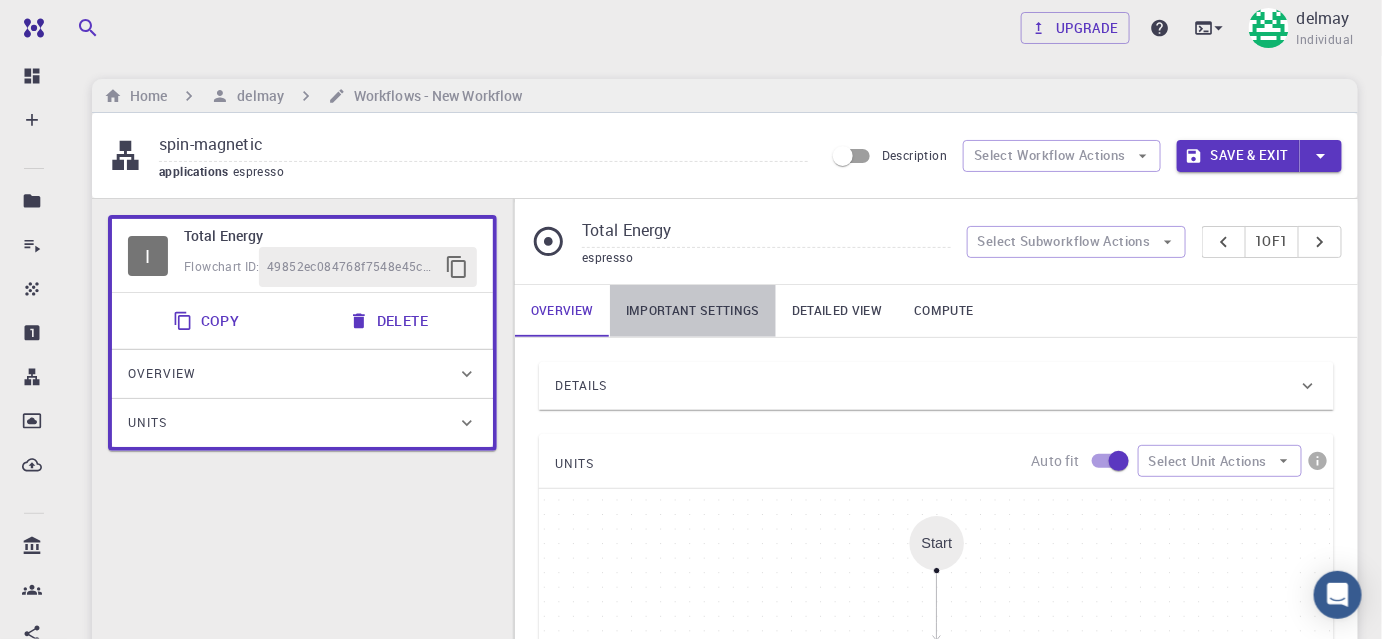 click on "Important settings" at bounding box center [693, 311] 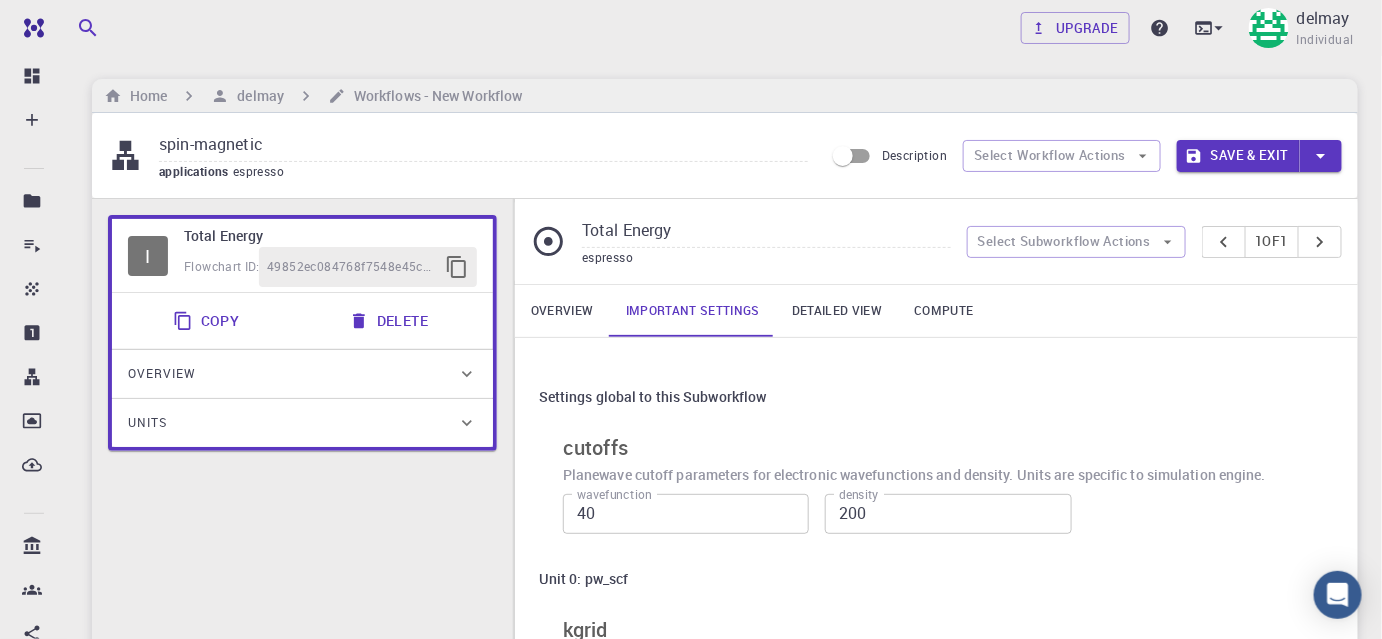 click on "Overview" at bounding box center (562, 311) 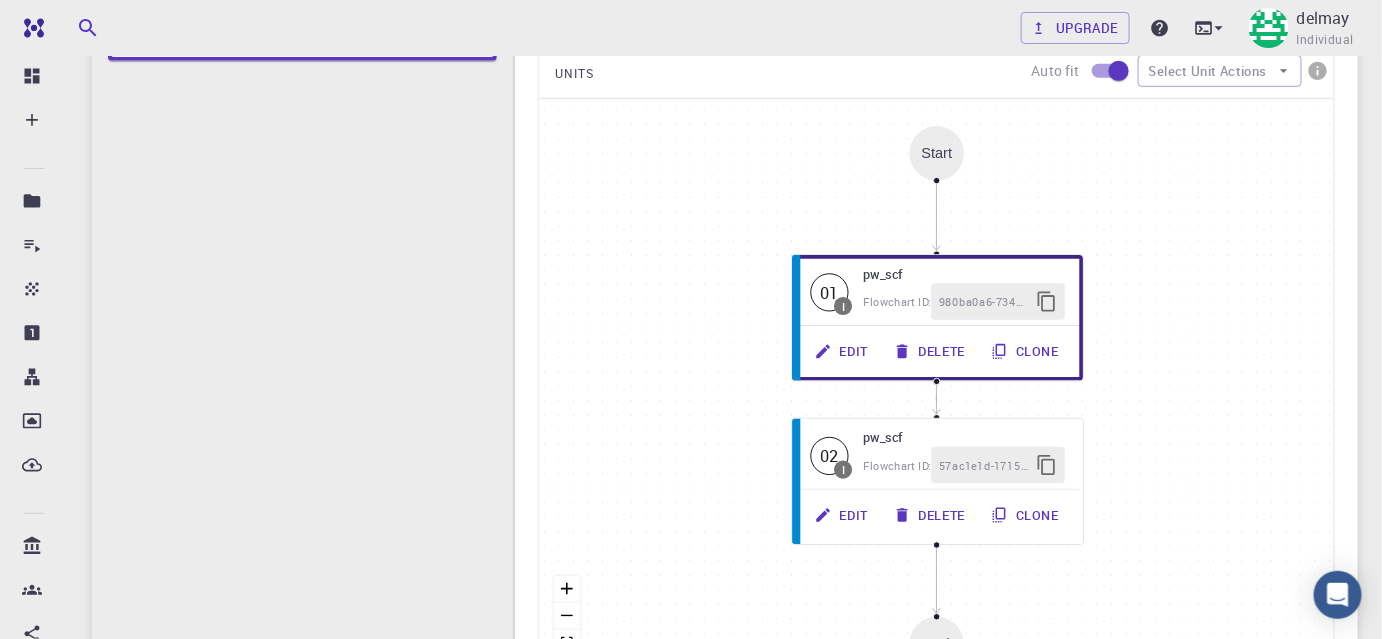 scroll, scrollTop: 30, scrollLeft: 0, axis: vertical 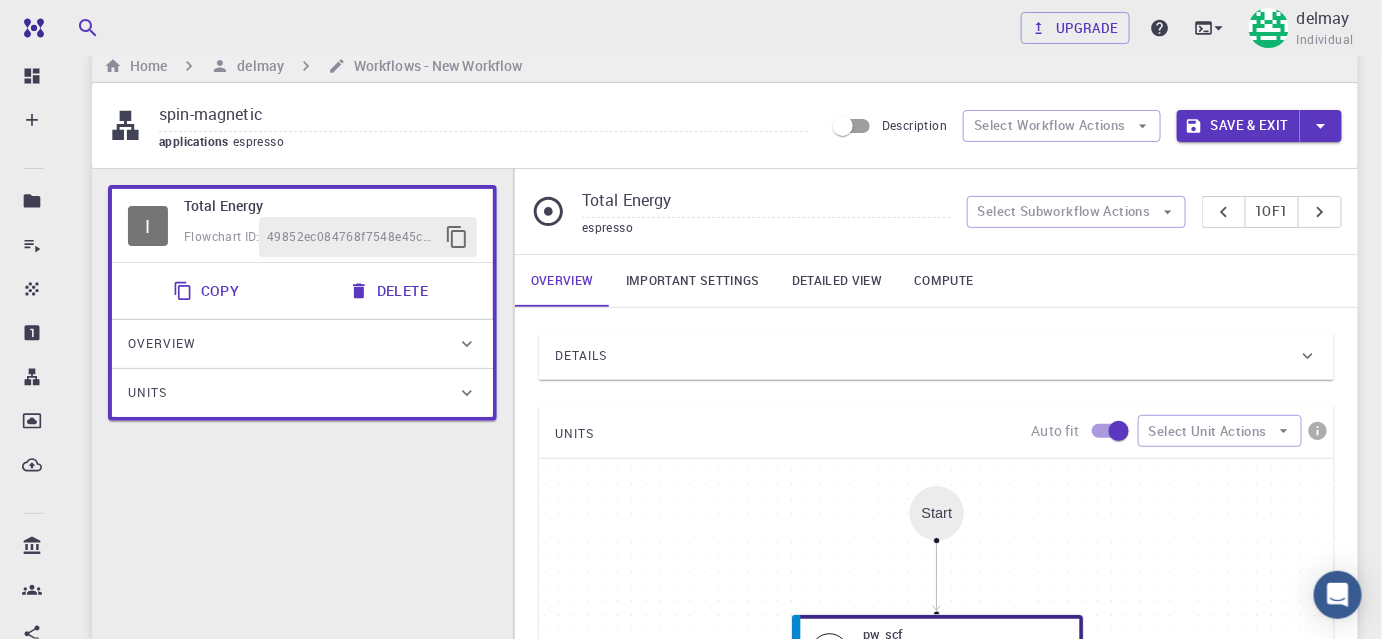 click on "Important settings" at bounding box center [693, 281] 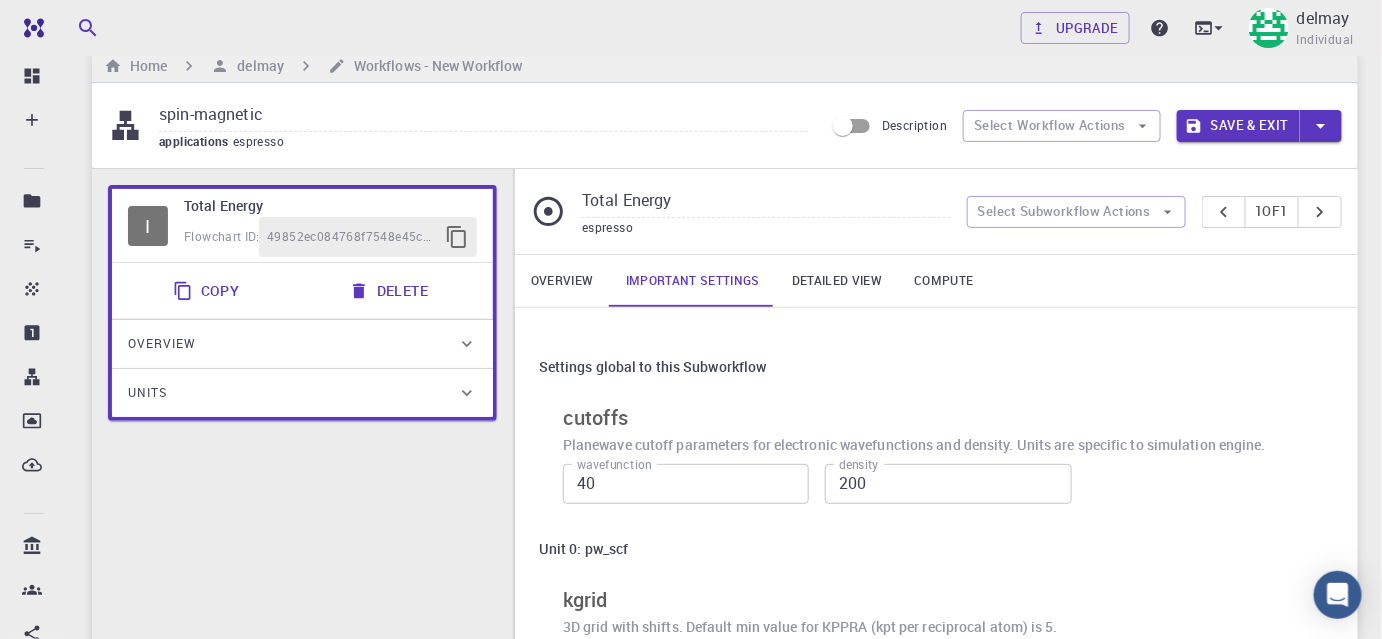 click on "Detailed view" at bounding box center (837, 281) 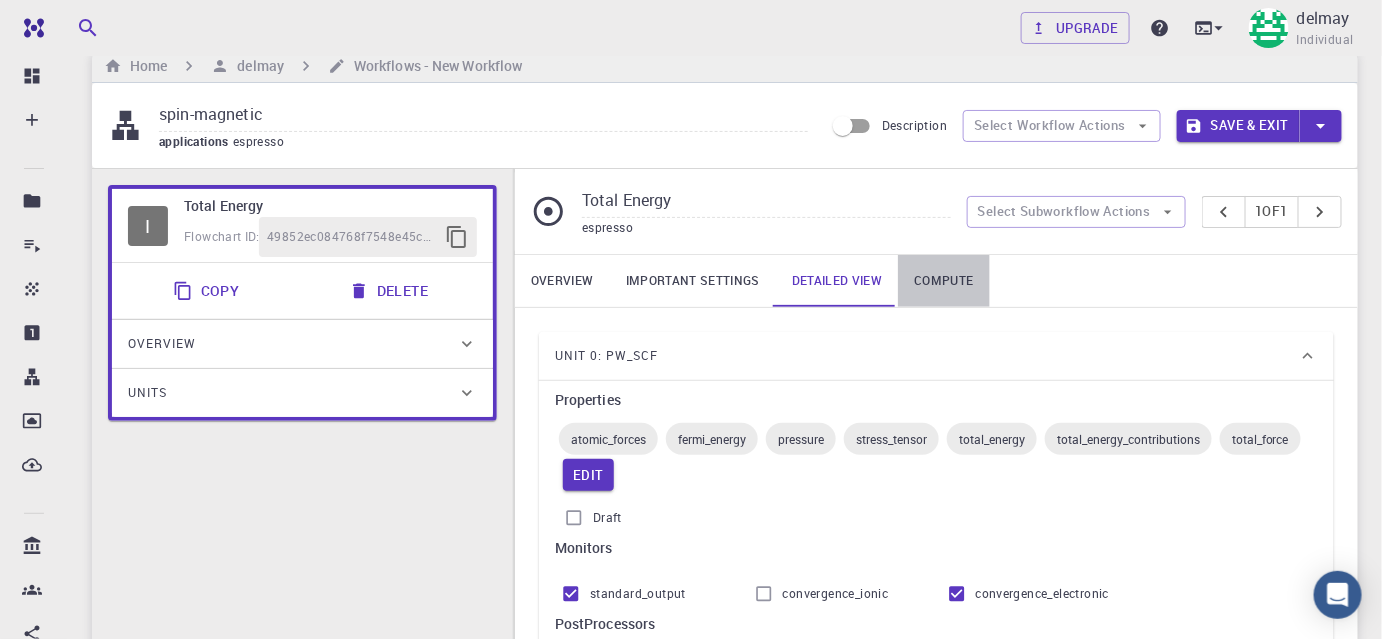 click on "Compute" at bounding box center [943, 281] 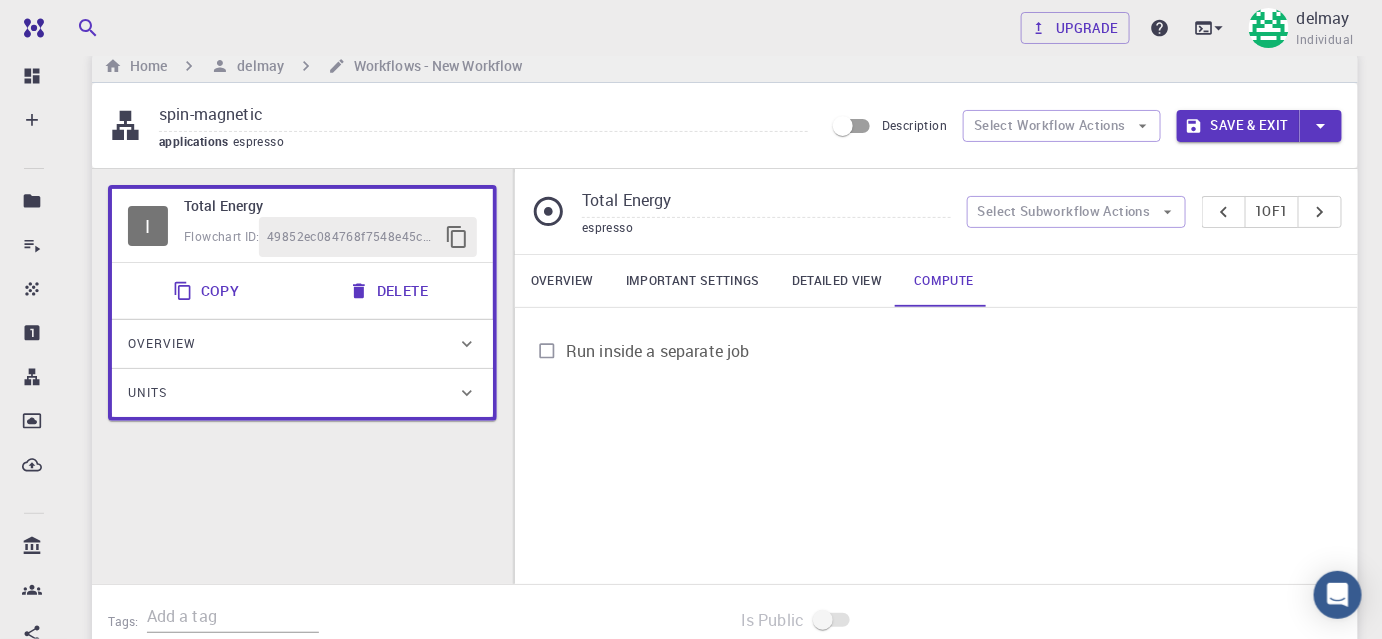 click on "Detailed view" at bounding box center [837, 281] 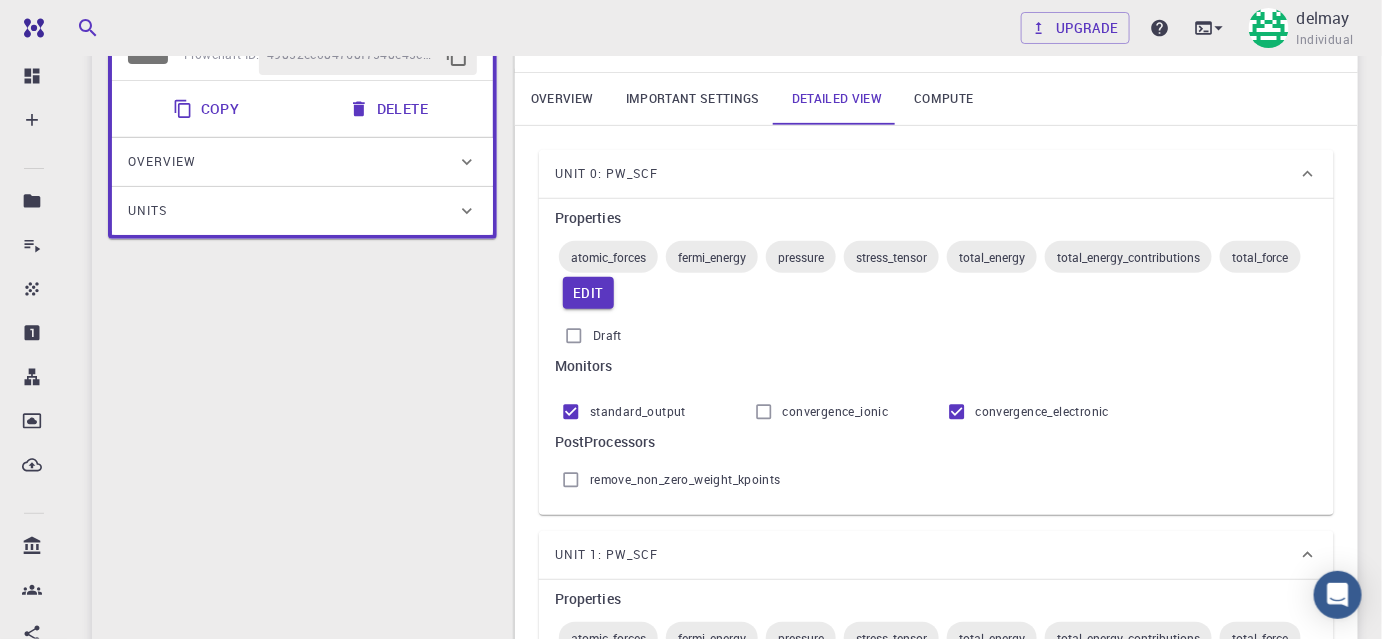 scroll, scrollTop: 0, scrollLeft: 0, axis: both 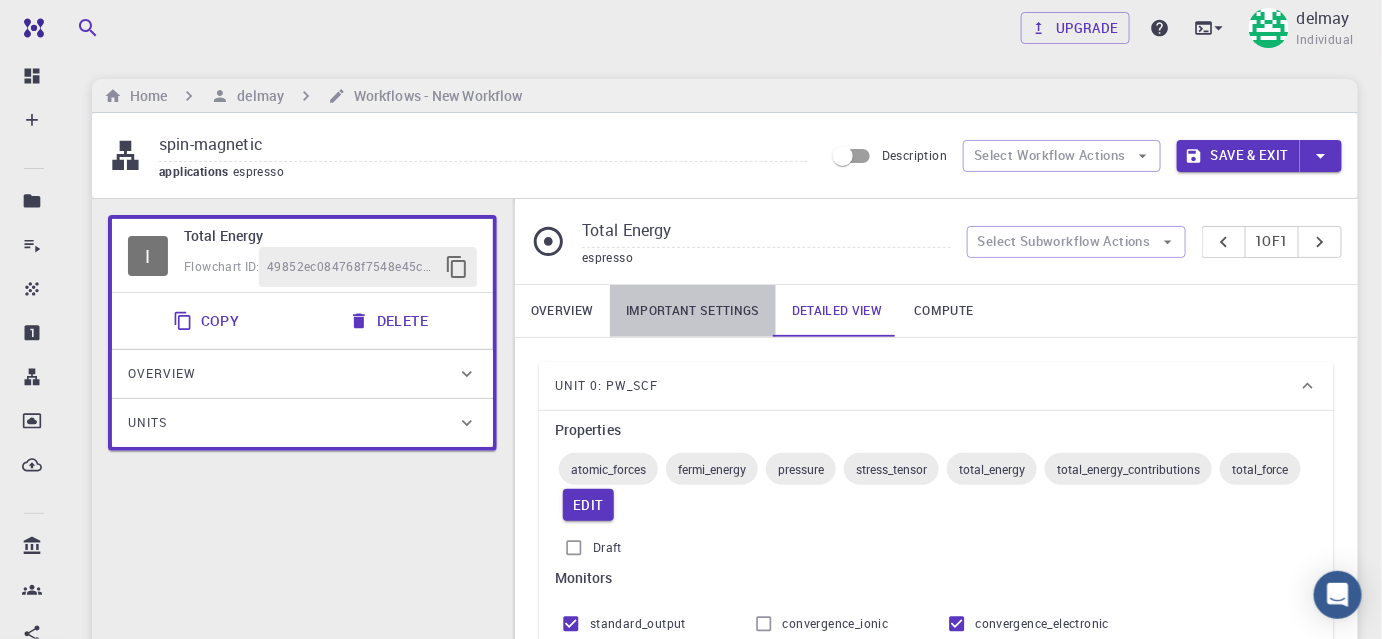 click on "Important settings" at bounding box center [693, 311] 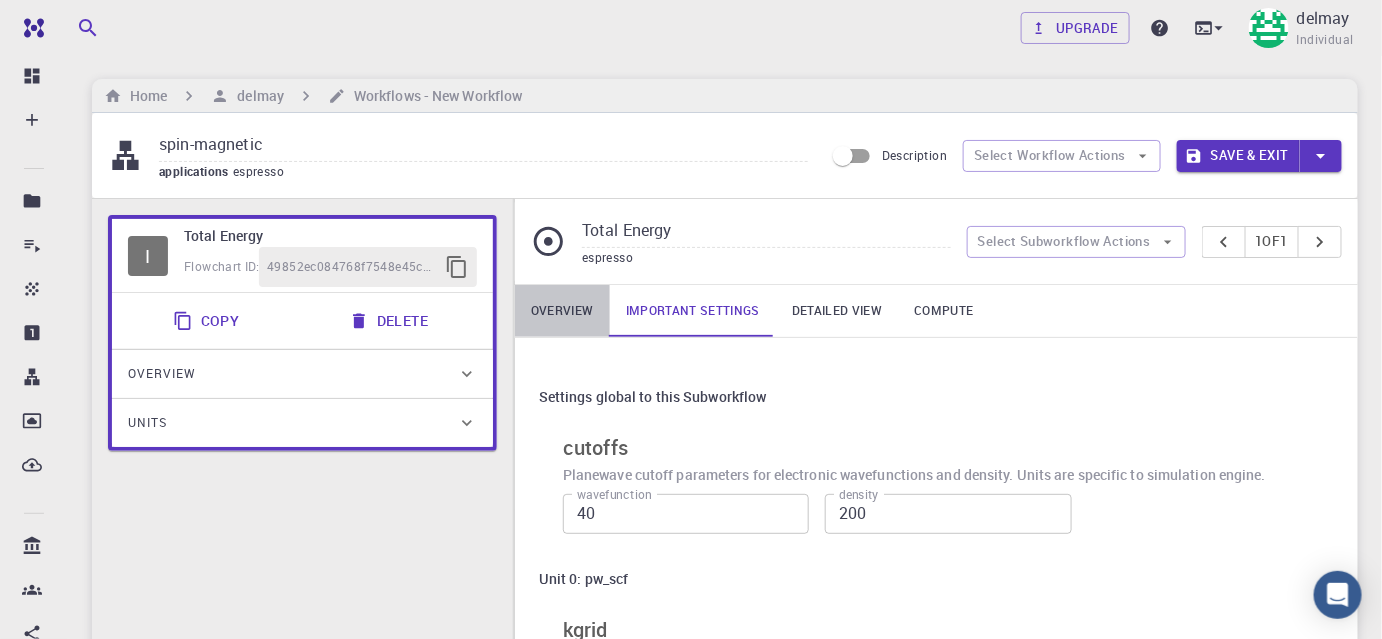 click on "Overview" at bounding box center [562, 311] 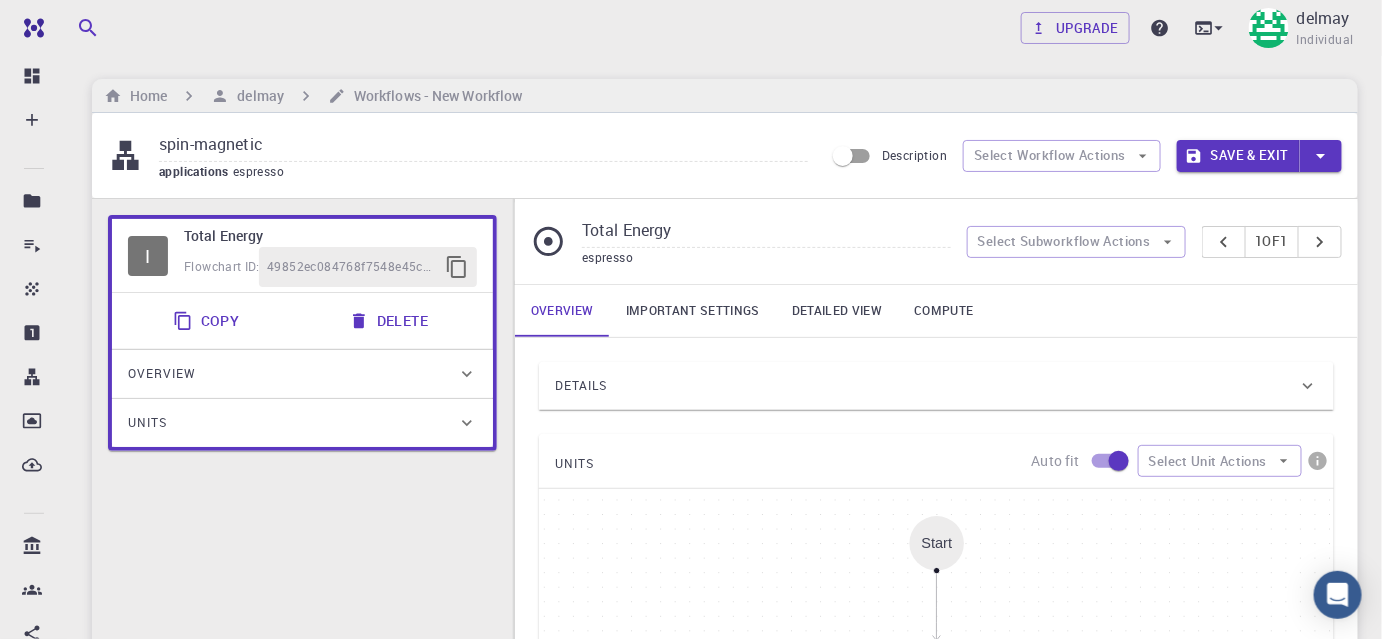 click on "Details" at bounding box center (926, 386) 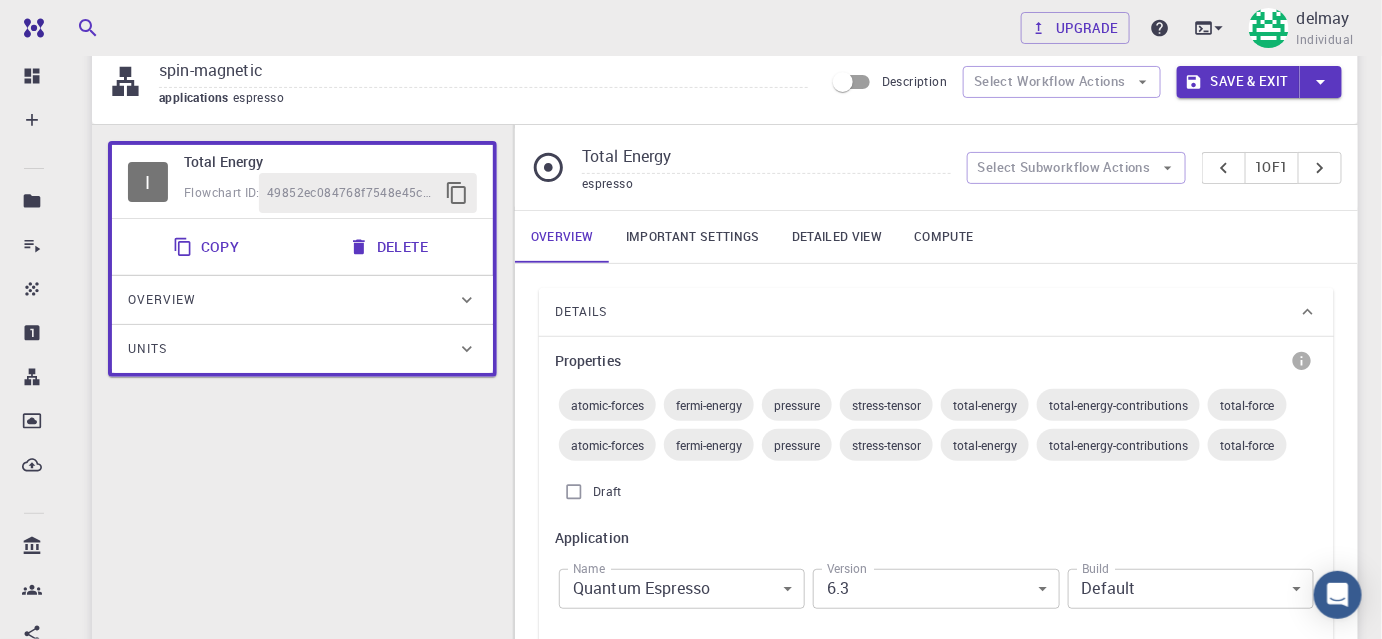 scroll, scrollTop: 181, scrollLeft: 0, axis: vertical 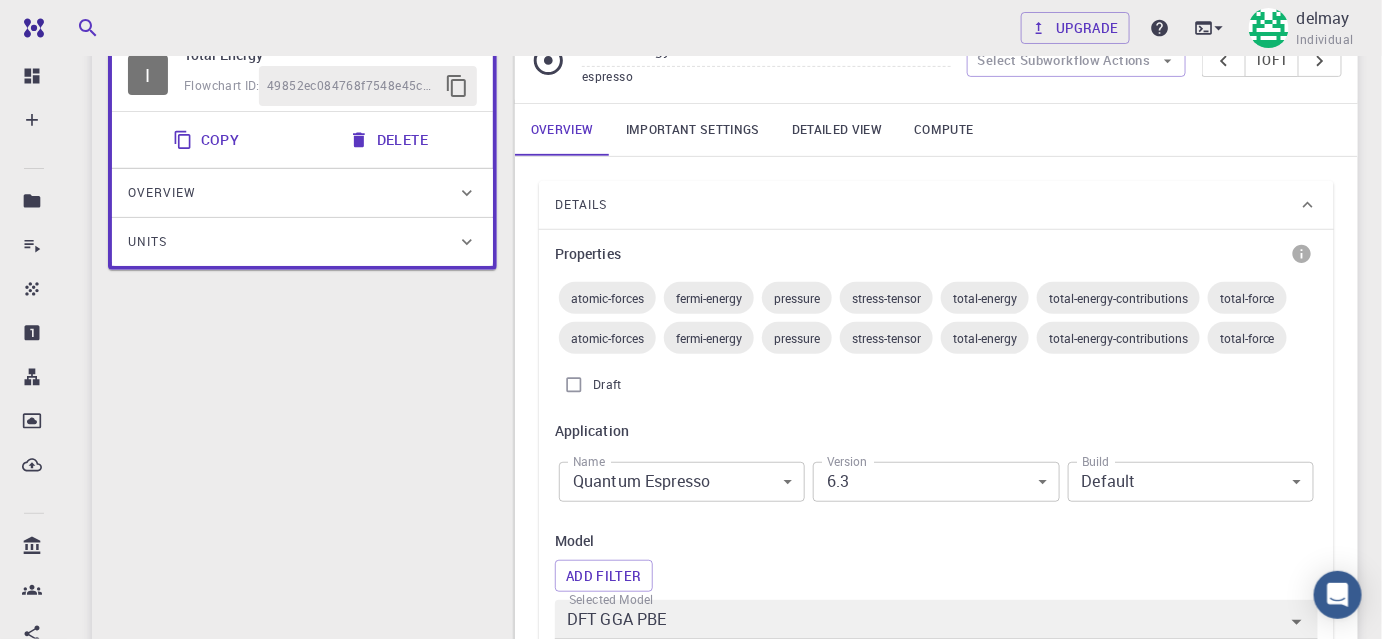 click on "Free Dashboard Create New Job New Material Create Material Upload File Import from Bank Import from 3rd Party New Workflow New Project Projects Jobs Materials Properties Workflows Dropbox External Uploads Bank Materials Workflows Accounts Shared with me Shared publicly Shared externally Documentation Contact Support Compute load: Low Upgrade [USER] Individual Home [USER] Workflows - New Workflow spin-magnetic applications espresso Description Select Workflow Actions Save & Exit I Total Energy Flowchart ID: [UUID] Copy Delete Overview Properties atomic-forces fermi-energy pressure stress-tensor total-energy total-energy-contributions total-force atomic-forces fermi-energy pressure stress-tensor total-energy total-energy-contributions total-force Draft Application Name Quantum Espresso espresso Name Version 6.3 6.3 Version Build Default Default Build Units 01 I pw_scf [UUID] 02 I pw_scf [UUID] Total Energy 1 of" at bounding box center (691, 890) 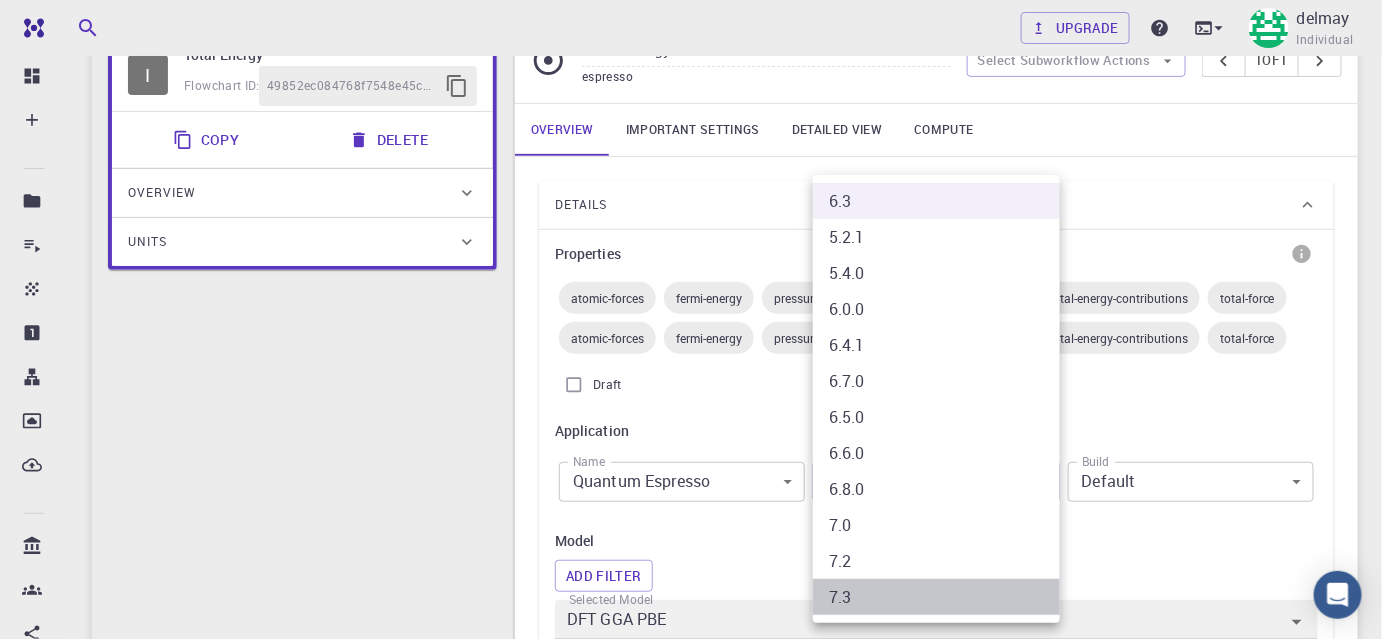 click on "7.3" at bounding box center (936, 597) 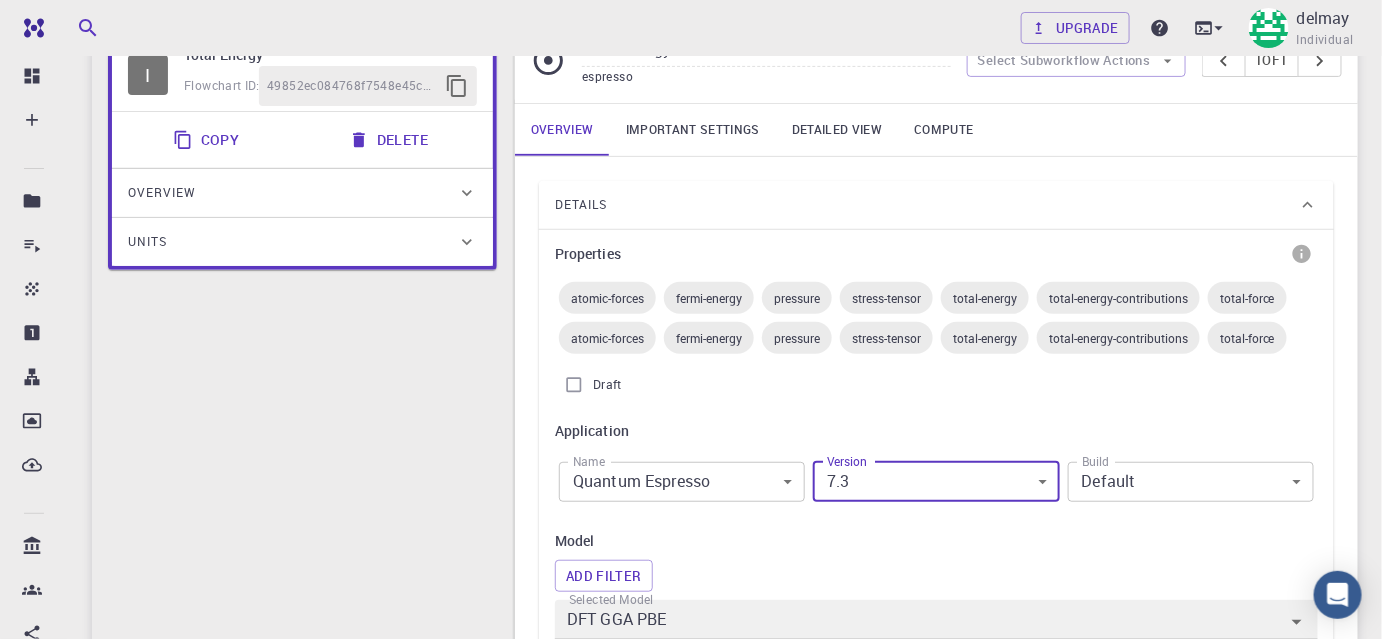 click on "Free Dashboard Create New Job New Material Create Material Upload File Import from Bank Import from 3rd Party New Workflow New Project Projects Jobs Materials Properties Workflows Dropbox External Uploads Bank Materials Workflows Accounts Shared with me Shared publicly Shared externally Documentation Contact Support Compute load: Low Upgrade [USER] Individual Home [USER] Workflows - New Workflow spin-magnetic applications espresso Description Select Workflow Actions Save & Exit I Total Energy Flowchart ID: [UUID] Copy Delete Overview Properties atomic-forces fermi-energy pressure stress-tensor total-energy total-energy-contributions total-force atomic-forces fermi-energy pressure stress-tensor total-energy total-energy-contributions total-force Draft Application Name Quantum Espresso espresso Name Version 7.3 7.3 Version Build Default Default Build Units 01 I pw_scf [UUID] 02 I pw_scf [UUID] Total Energy 1 of" at bounding box center (691, 890) 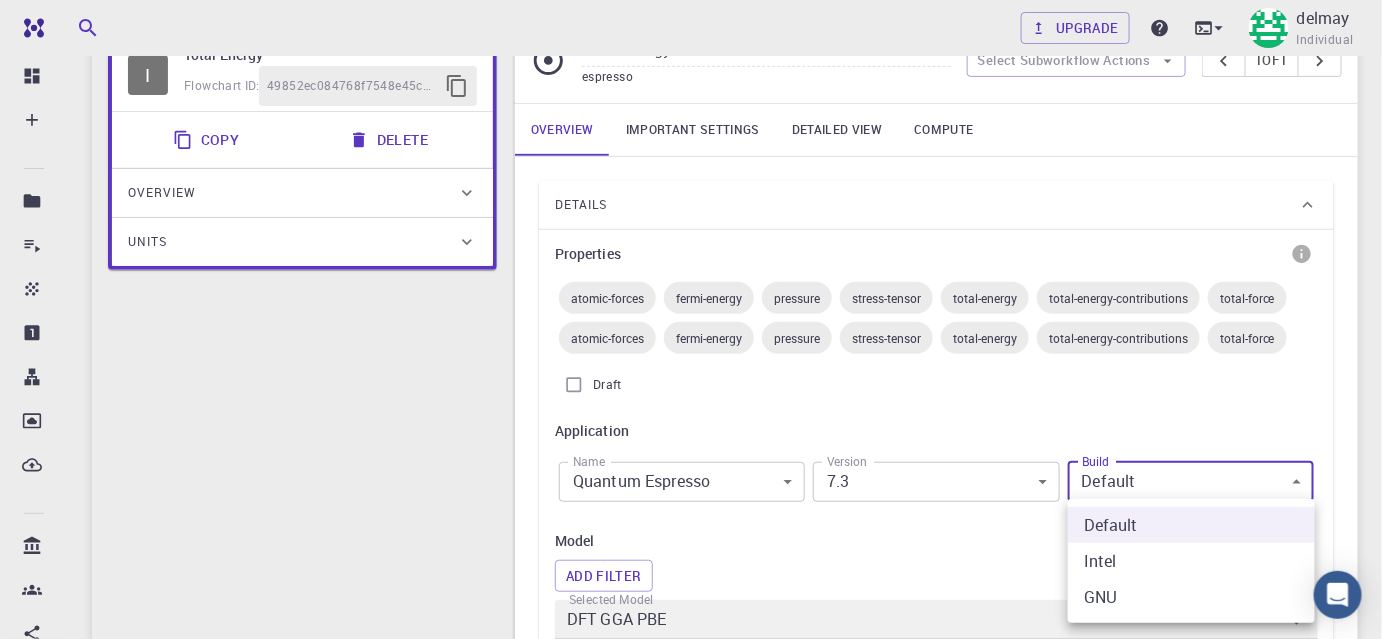 click at bounding box center [691, 319] 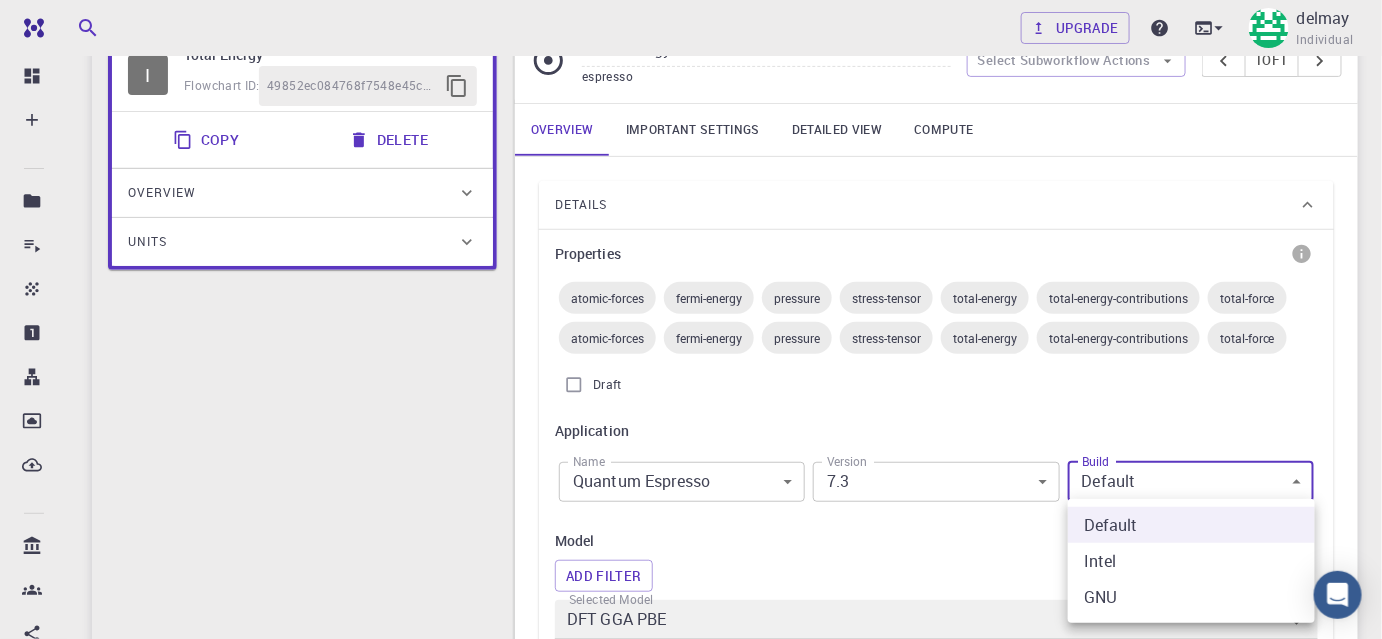click on "Free Dashboard Create New Job New Material Create Material Upload File Import from Bank Import from 3rd Party New Workflow New Project Projects Jobs Materials Properties Workflows Dropbox External Uploads Bank Materials Workflows Accounts Shared with me Shared publicly Shared externally Documentation Contact Support Compute load: Low Upgrade [USER] Individual Home [USER] Workflows - New Workflow spin-magnetic applications espresso Description Select Workflow Actions Save & Exit I Total Energy Flowchart ID: [UUID] Copy Delete Overview Properties atomic-forces fermi-energy pressure stress-tensor total-energy total-energy-contributions total-force atomic-forces fermi-energy pressure stress-tensor total-energy total-energy-contributions total-force Draft Application Name Quantum Espresso espresso Name Version 7.3 7.3 Version Build Default Default Build Units 01 I pw_scf [UUID] 02 I pw_scf [UUID] Total Energy 1 of" at bounding box center (691, 890) 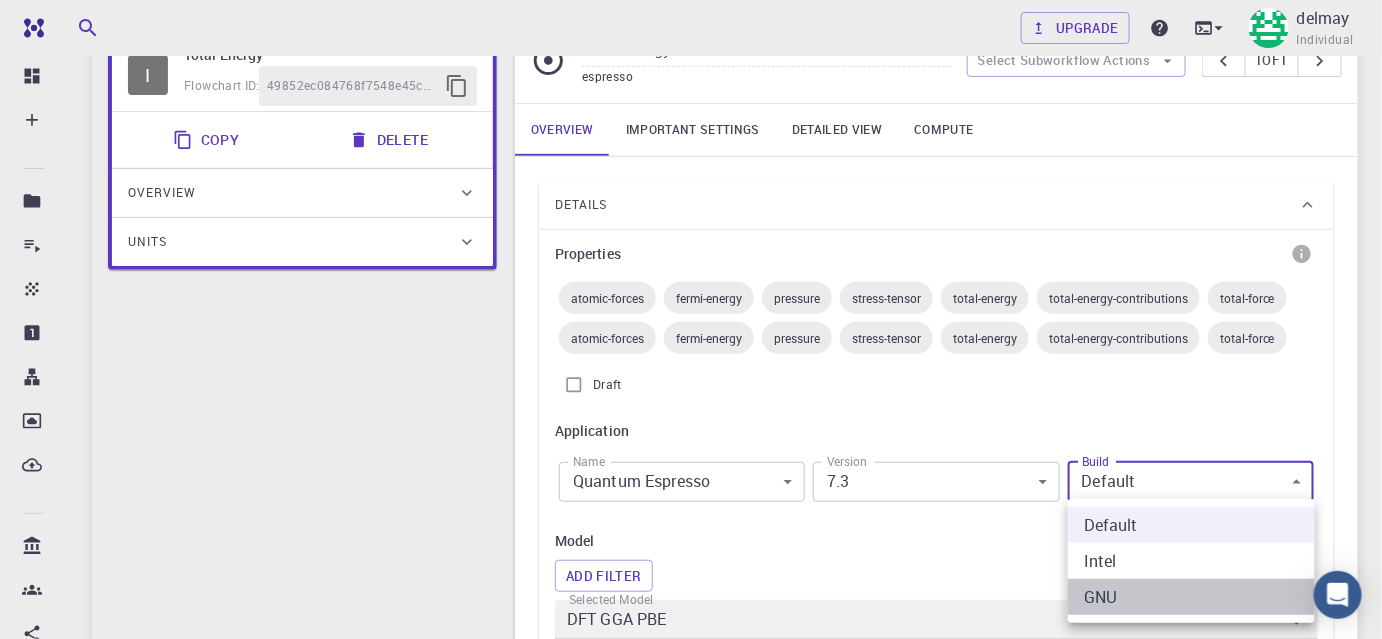 click on "GNU" at bounding box center [1191, 597] 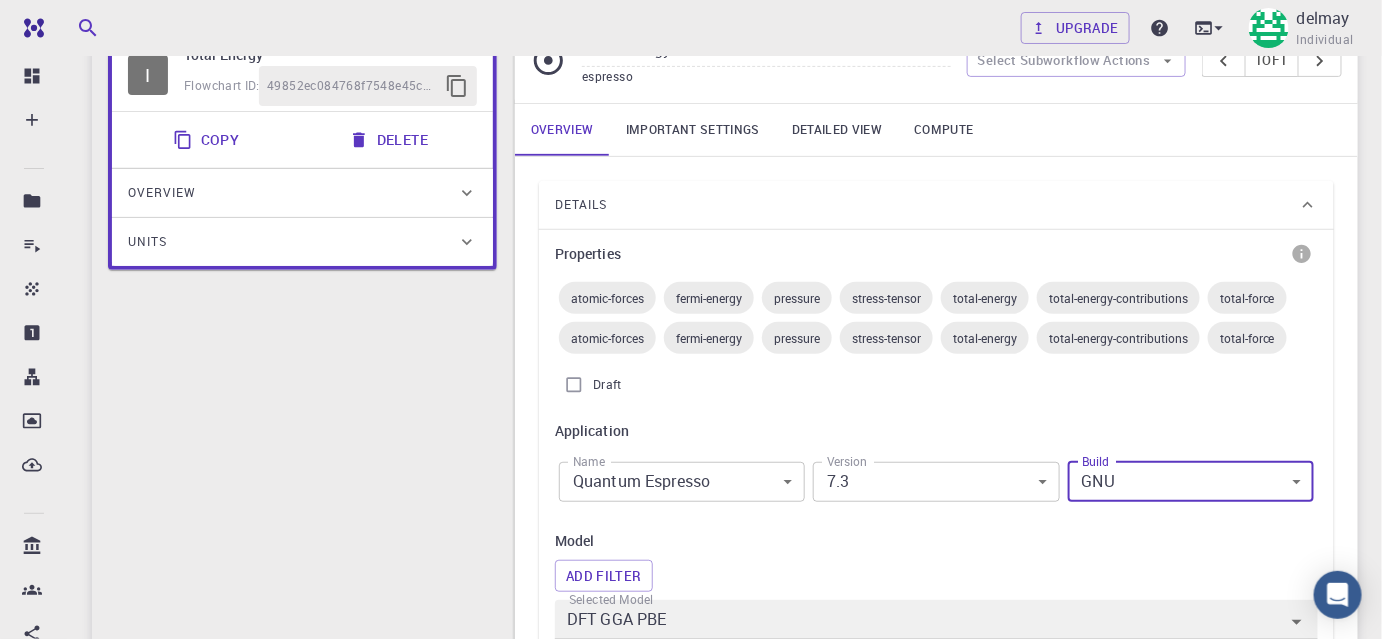 click on "Free Dashboard Create New Job New Material Create Material Upload File Import from Bank Import from 3rd Party New Workflow New Project Projects Jobs Materials Properties Workflows Dropbox External Uploads Bank Materials Workflows Accounts Shared with me Shared publicly Shared externally Documentation Contact Support Compute load: Low Upgrade [USER] Individual Home [USER] Workflows - New Workflow spin-magnetic applications espresso Description Select Workflow Actions Save & Exit I Total Energy Flowchart ID: [UUID] Copy Delete Overview Properties atomic-forces fermi-energy pressure stress-tensor total-energy total-energy-contributions total-force atomic-forces fermi-energy pressure stress-tensor total-energy total-energy-contributions total-force Draft Application Name Quantum Espresso espresso Name Version 7.3 7.3 Version Build GNU GNU Build Units 01 I pw_scf [UUID] 02 I pw_scf [UUID] Total Energy espresso 1 1 I" at bounding box center (691, 890) 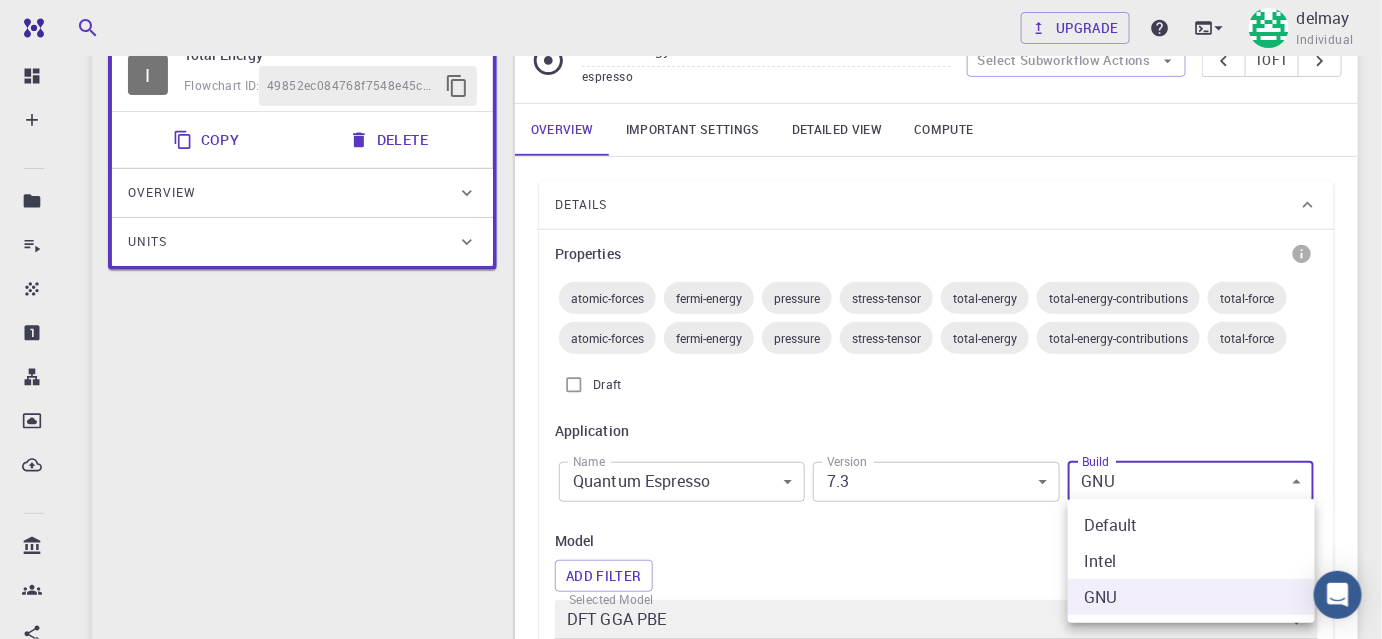 click at bounding box center [691, 319] 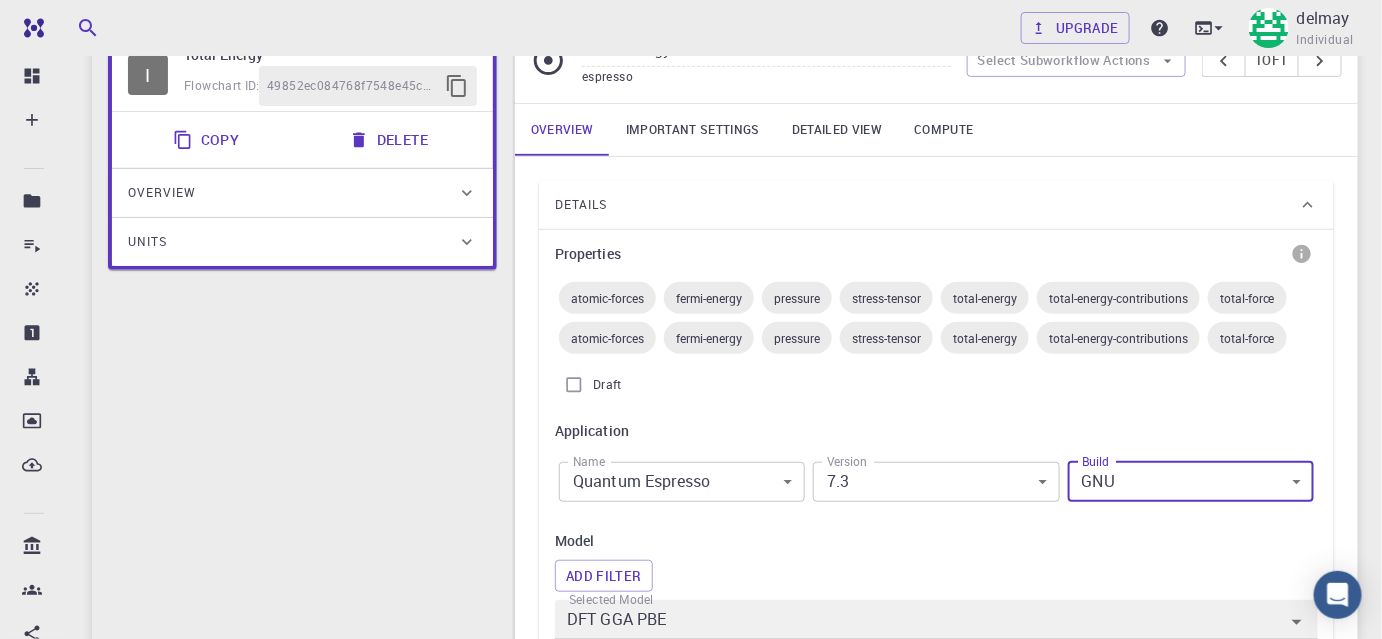 click on "Free Dashboard Create New Job New Material Create Material Upload File Import from Bank Import from 3rd Party New Workflow New Project Projects Jobs Materials Properties Workflows Dropbox External Uploads Bank Materials Workflows Accounts Shared with me Shared publicly Shared externally Documentation Contact Support Compute load: Low Upgrade [USER] Individual Home [USER] Workflows - New Workflow spin-magnetic applications espresso Description Select Workflow Actions Save & Exit I Total Energy Flowchart ID: [UUID] Copy Delete Overview Properties atomic-forces fermi-energy pressure stress-tensor total-energy total-energy-contributions total-force atomic-forces fermi-energy pressure stress-tensor total-energy total-energy-contributions total-force Draft Application Name Quantum Espresso espresso Name Version 7.3 7.3 Version Build GNU GNU Build Units 01 I pw_scf [UUID] 02 I pw_scf [UUID] Total Energy espresso 1 1 I" at bounding box center [691, 890] 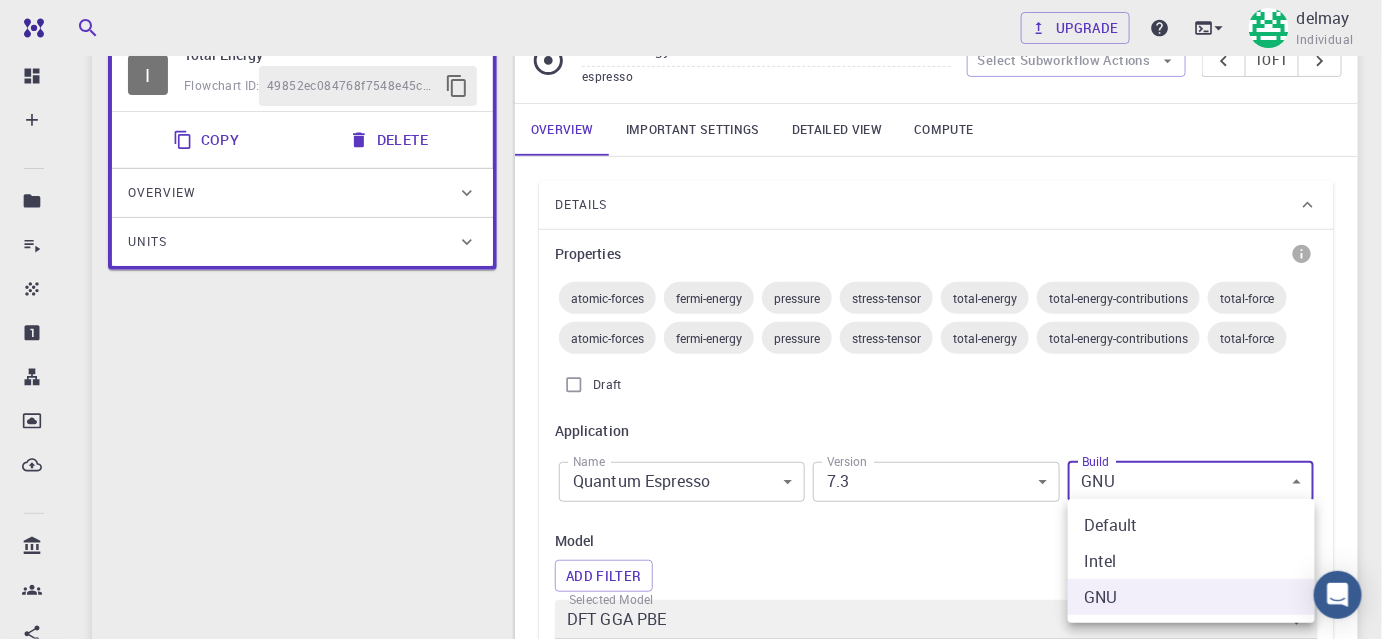 type 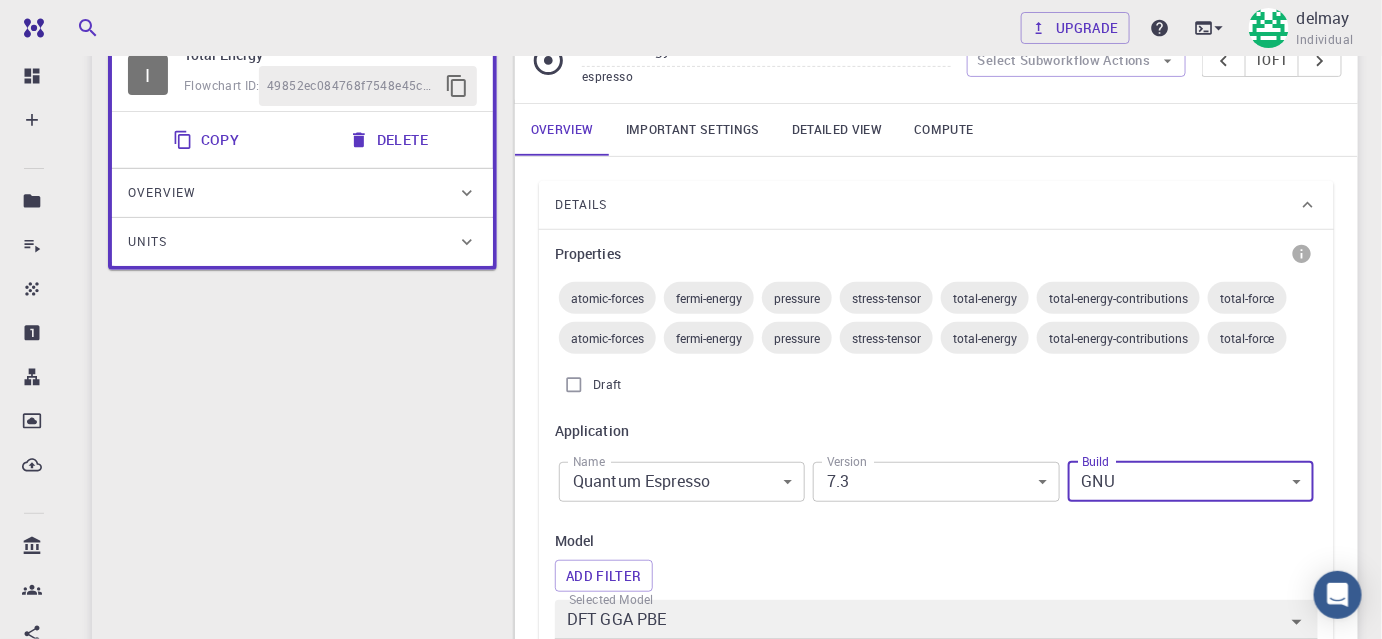 scroll, scrollTop: 272, scrollLeft: 0, axis: vertical 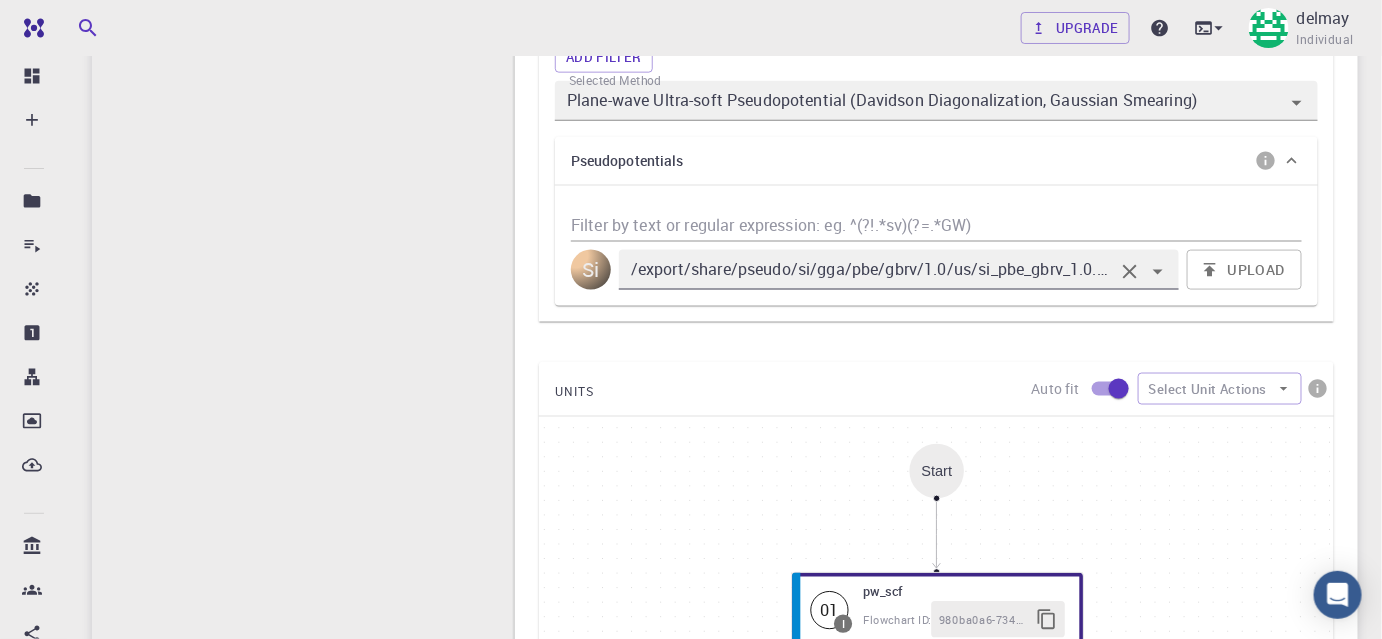 click on "/export/share/pseudo/si/gga/pbe/gbrv/1.0/us/si_pbe_gbrv_1.0.upf" at bounding box center (870, 270) 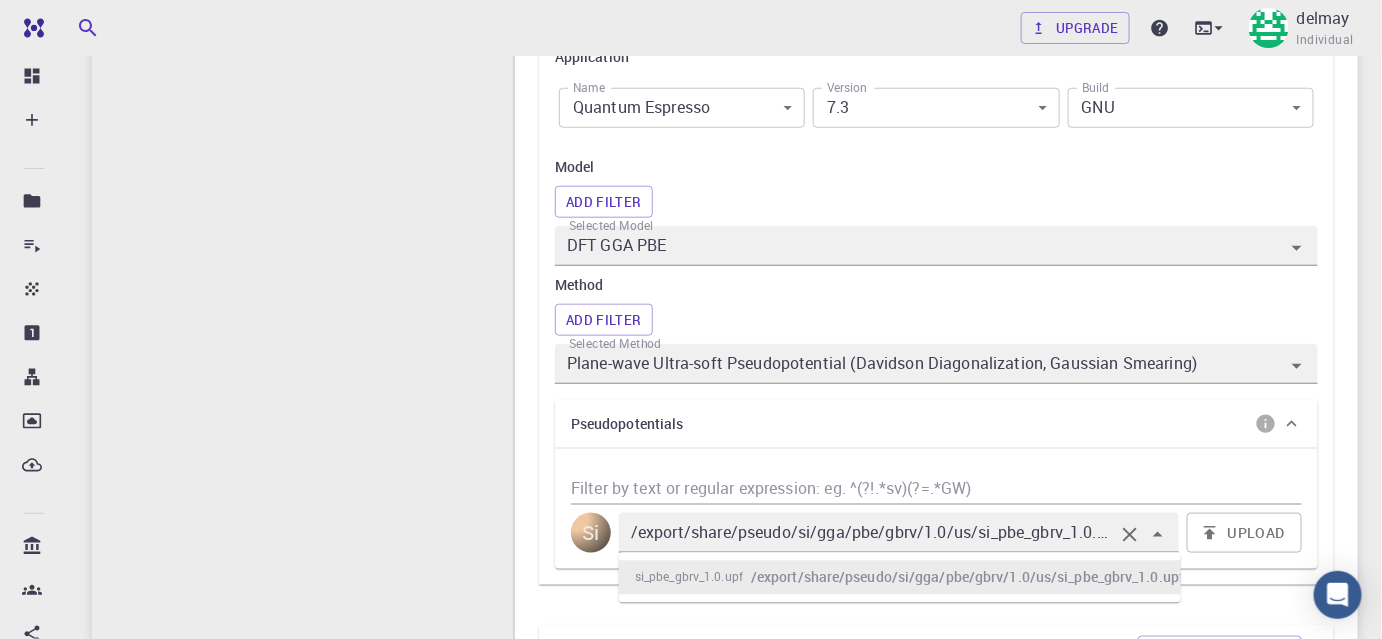 scroll, scrollTop: 545, scrollLeft: 0, axis: vertical 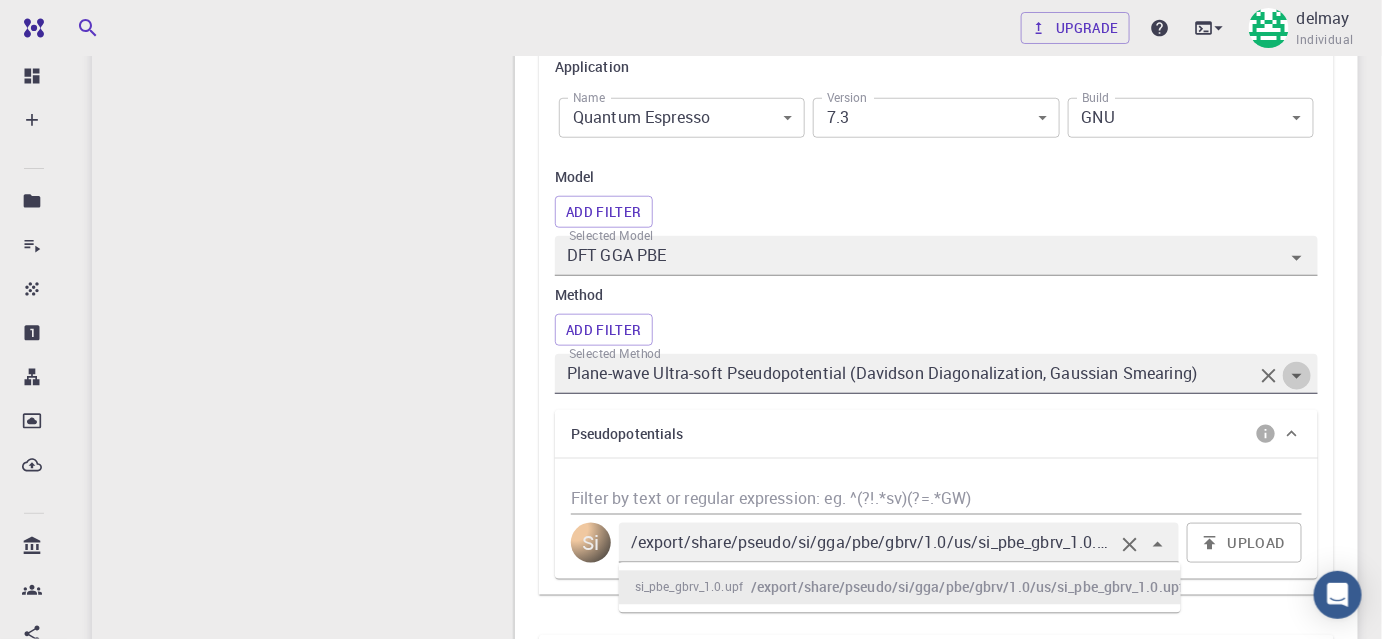 click 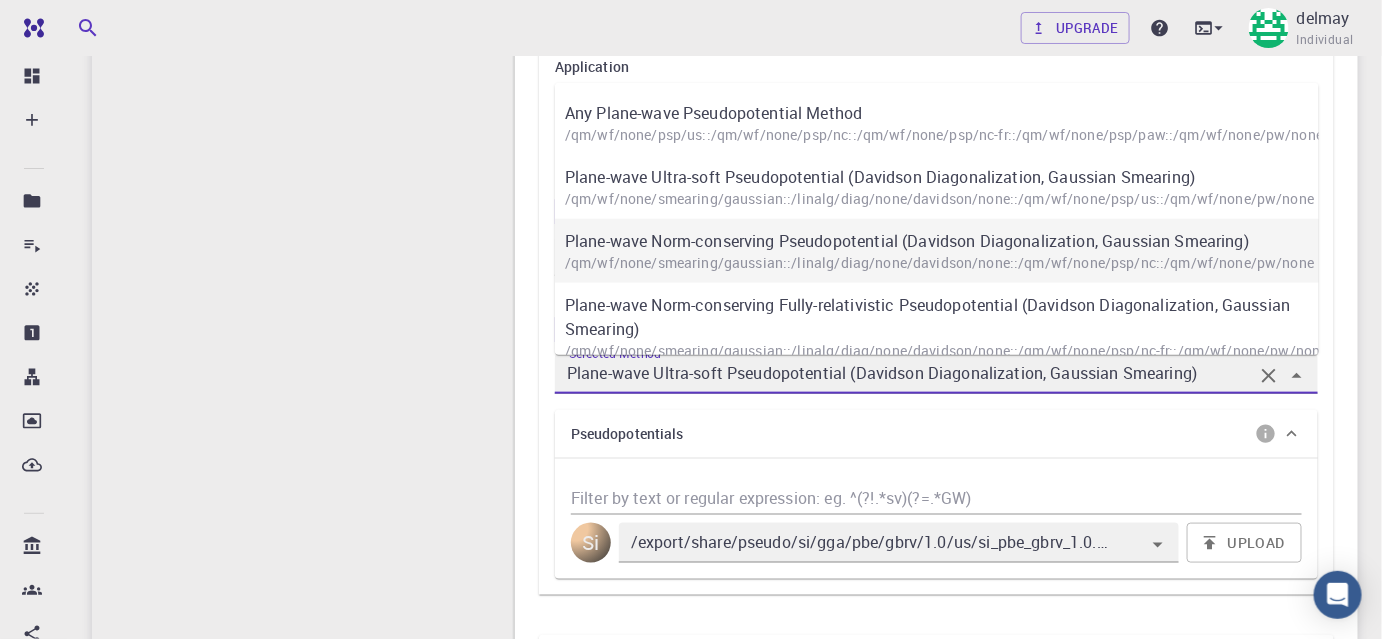 scroll, scrollTop: 363, scrollLeft: 0, axis: vertical 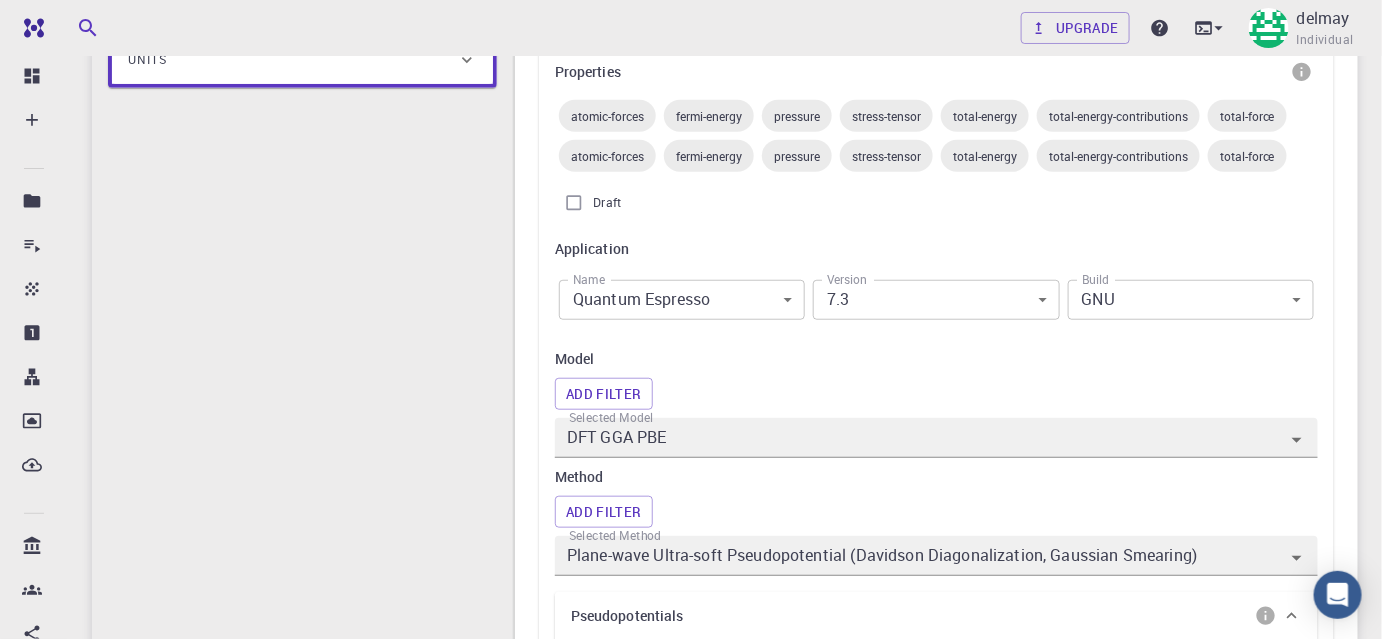 click on "Pseudopotentials" at bounding box center (936, 616) 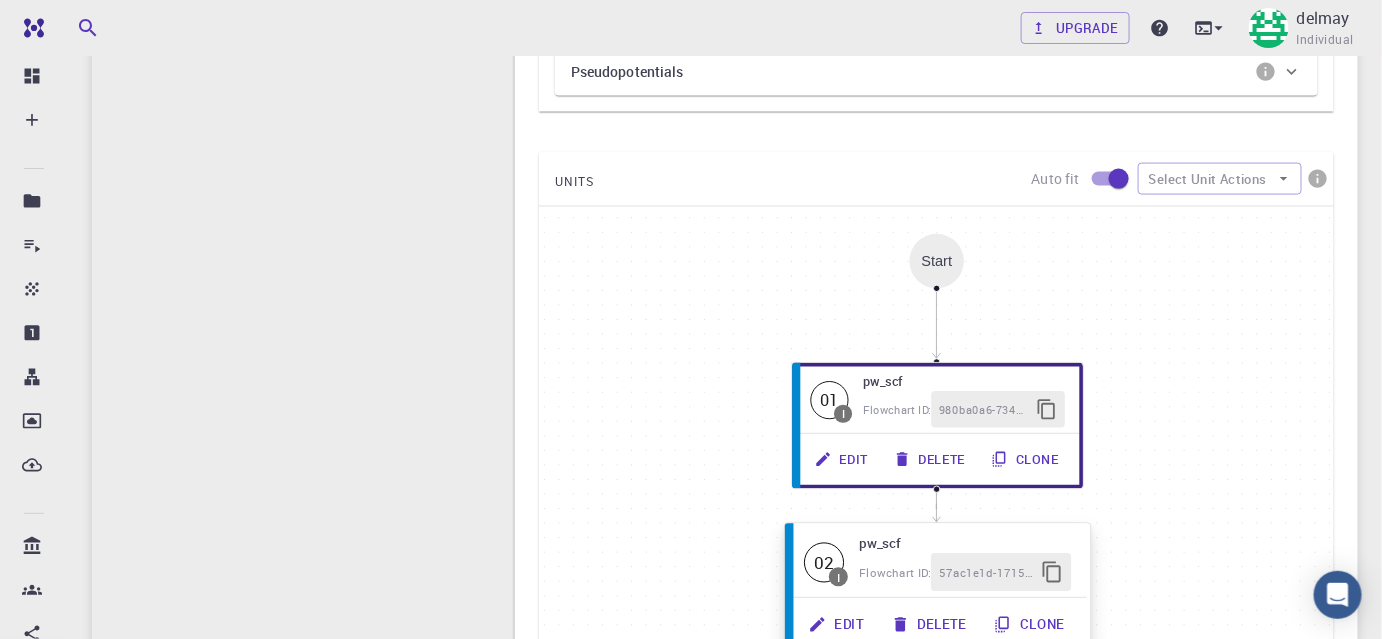scroll, scrollTop: 909, scrollLeft: 0, axis: vertical 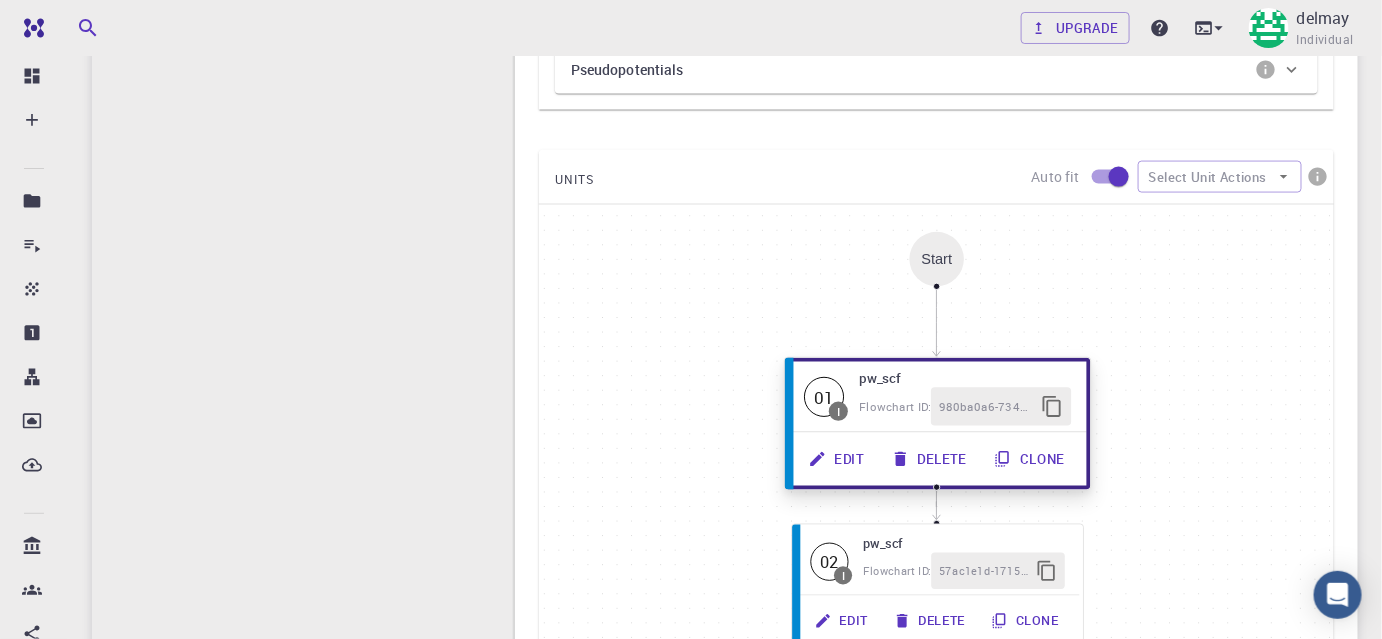 click on "Edit" at bounding box center (838, 459) 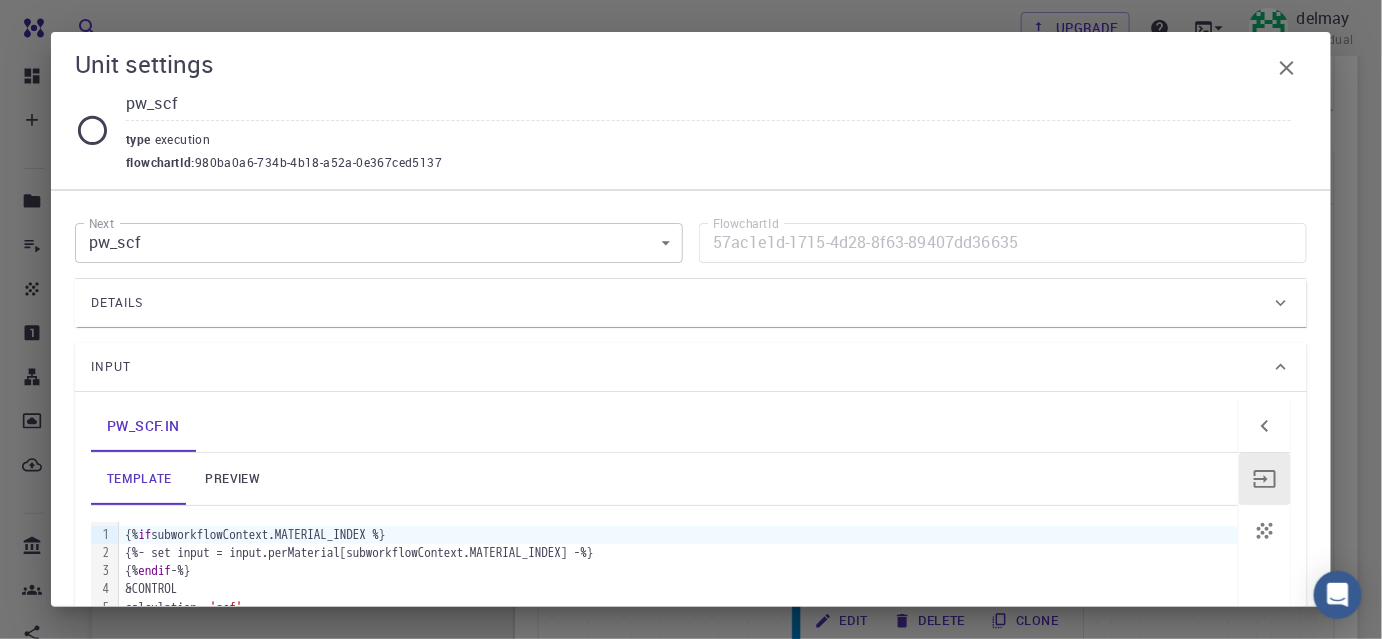 click on "Free Dashboard Create New Job New Material Create Material Upload File Import from Bank Import from 3rd Party New Workflow New Project Projects Jobs Materials Properties Workflows Dropbox External Uploads Bank Materials Workflows Accounts Shared with me Shared publicly Shared externally Documentation Contact Support Compute load: Low Upgrade [USER] Individual Home [USER] Workflows - New Workflow spin-magnetic applications espresso Description Select Workflow Actions Save & Exit I Total Energy Flowchart ID: [UUID] Copy Delete Overview Properties atomic-forces fermi-energy pressure stress-tensor total-energy total-energy-contributions total-force atomic-forces fermi-energy pressure stress-tensor total-energy total-energy-contributions total-force Draft Application Name Quantum Espresso espresso Name Version 7.3 7.3 Version Build GNU GNU Build Units 01 I pw_scf [UUID] 02 I pw_scf [UUID] Total Energy espresso 1 1 I" at bounding box center [691, 101] 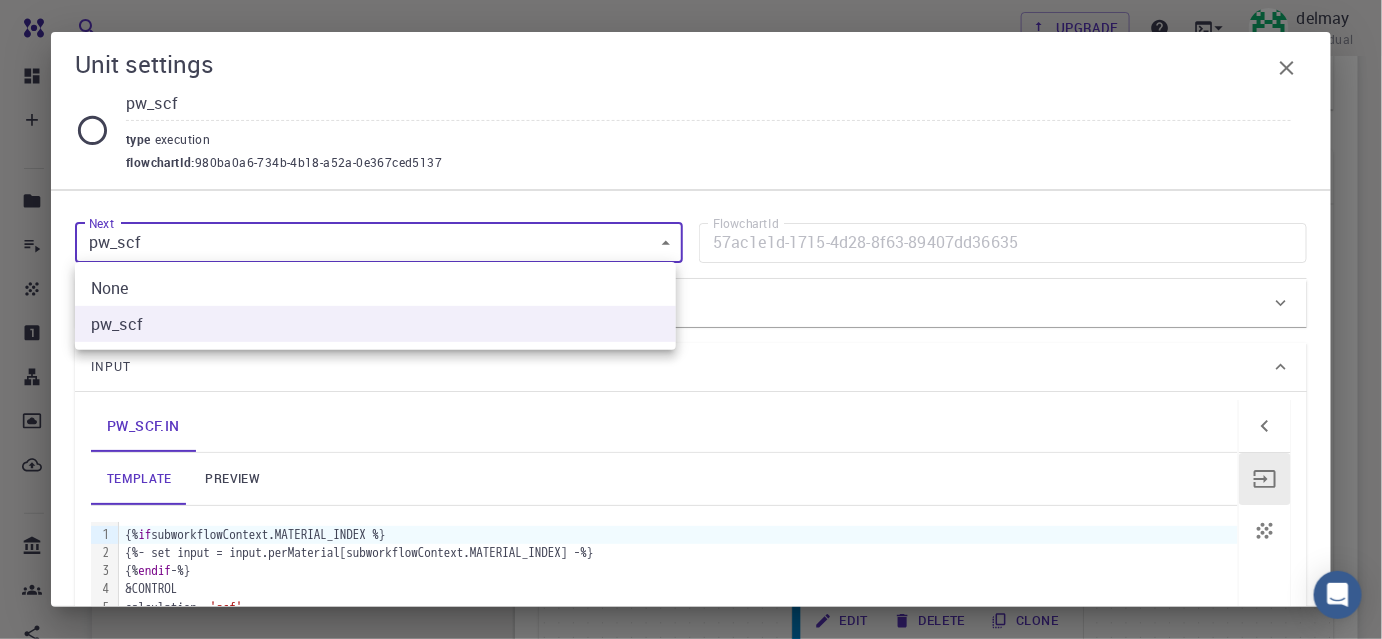 click at bounding box center (691, 319) 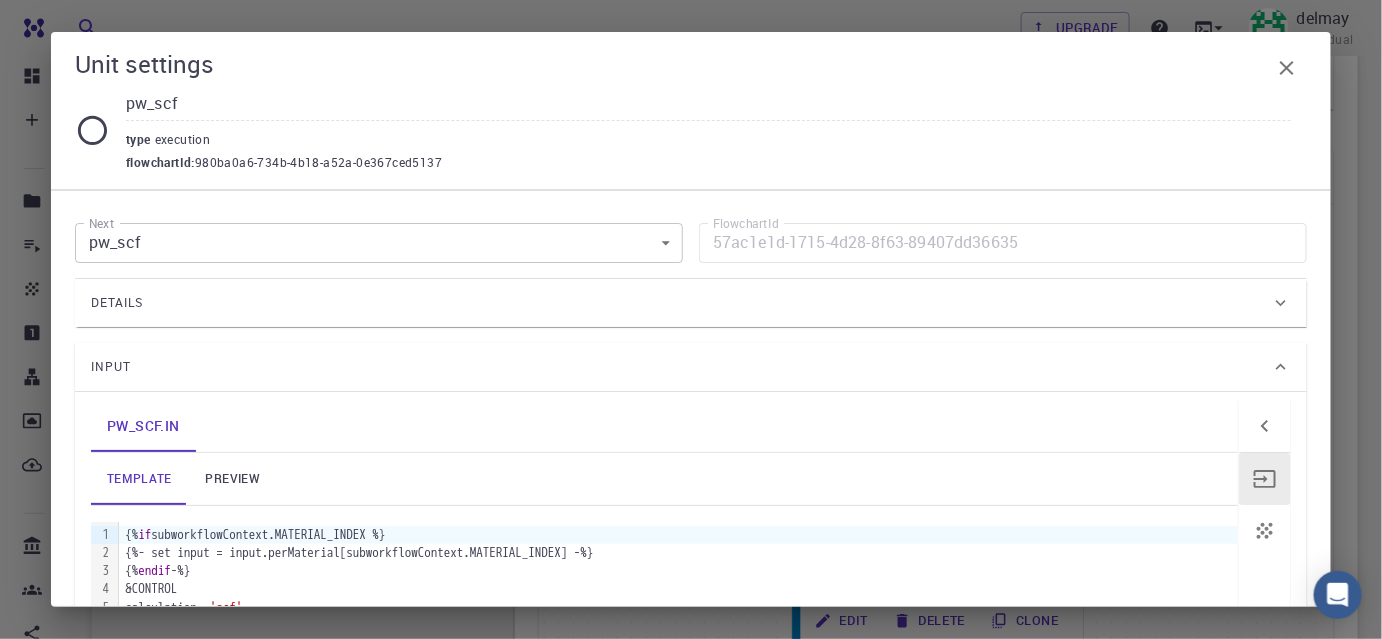 click on "Details" at bounding box center (681, 303) 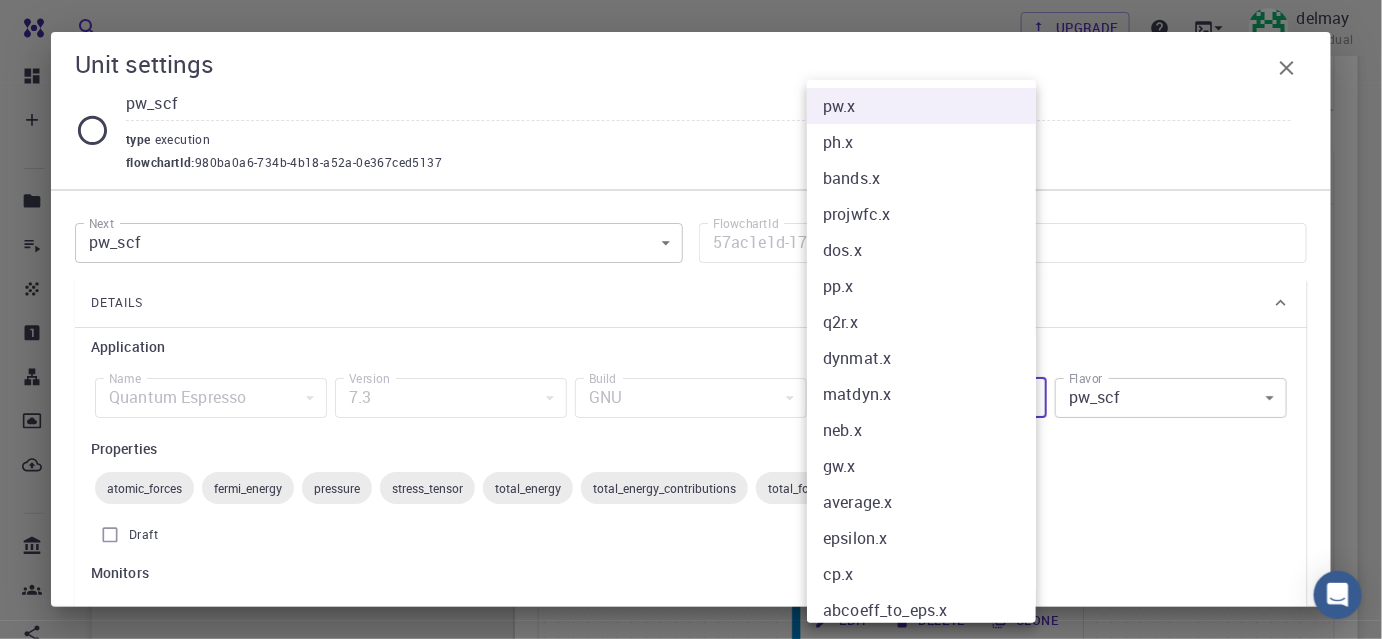 click on "Free Dashboard Create New Job New Material Create Material Upload File Import from Bank Import from 3rd Party New Workflow New Project Projects Jobs Materials Properties Workflows Dropbox External Uploads Bank Materials Workflows Accounts Shared with me Shared publicly Shared externally Documentation Contact Support Compute load: Low Upgrade [USER] Individual Home [USER] Workflows - New Workflow spin-magnetic applications espresso Description Select Workflow Actions Save & Exit I Total Energy Flowchart ID: [UUID] Copy Delete Overview Properties atomic-forces fermi-energy pressure stress-tensor total-energy total-energy-contributions total-force atomic-forces fermi-energy pressure stress-tensor total-energy total-energy-contributions total-force Draft Application Name Quantum Espresso espresso Name Version 7.3 7.3 Version Build GNU GNU Build Units 01 I pw_scf [UUID] 02 I pw_scf [UUID] Total Energy espresso 1 1 I" at bounding box center [691, 101] 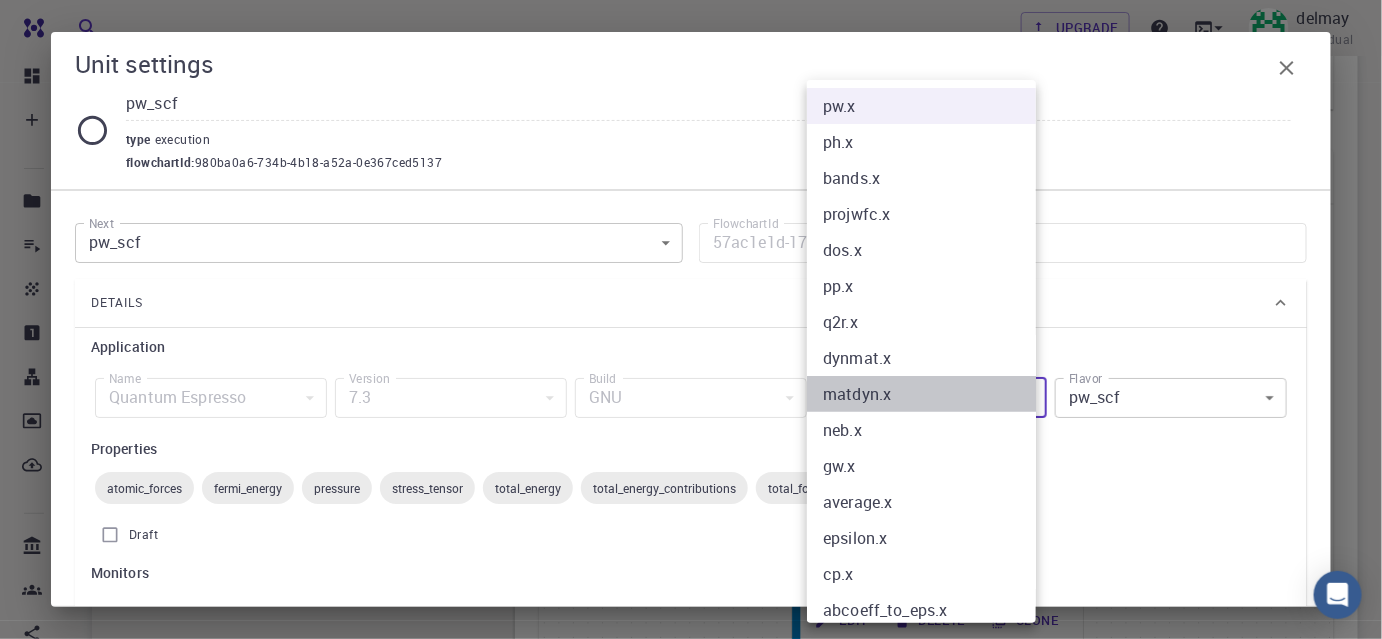 click on "matdyn.x" at bounding box center (928, 394) 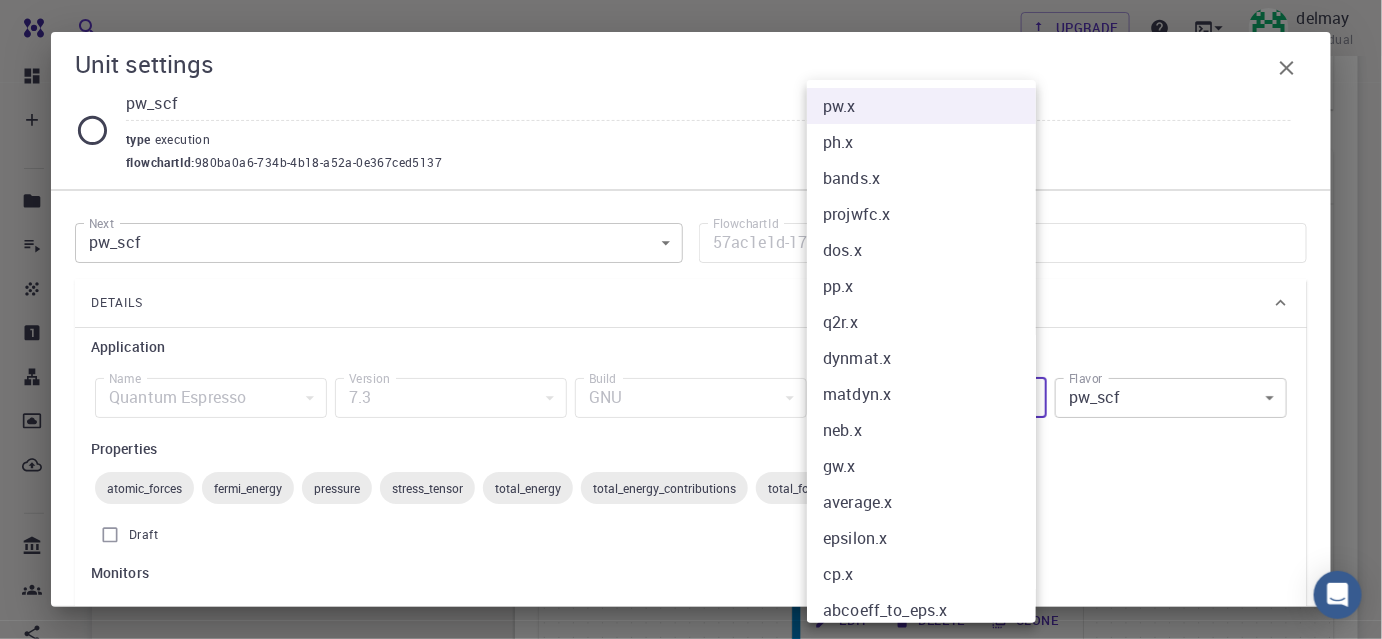 click on "pw.x" at bounding box center (928, 106) 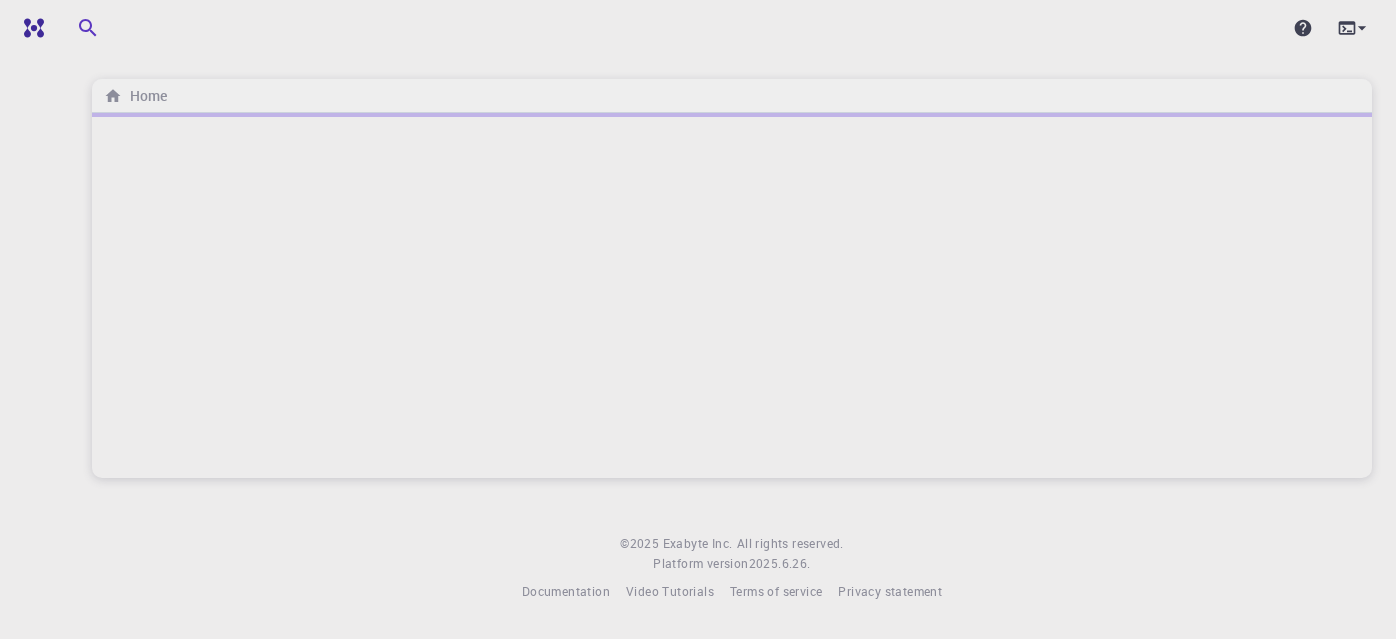 scroll, scrollTop: 0, scrollLeft: 0, axis: both 